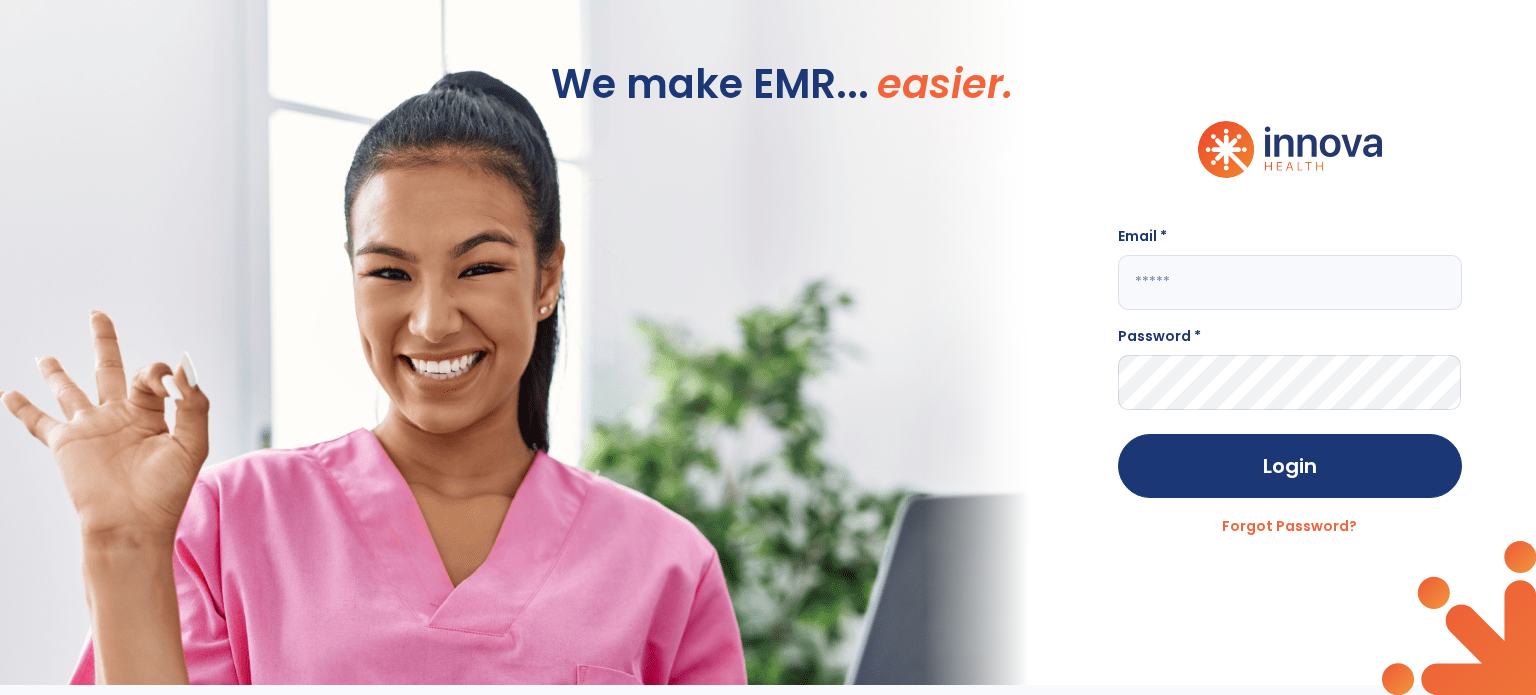 scroll, scrollTop: 0, scrollLeft: 0, axis: both 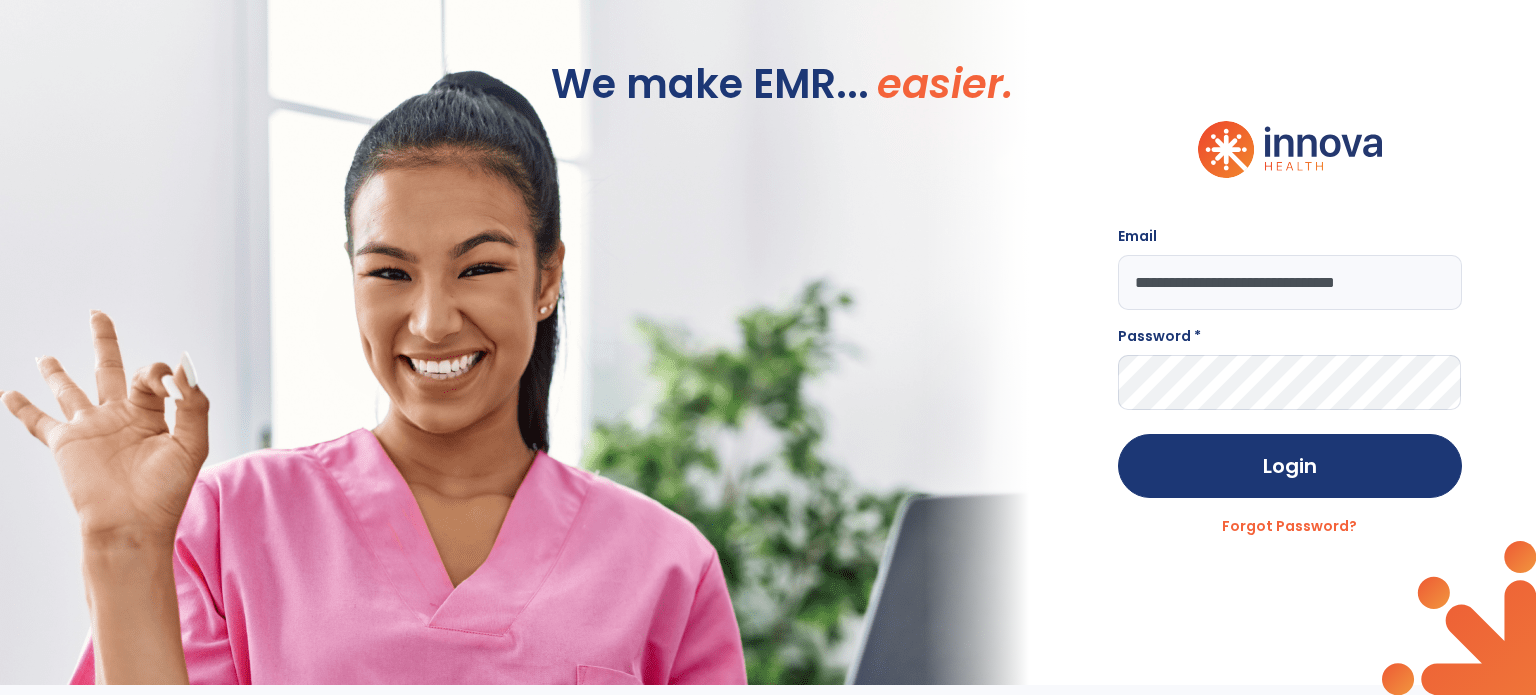 type on "**********" 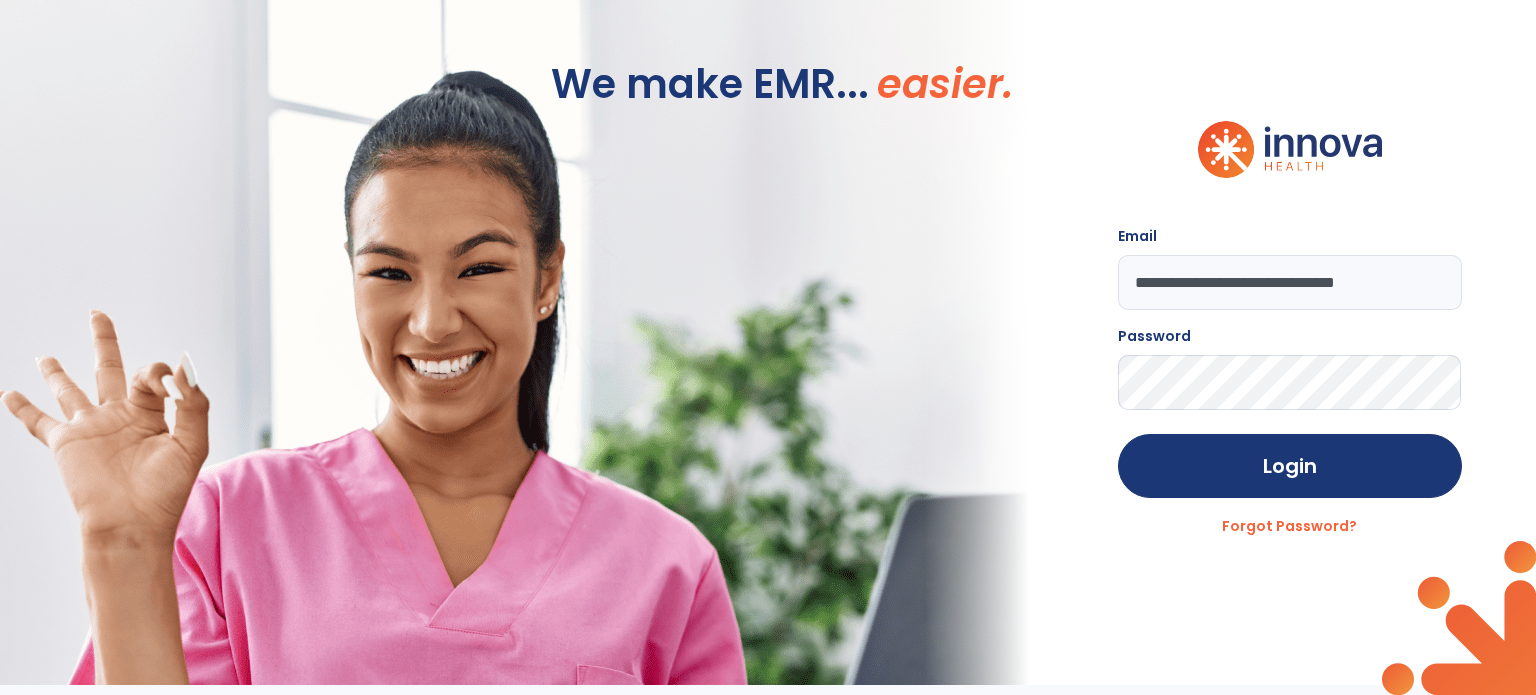 click on "Login" 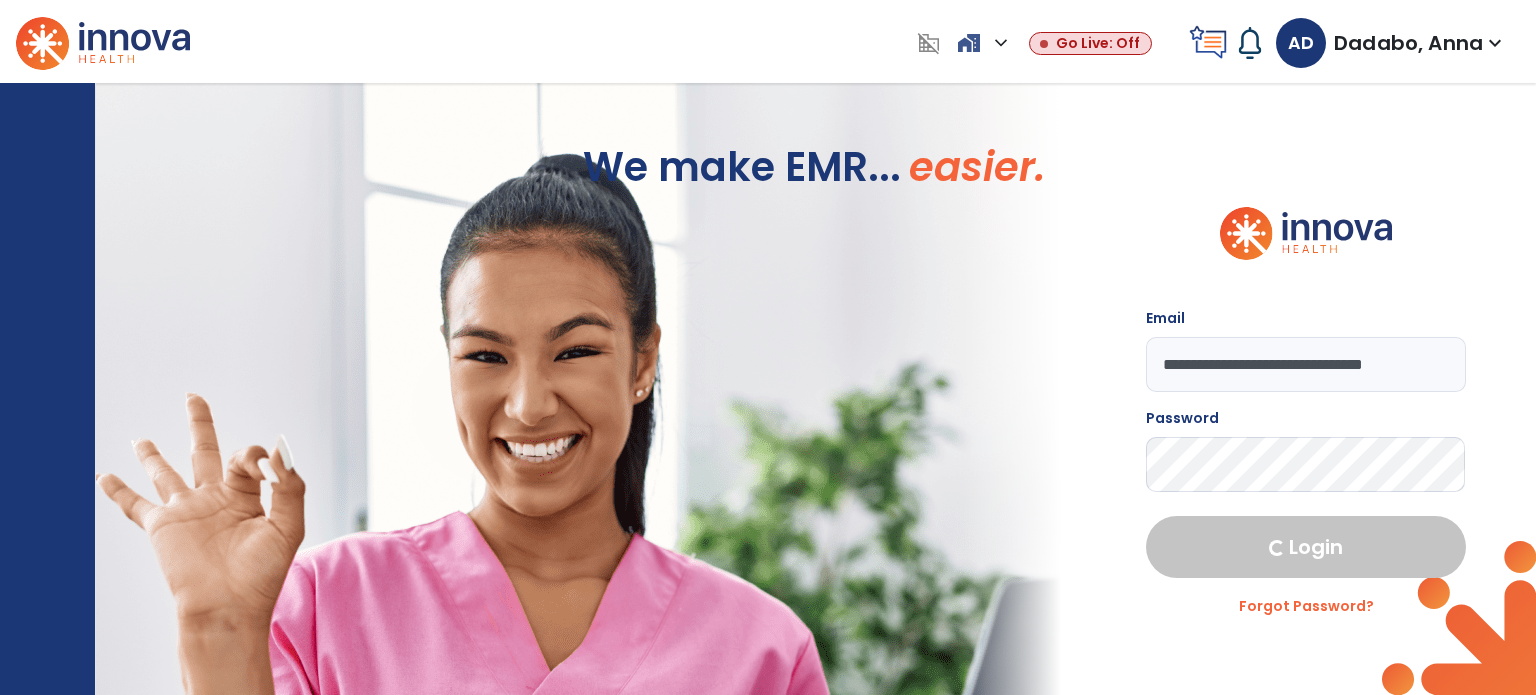 select on "****" 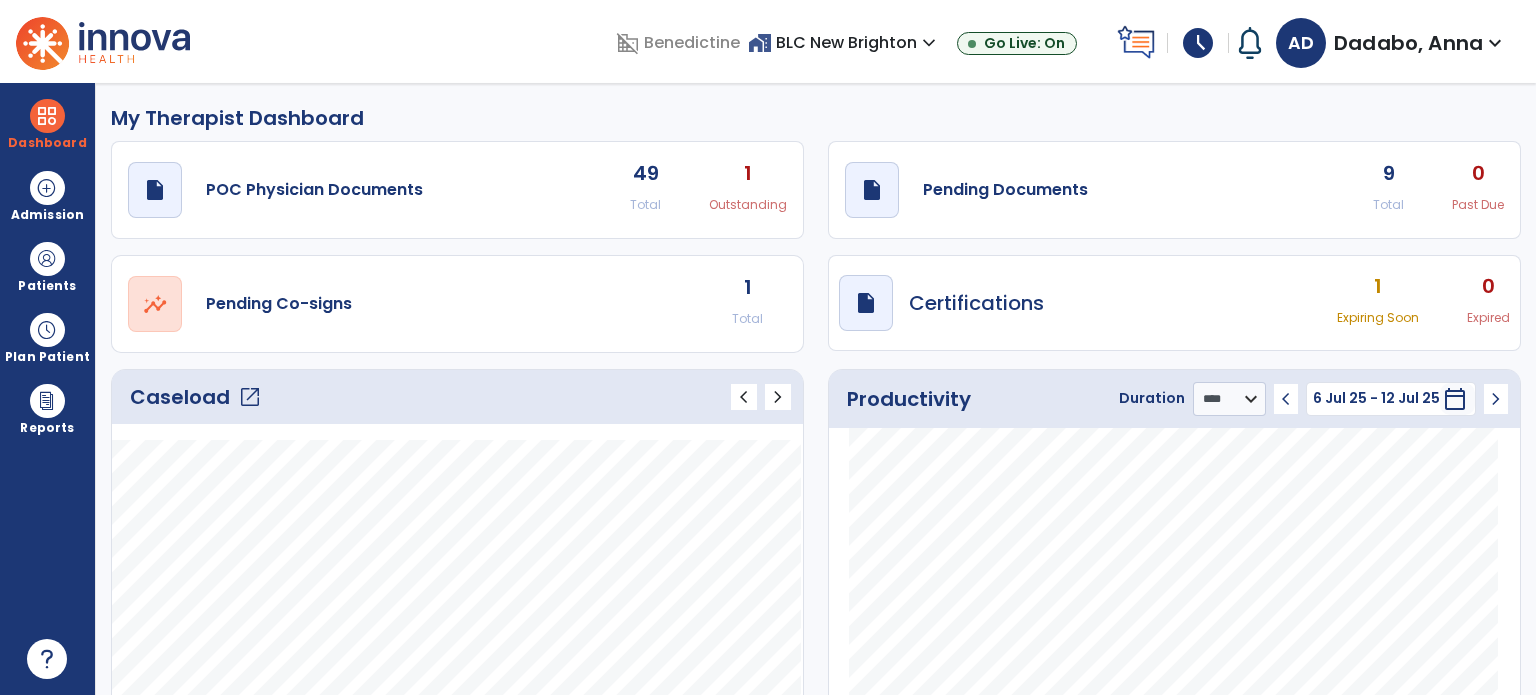 click on "open_in_new" 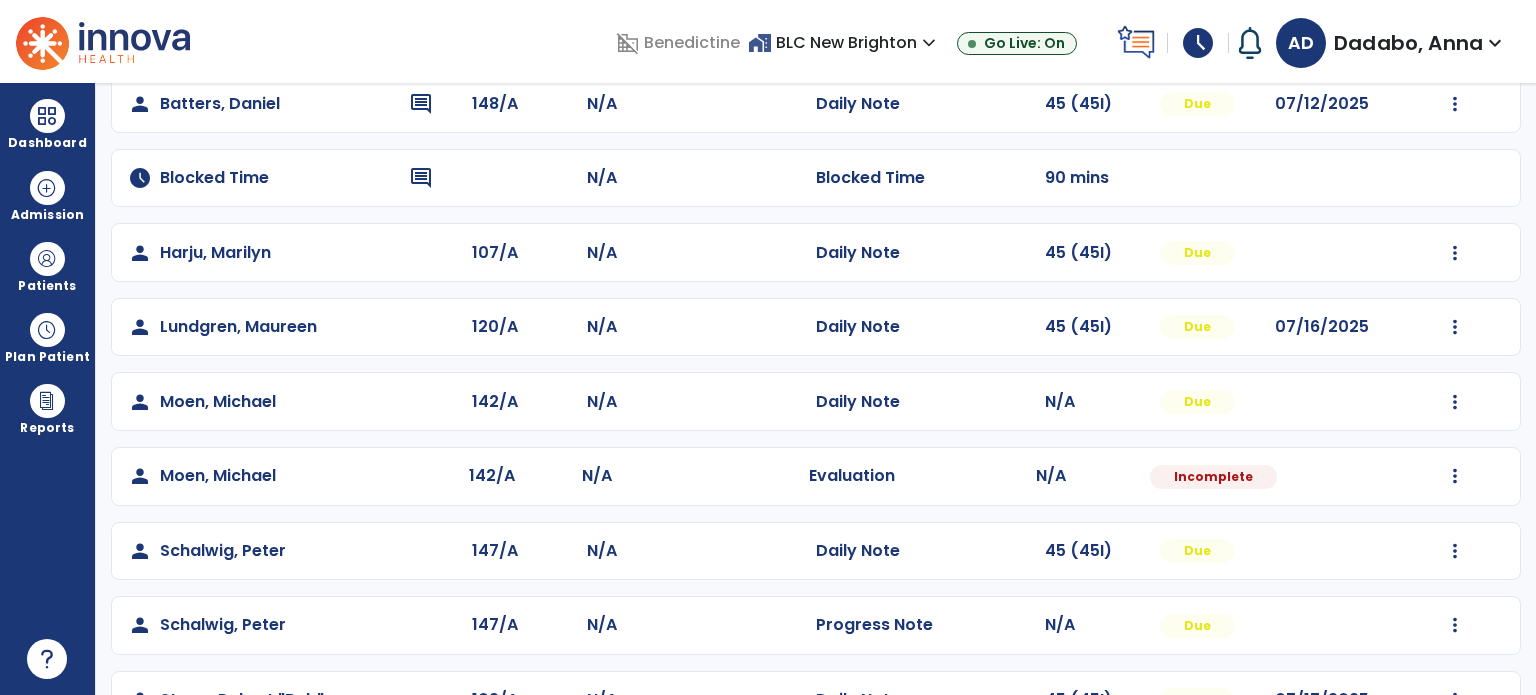 scroll, scrollTop: 317, scrollLeft: 0, axis: vertical 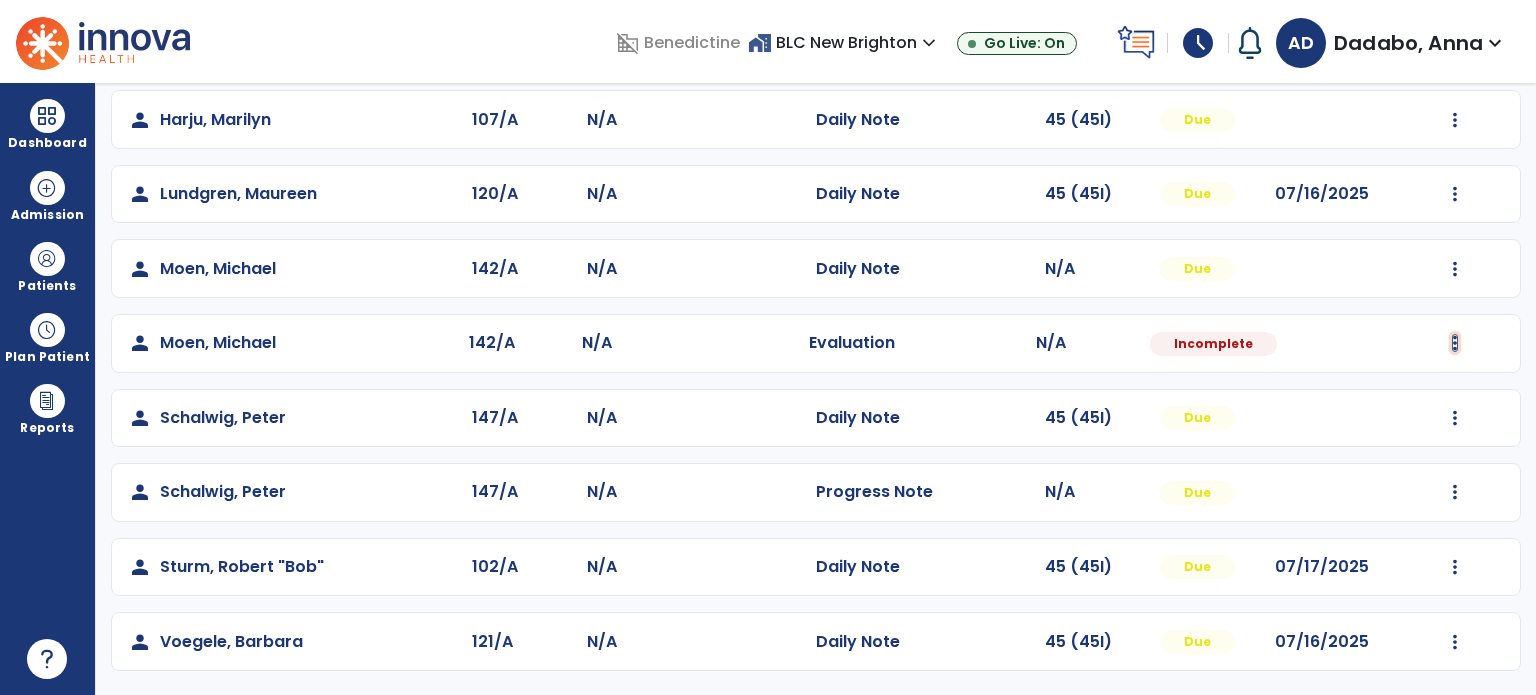click at bounding box center [1455, -29] 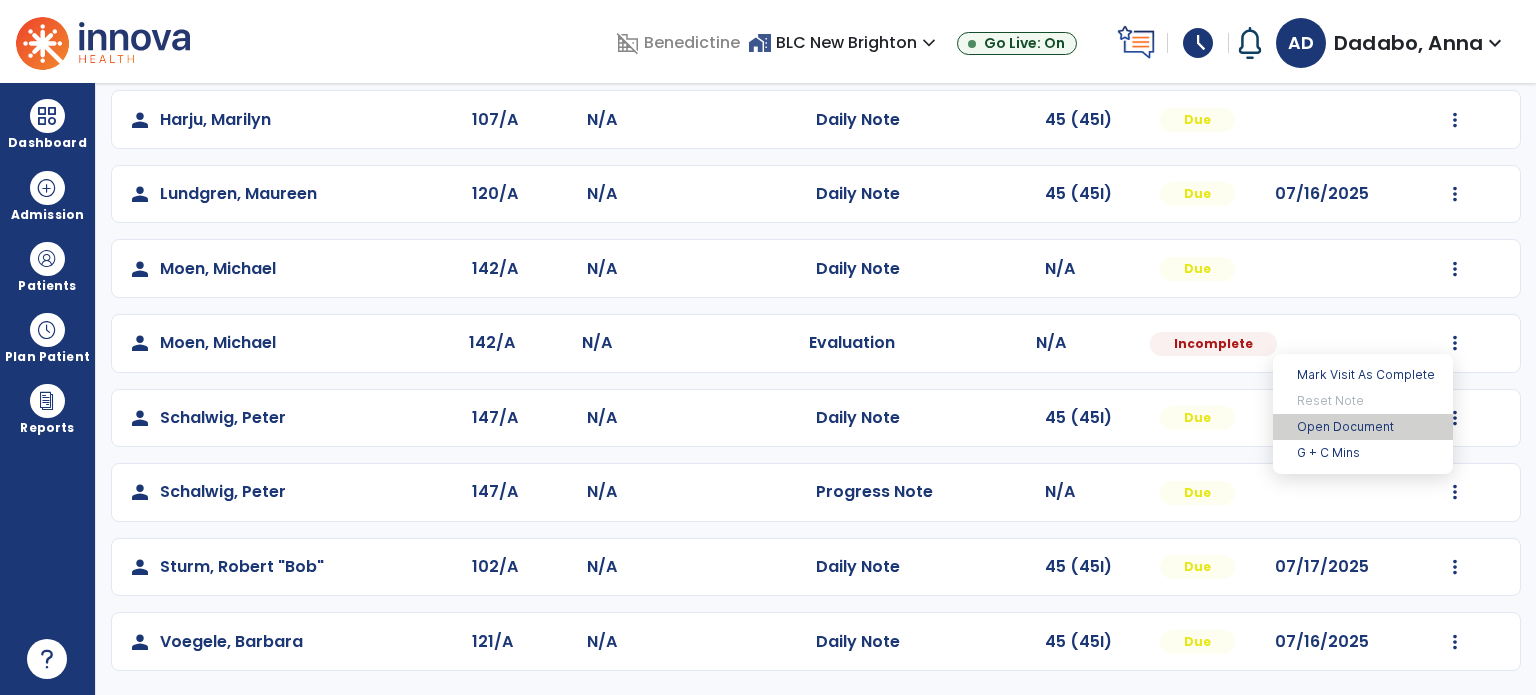 click on "Open Document" at bounding box center (1363, 427) 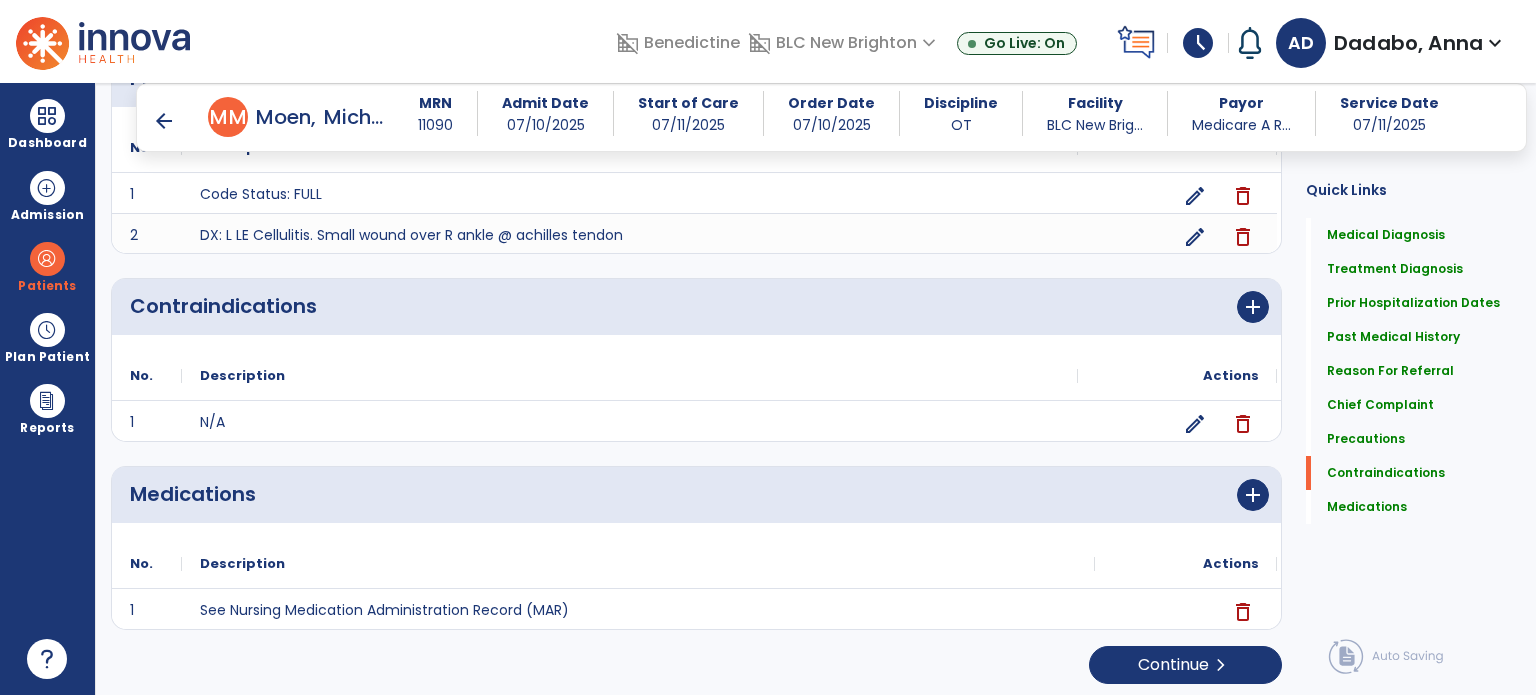 scroll, scrollTop: 1937, scrollLeft: 0, axis: vertical 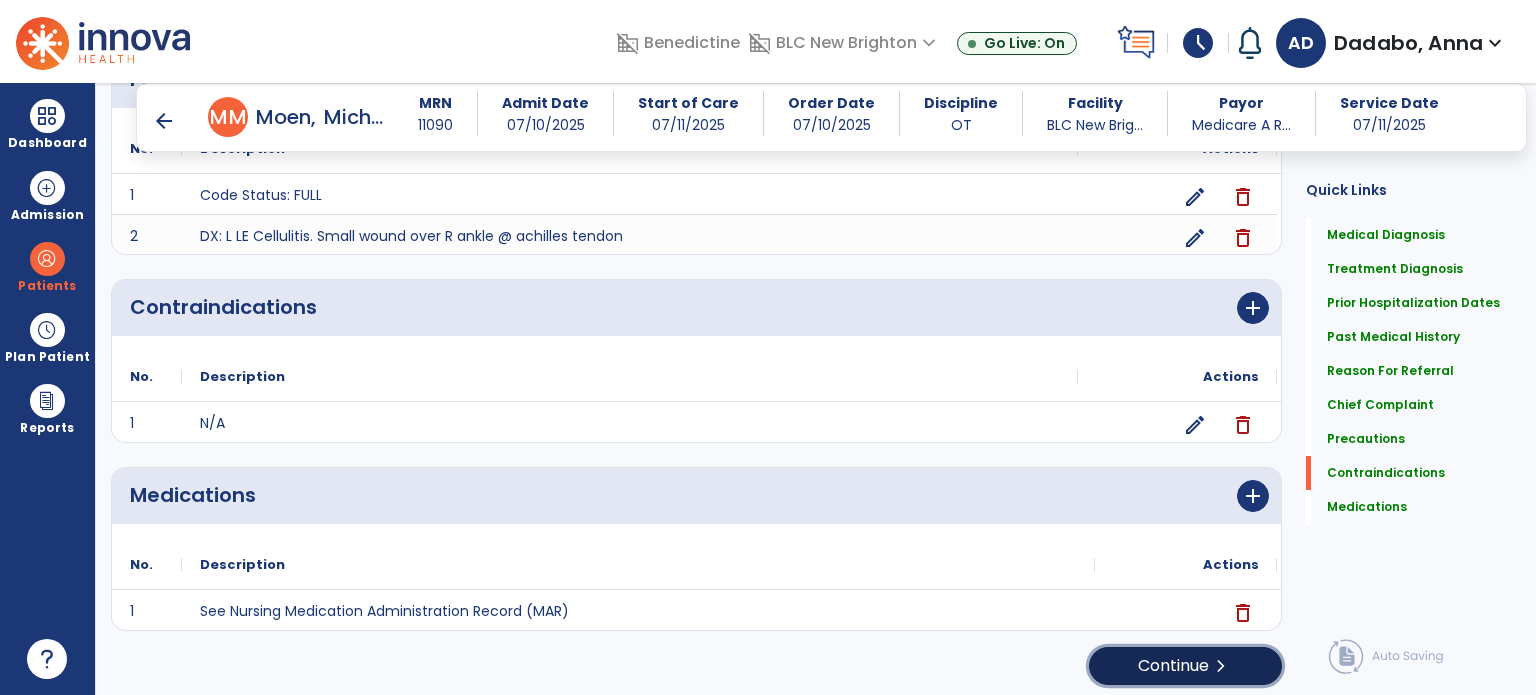 click on "Continue  chevron_right" 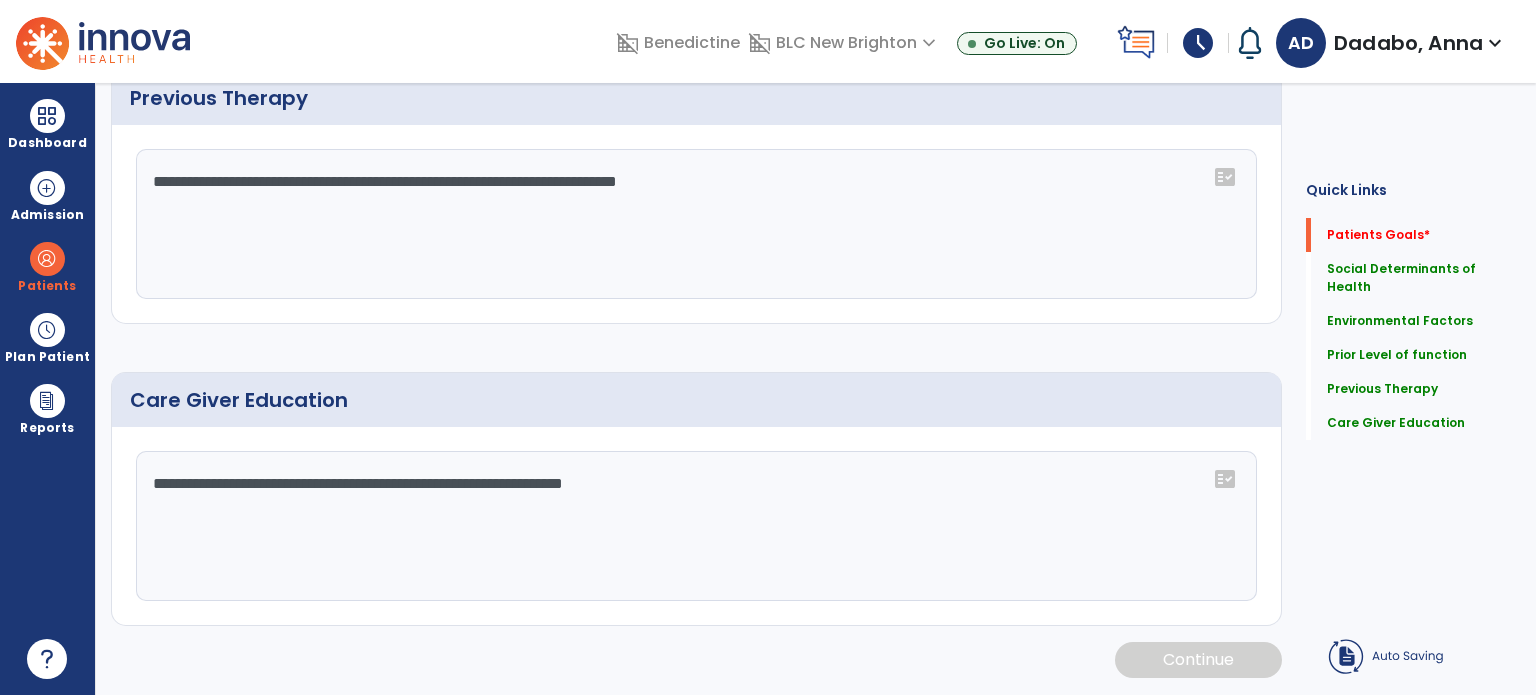 scroll, scrollTop: 0, scrollLeft: 0, axis: both 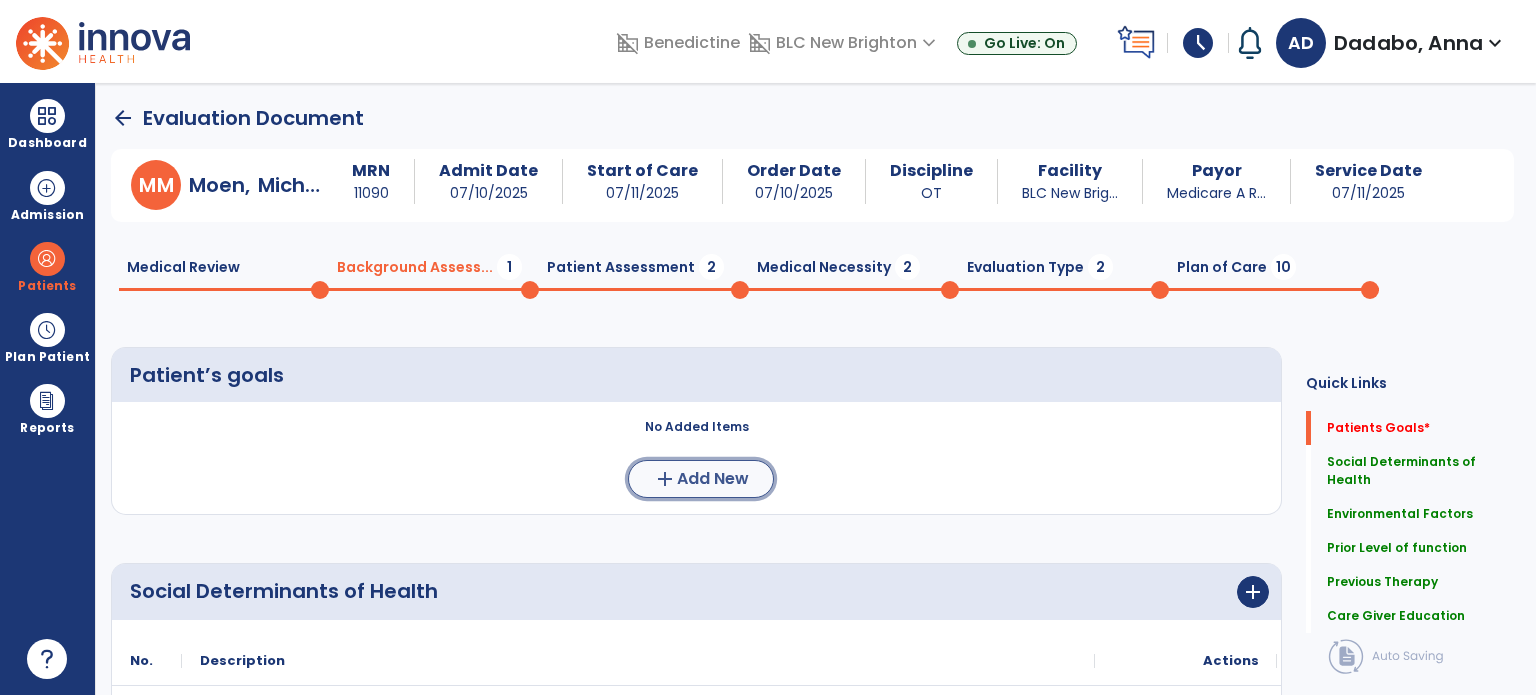 click on "Add New" 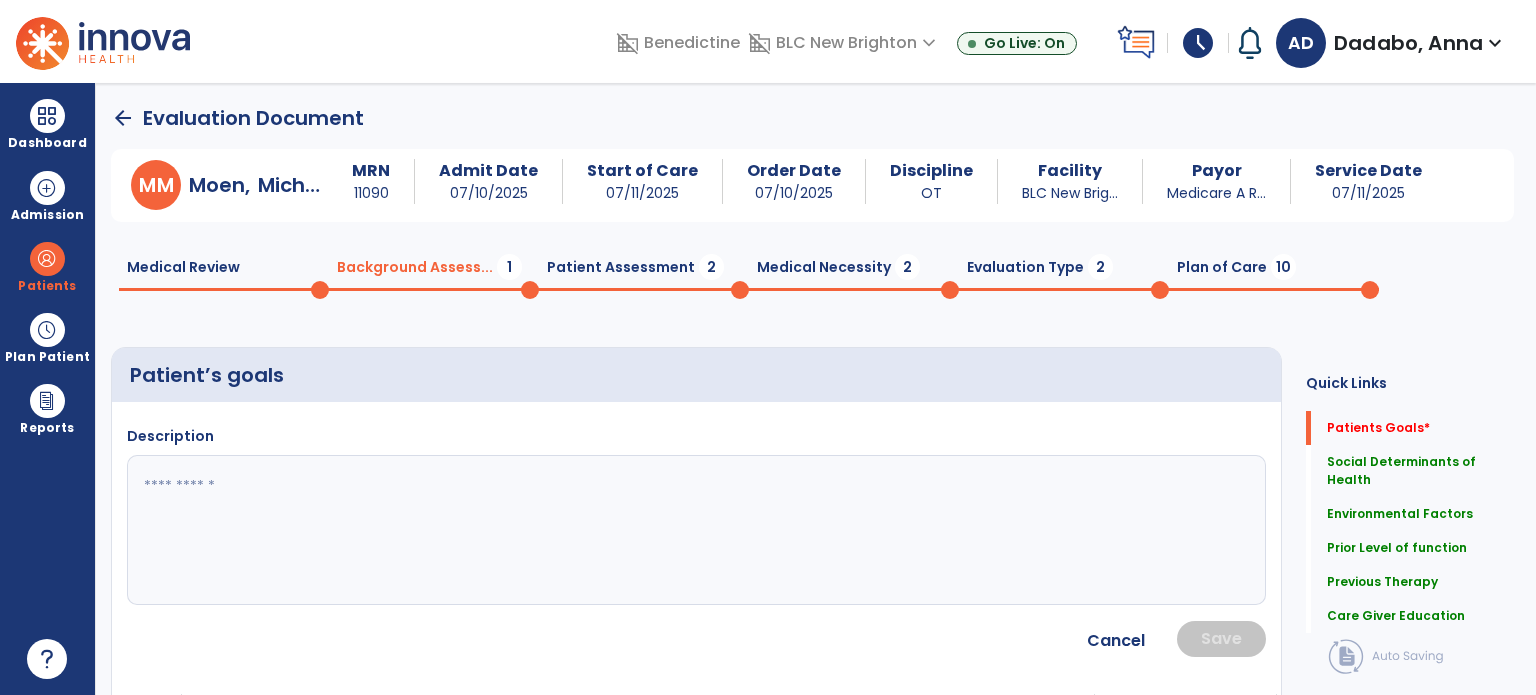 click 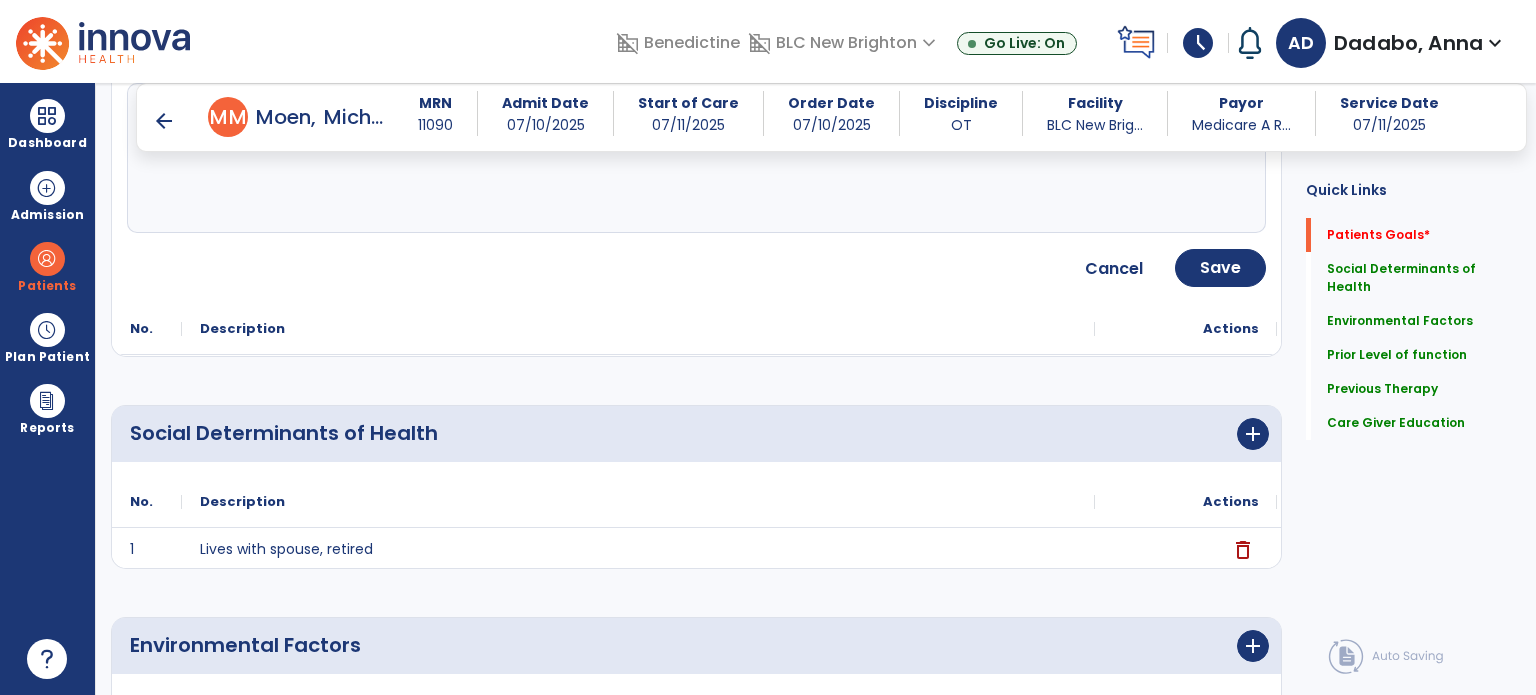 scroll, scrollTop: 356, scrollLeft: 0, axis: vertical 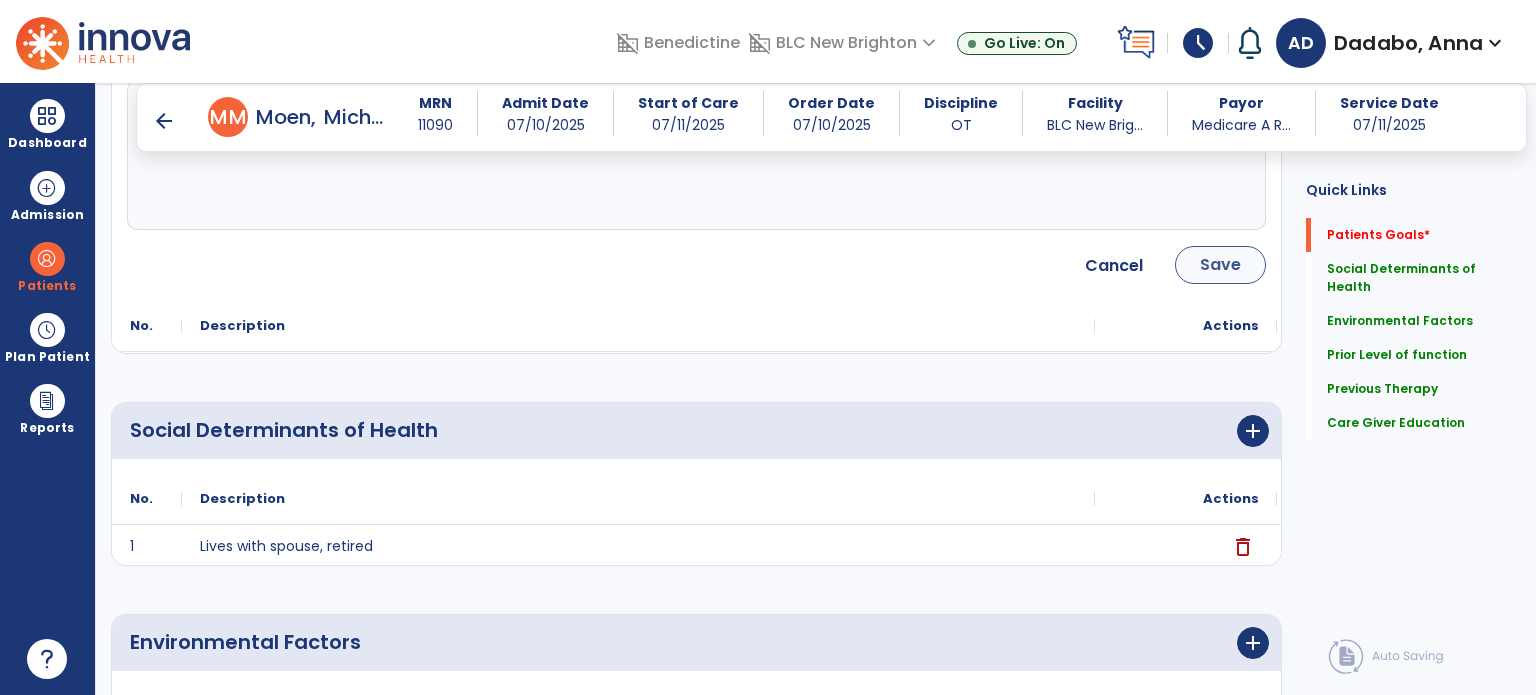 type on "**********" 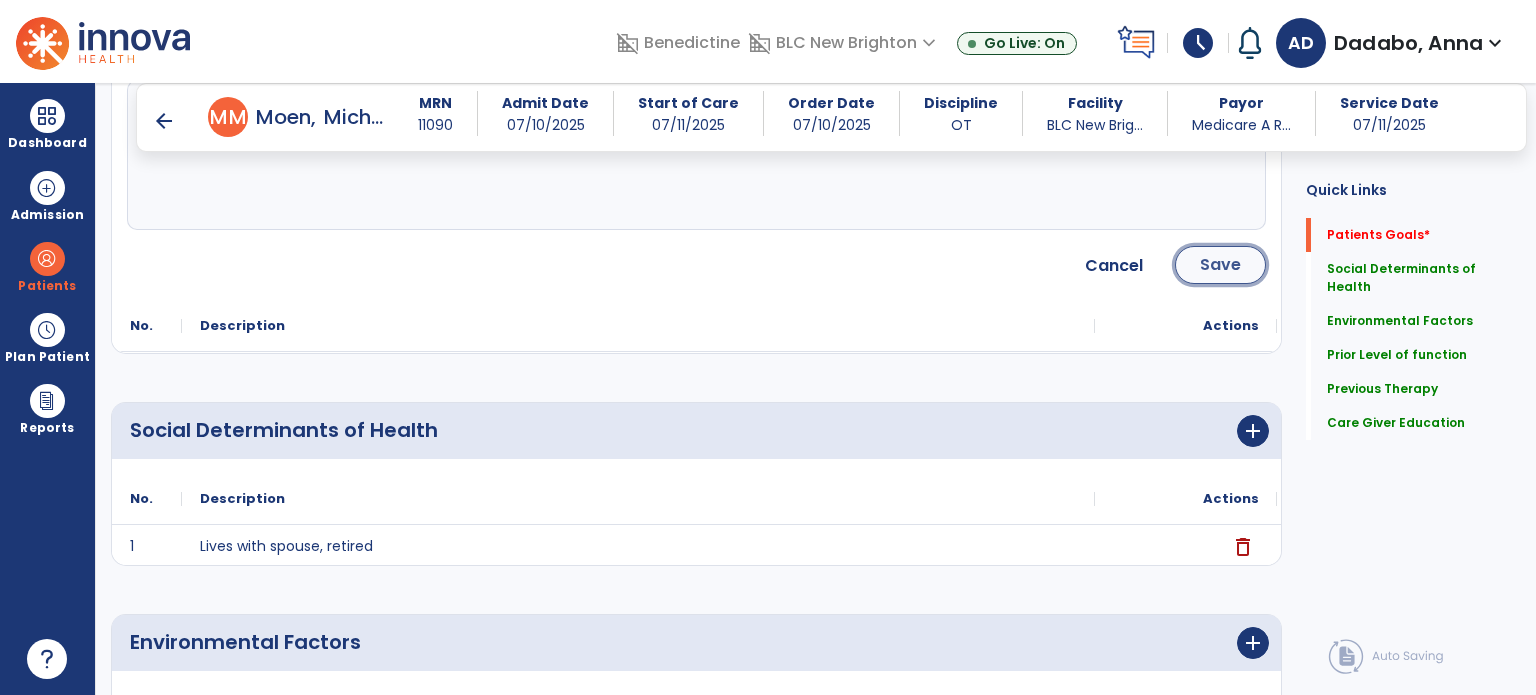 click on "Save" 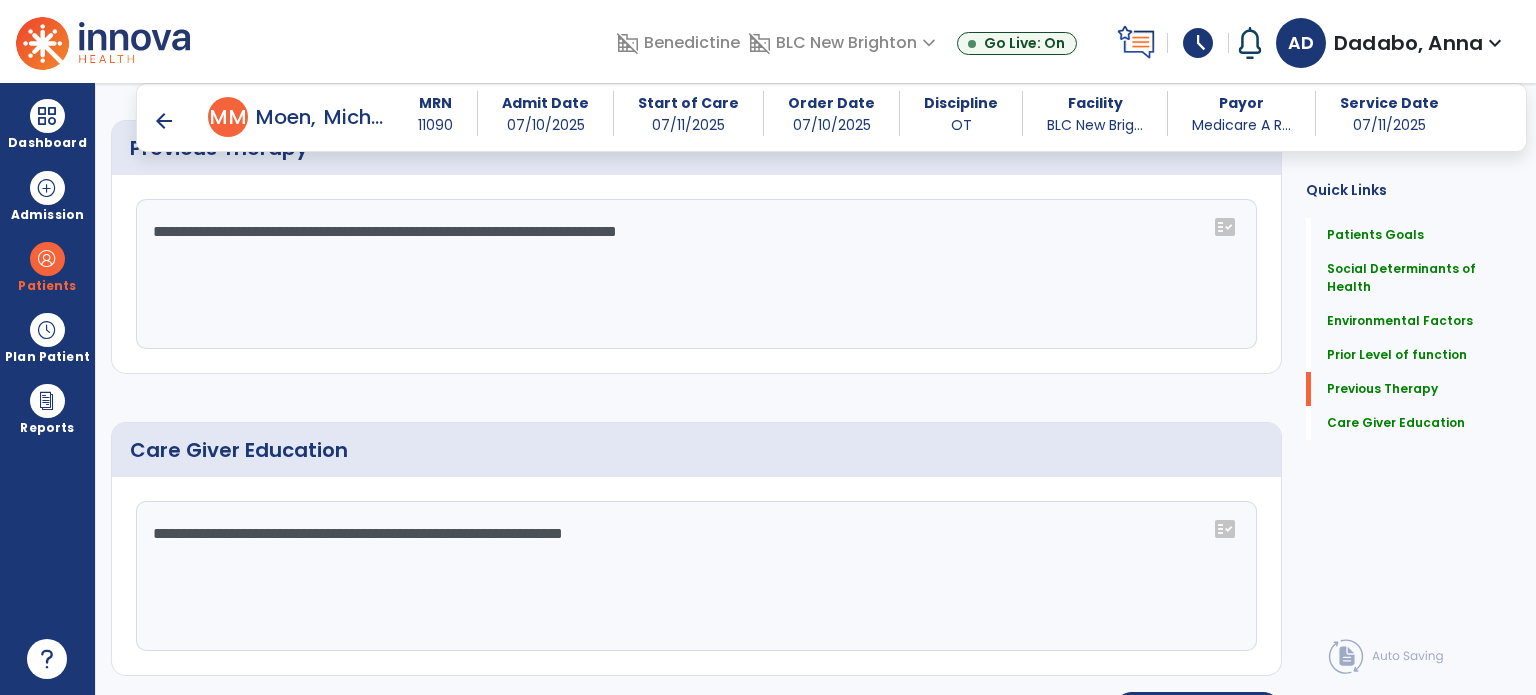 scroll, scrollTop: 1232, scrollLeft: 0, axis: vertical 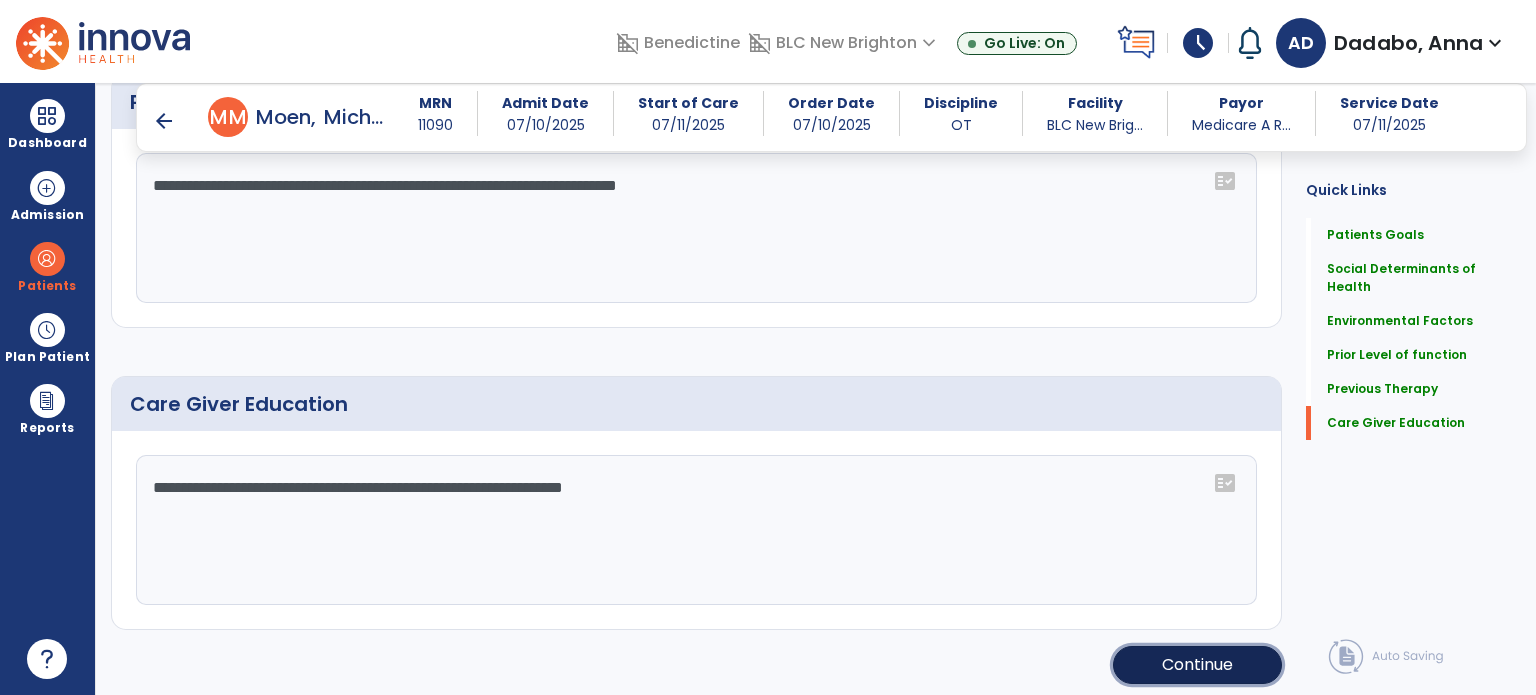 click on "Continue" 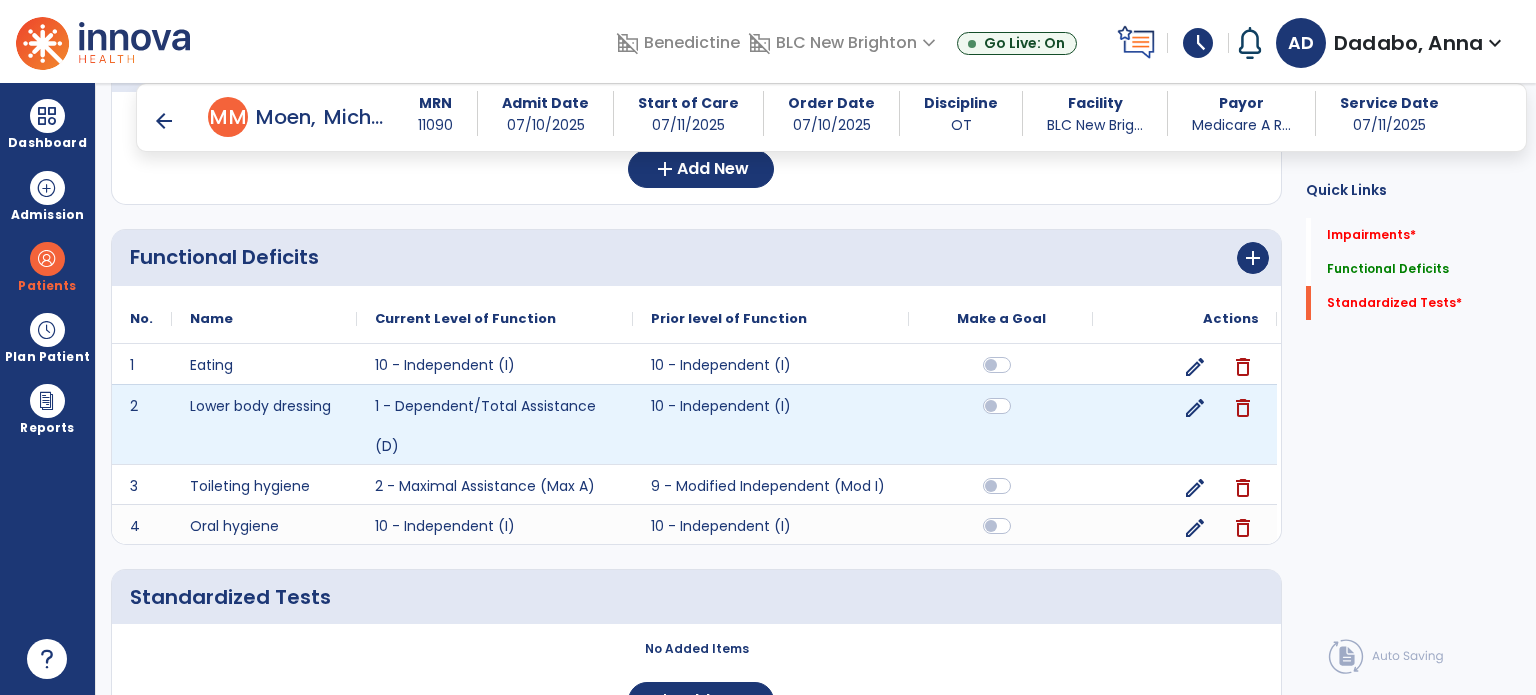 scroll, scrollTop: 276, scrollLeft: 0, axis: vertical 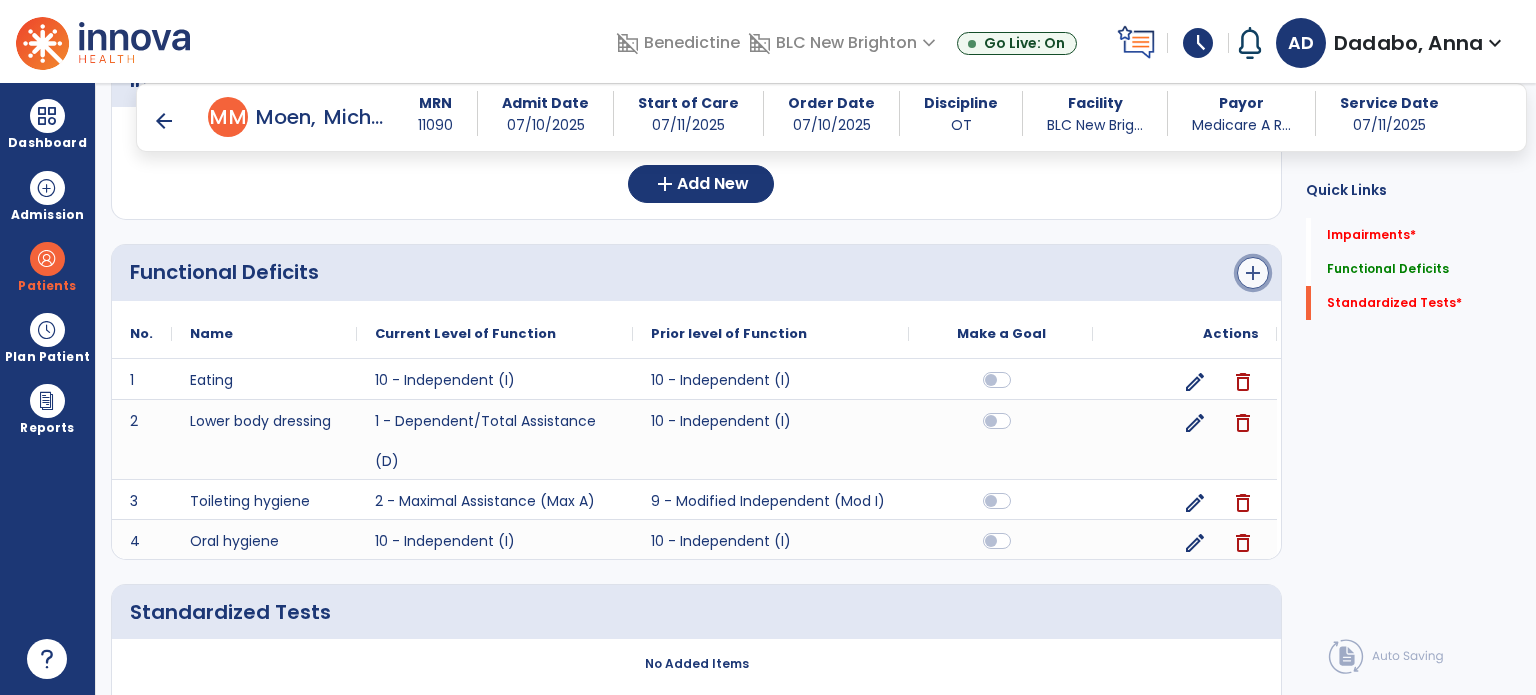 click on "add" 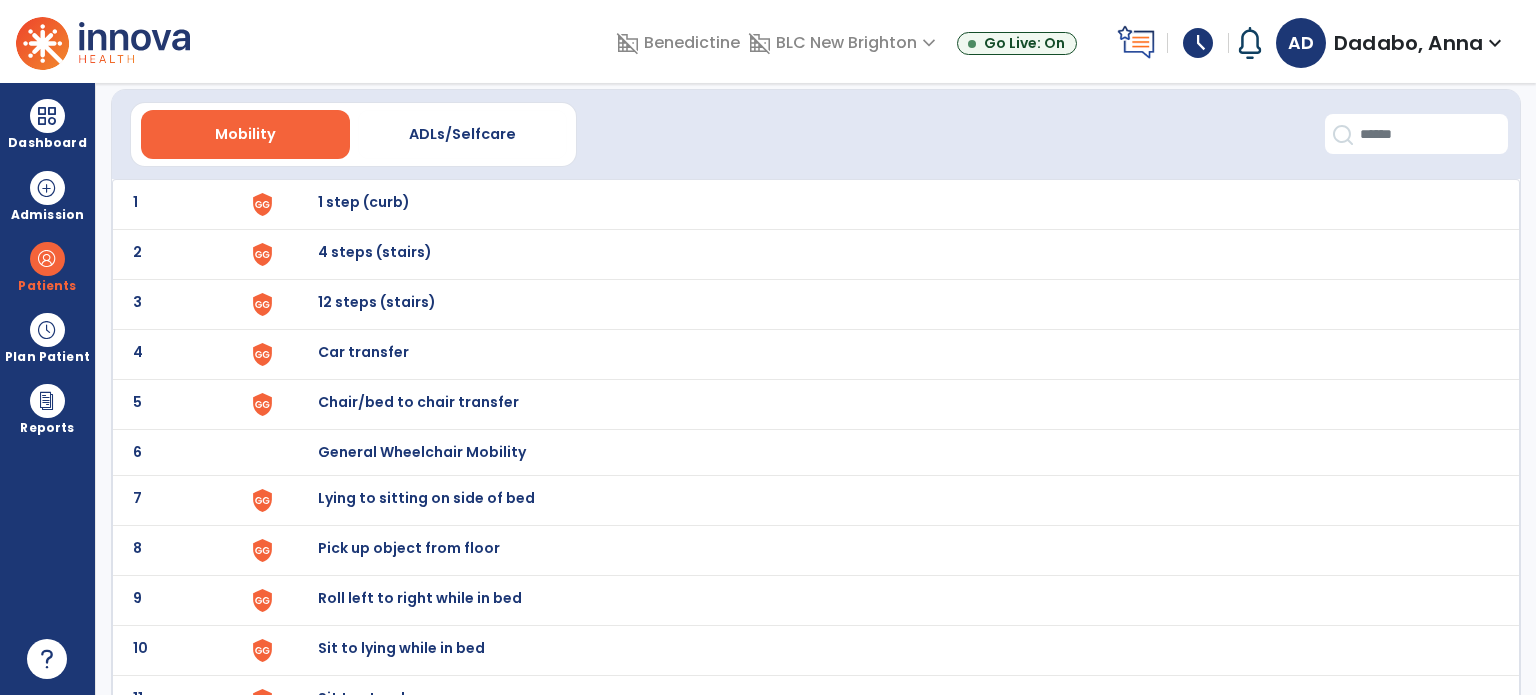 scroll, scrollTop: 64, scrollLeft: 0, axis: vertical 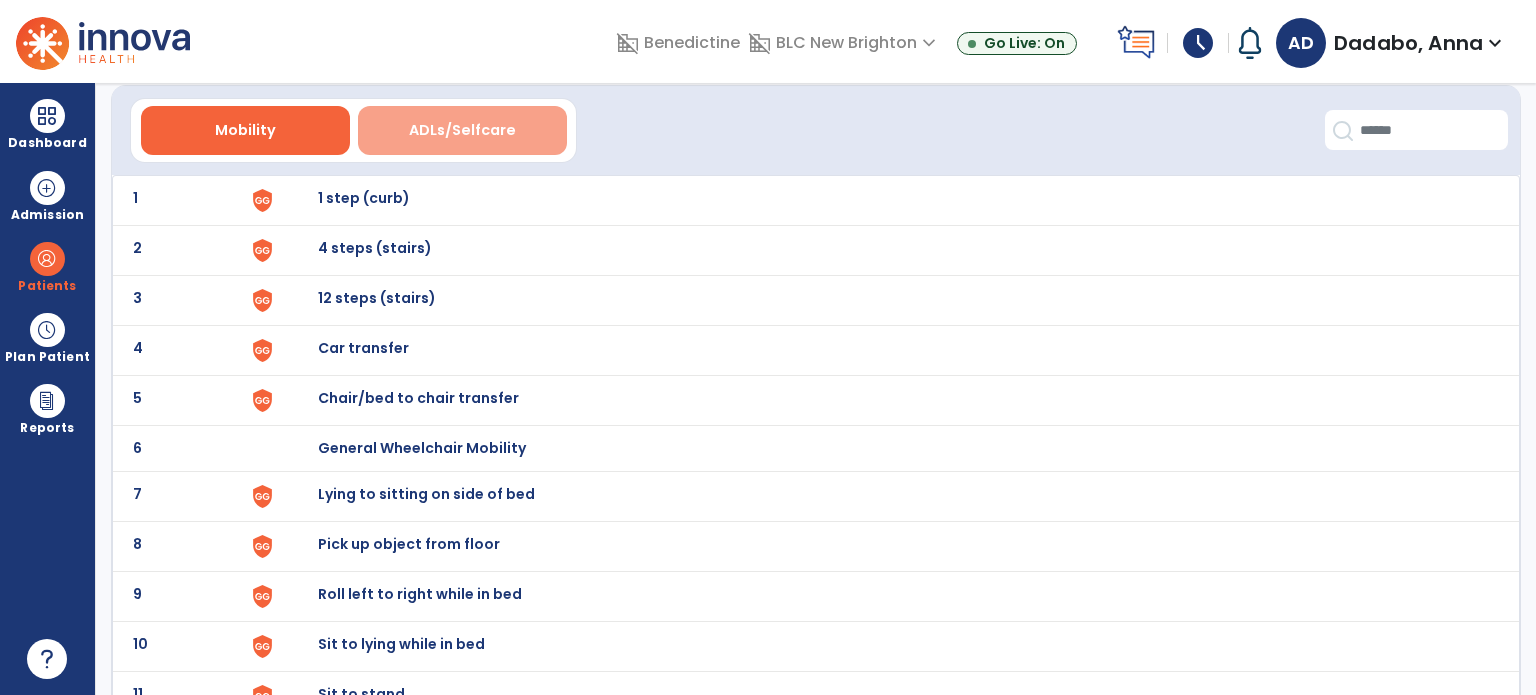 click on "ADLs/Selfcare" at bounding box center [462, 130] 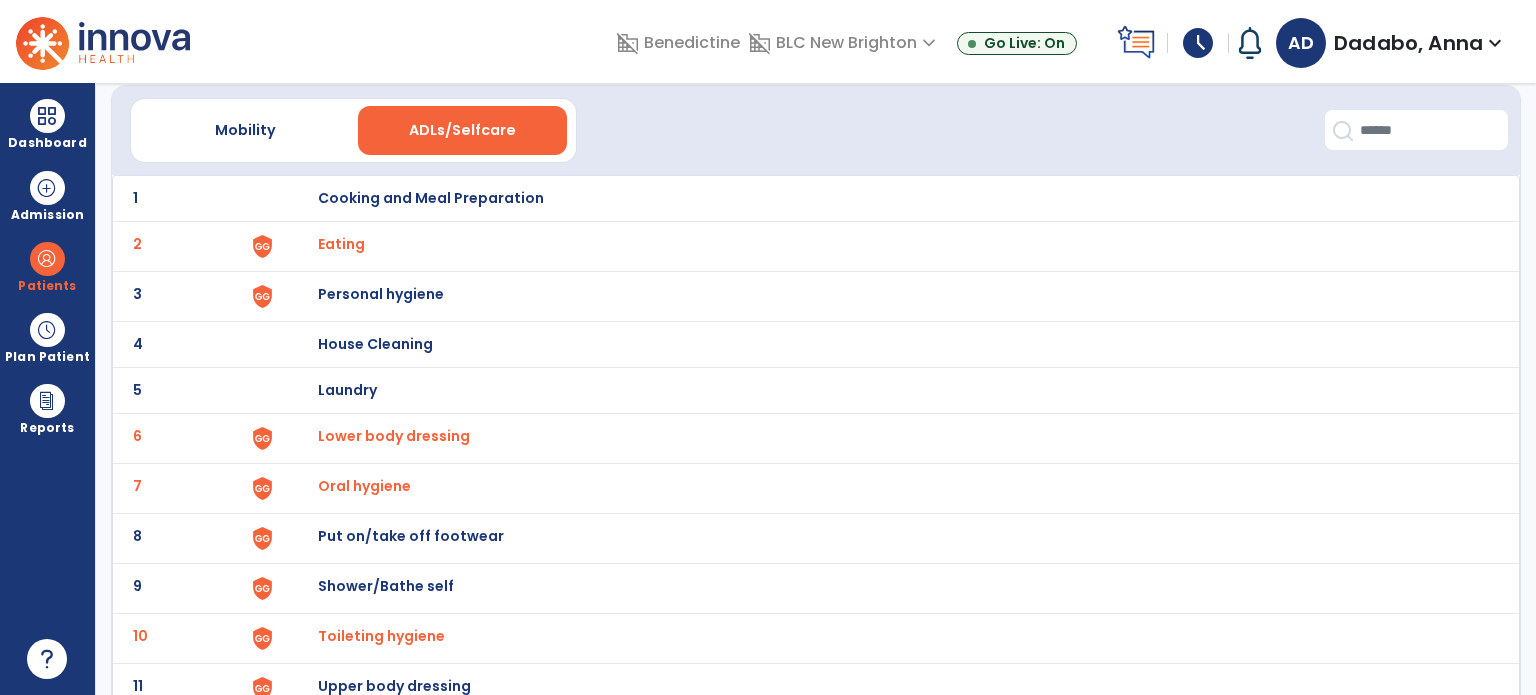 click on "Put on/take off footwear" at bounding box center [431, 198] 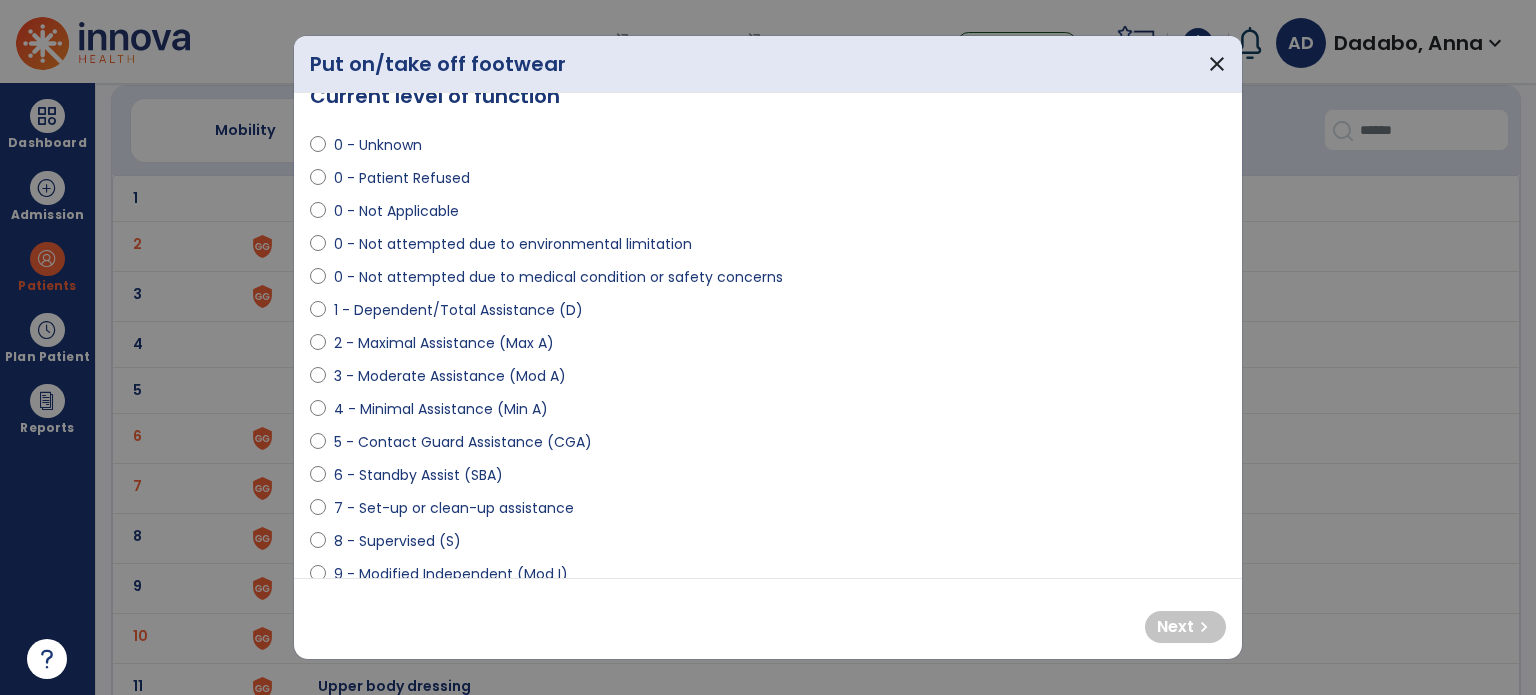 scroll, scrollTop: 56, scrollLeft: 0, axis: vertical 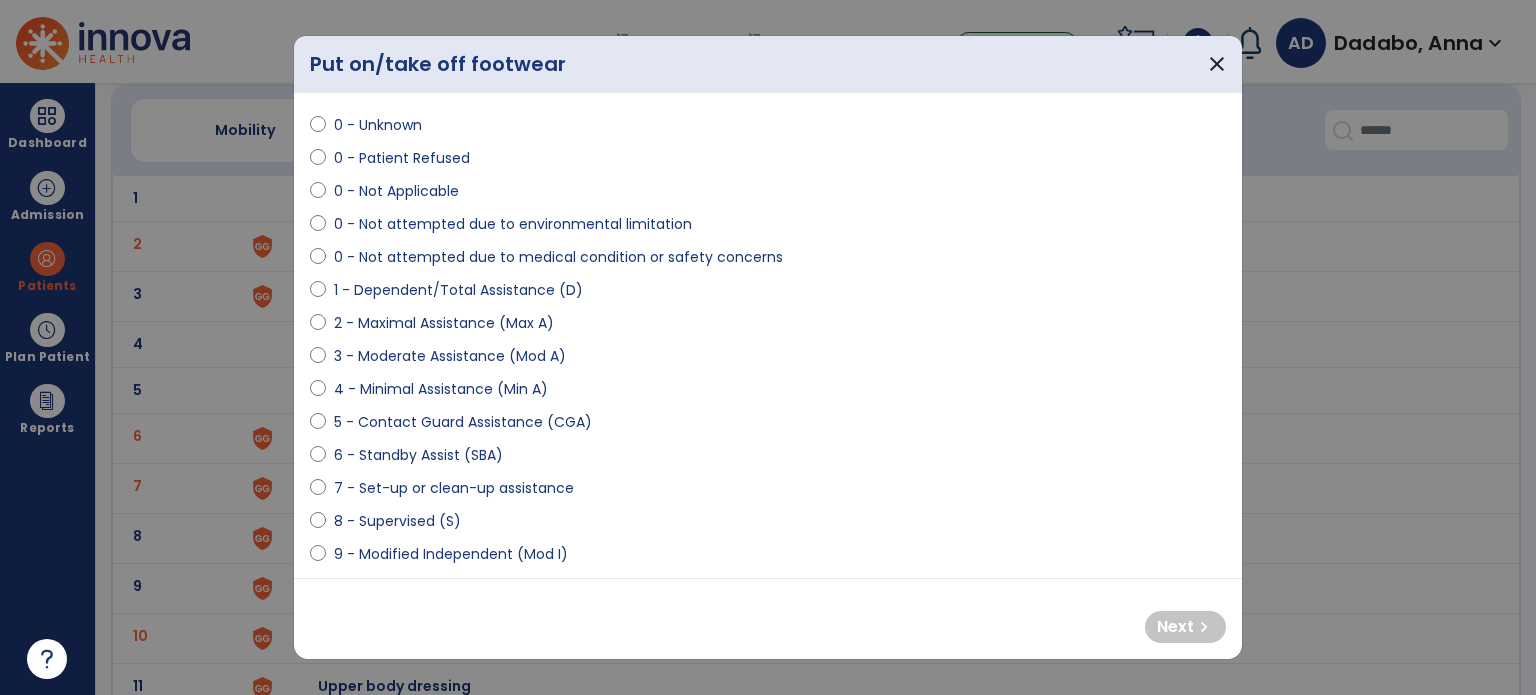 click on "1 - Dependent/Total Assistance (D)" at bounding box center [458, 290] 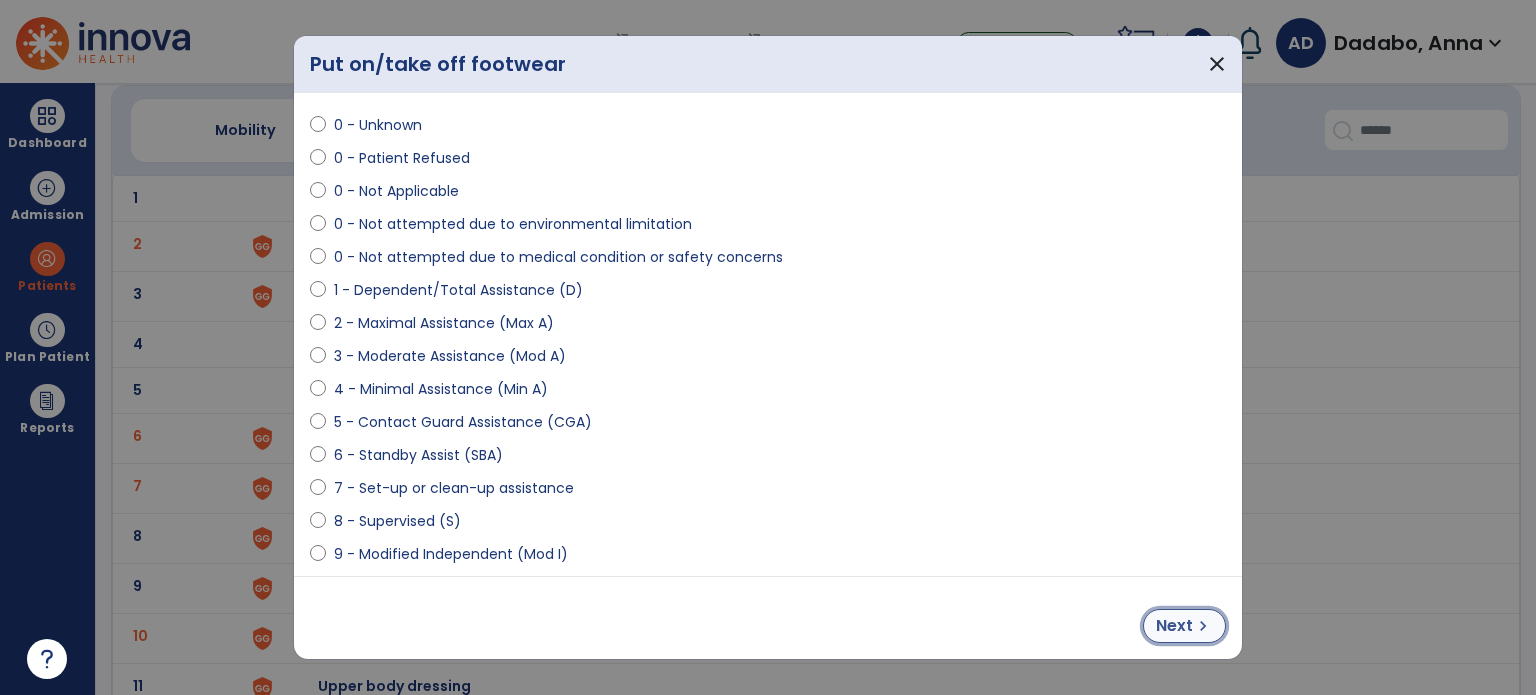 click on "chevron_right" at bounding box center (1203, 626) 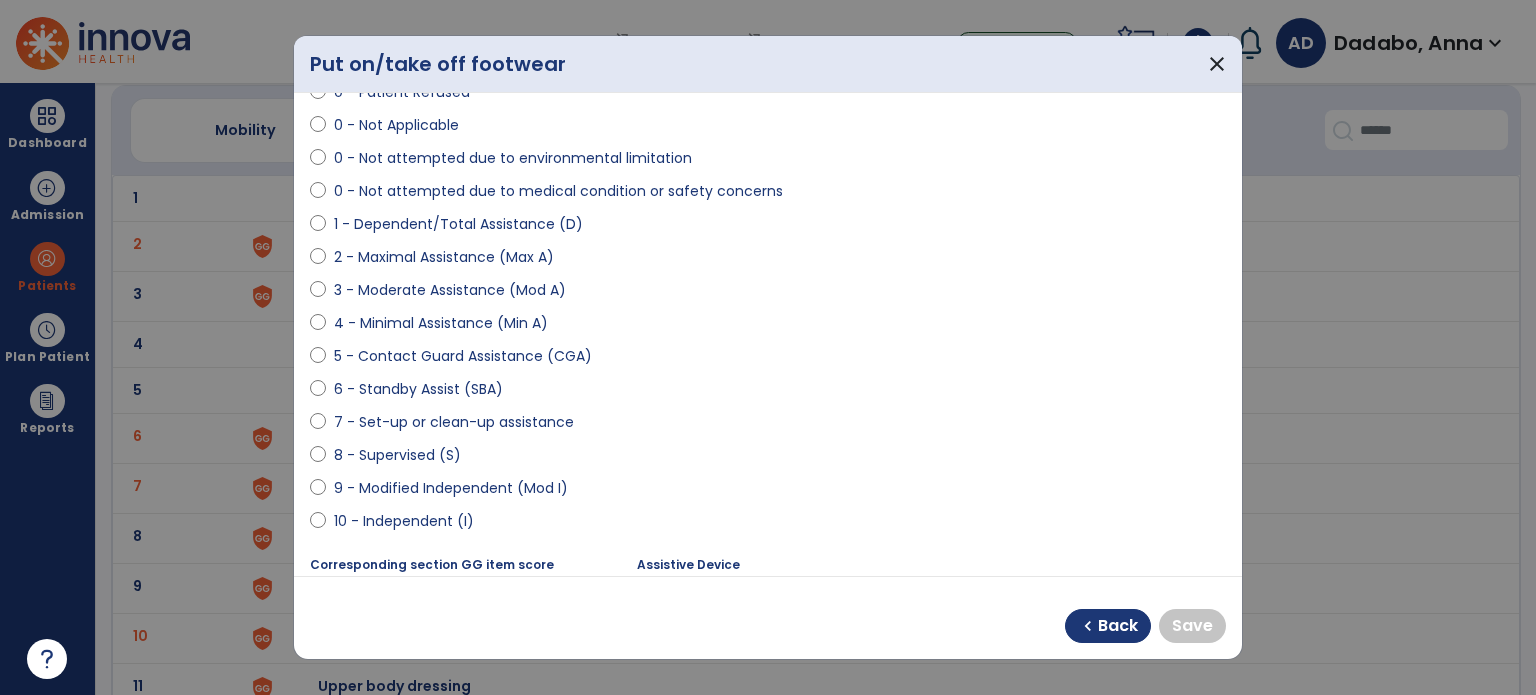 scroll, scrollTop: 160, scrollLeft: 0, axis: vertical 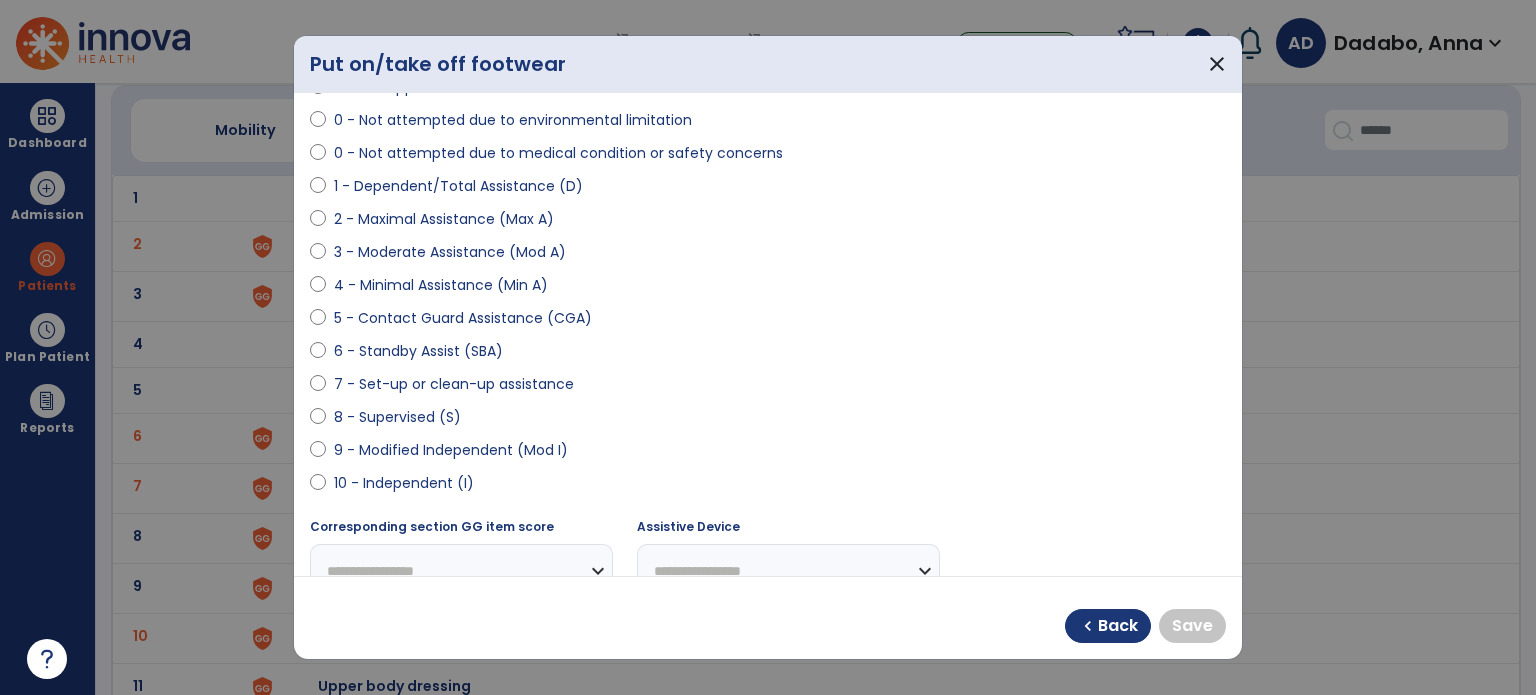 select on "**********" 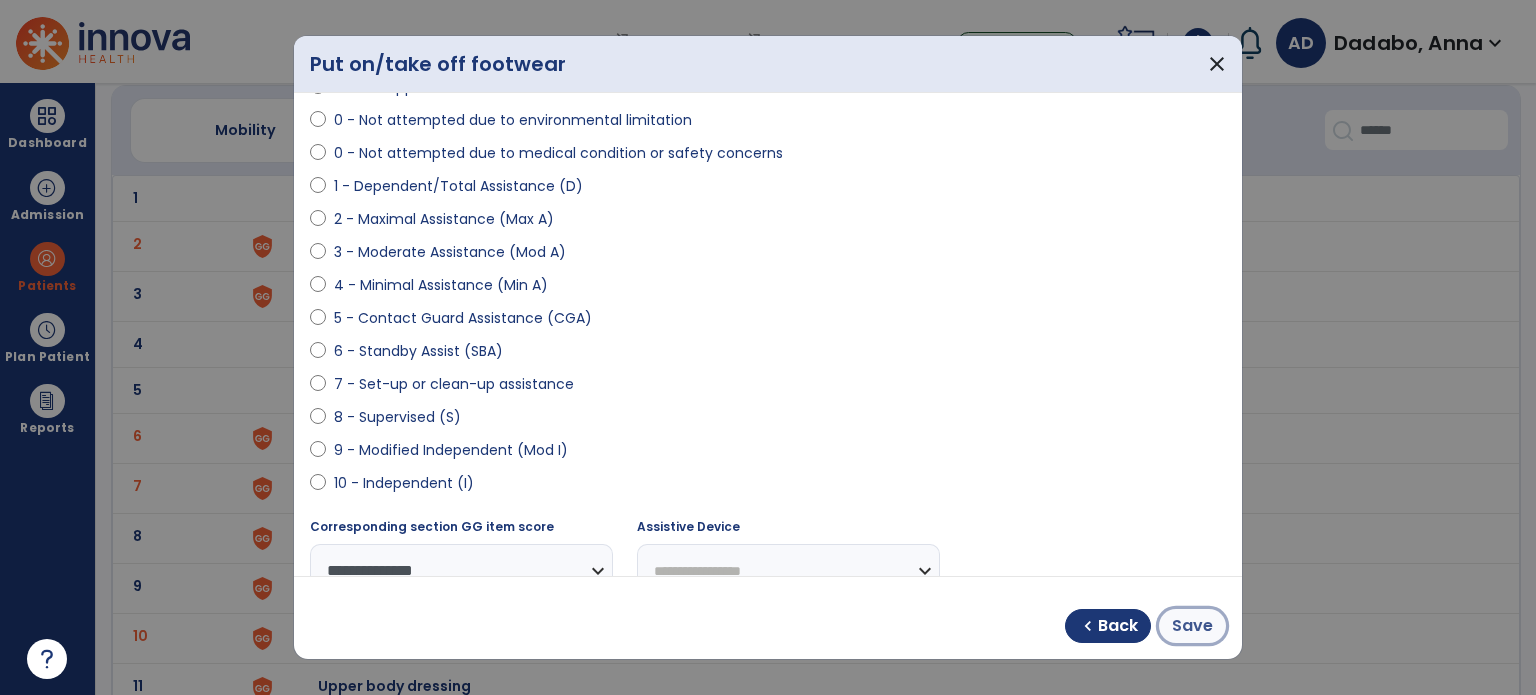click on "Save" at bounding box center [1192, 626] 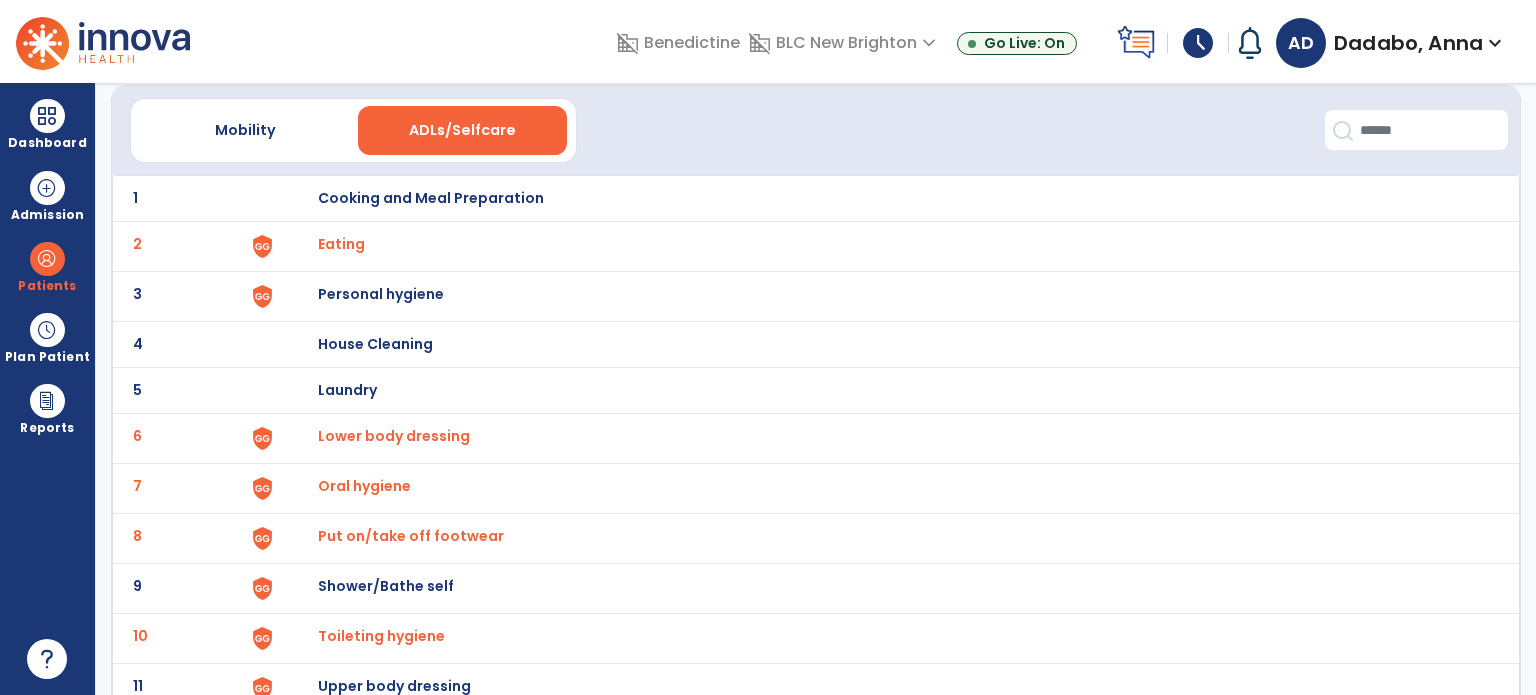 click on "Shower/Bathe self" at bounding box center (431, 198) 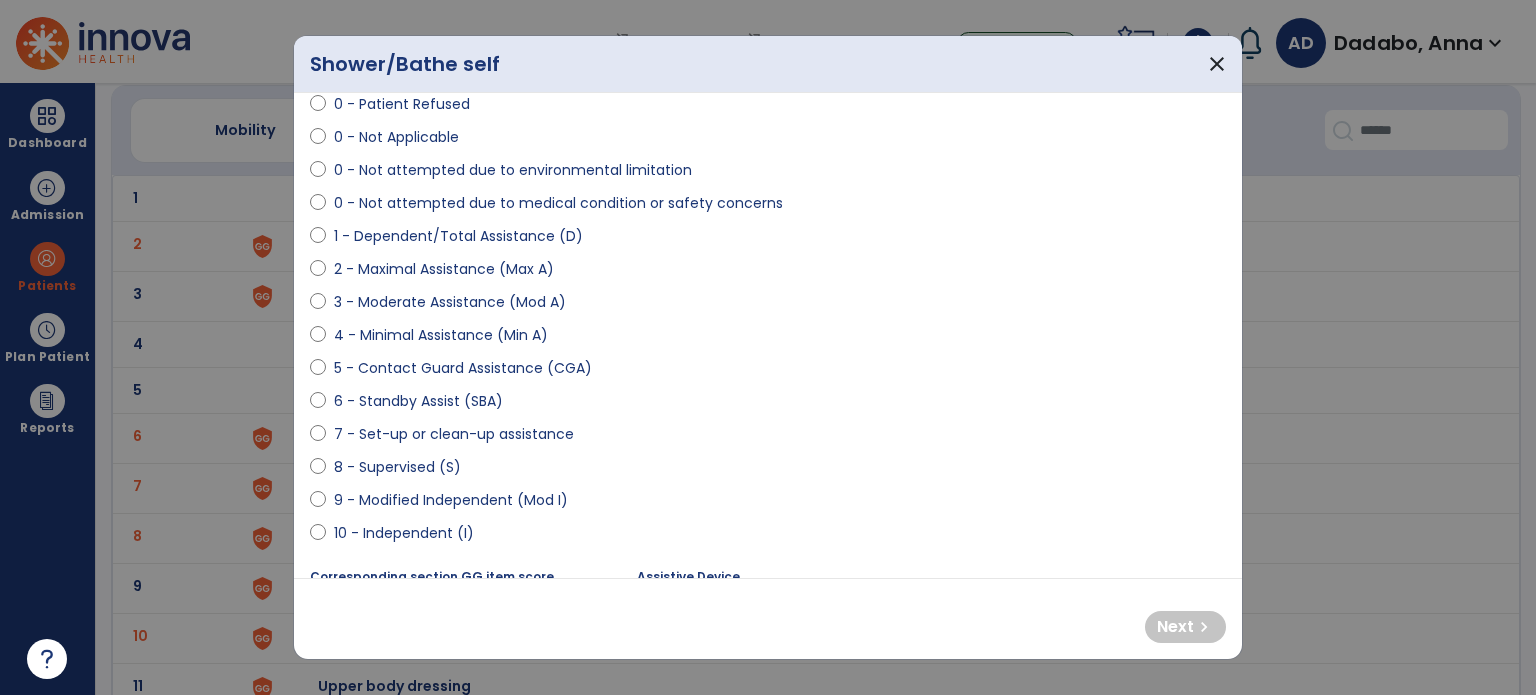 scroll, scrollTop: 111, scrollLeft: 0, axis: vertical 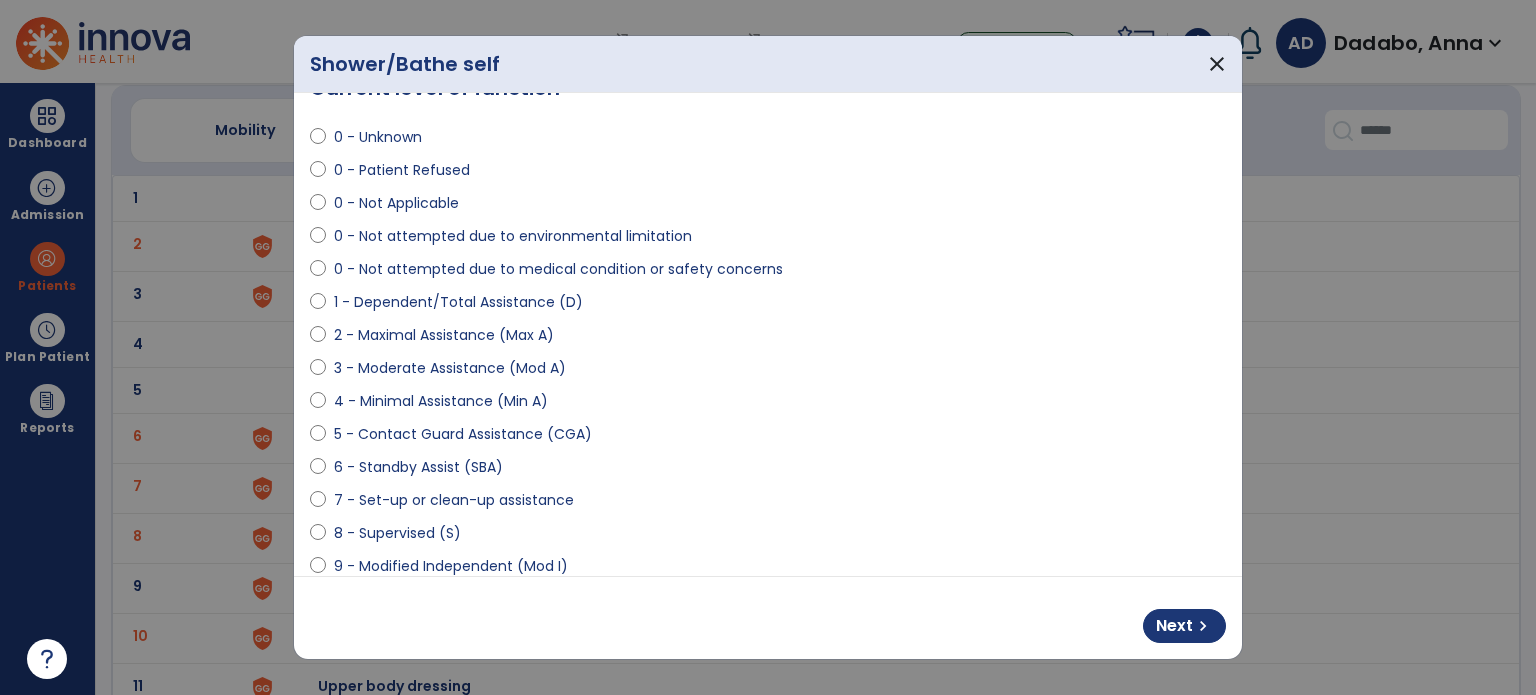 click on "4 - Minimal Assistance (Min A)" at bounding box center [441, 401] 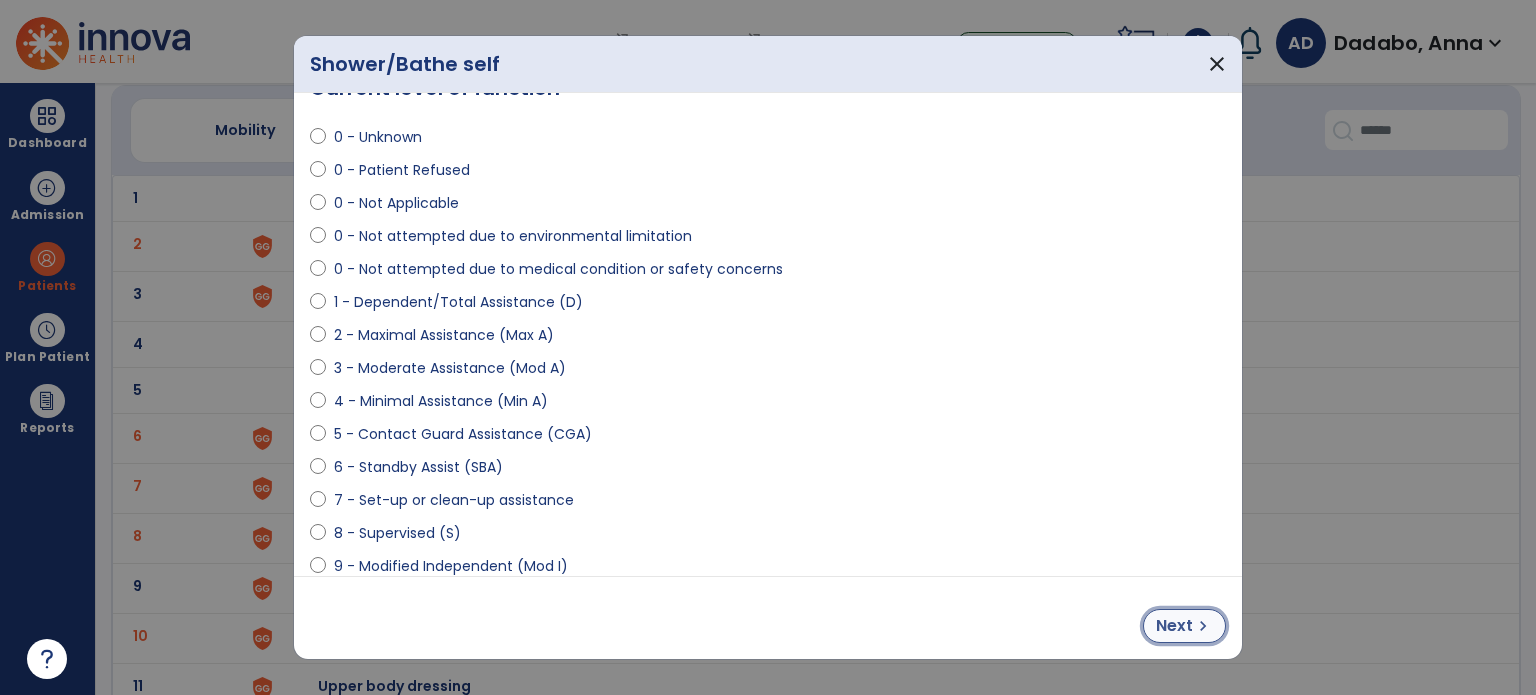 click on "chevron_right" at bounding box center (1203, 626) 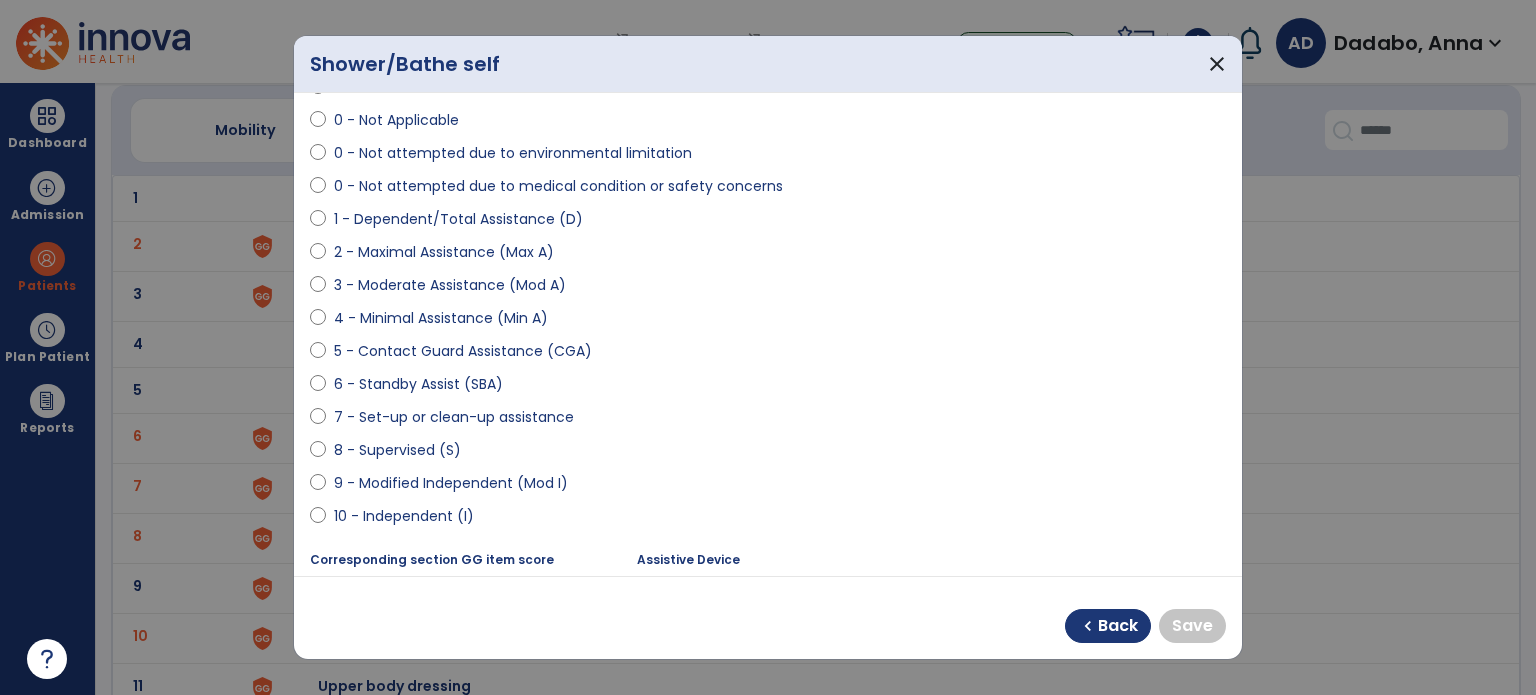 scroll, scrollTop: 216, scrollLeft: 0, axis: vertical 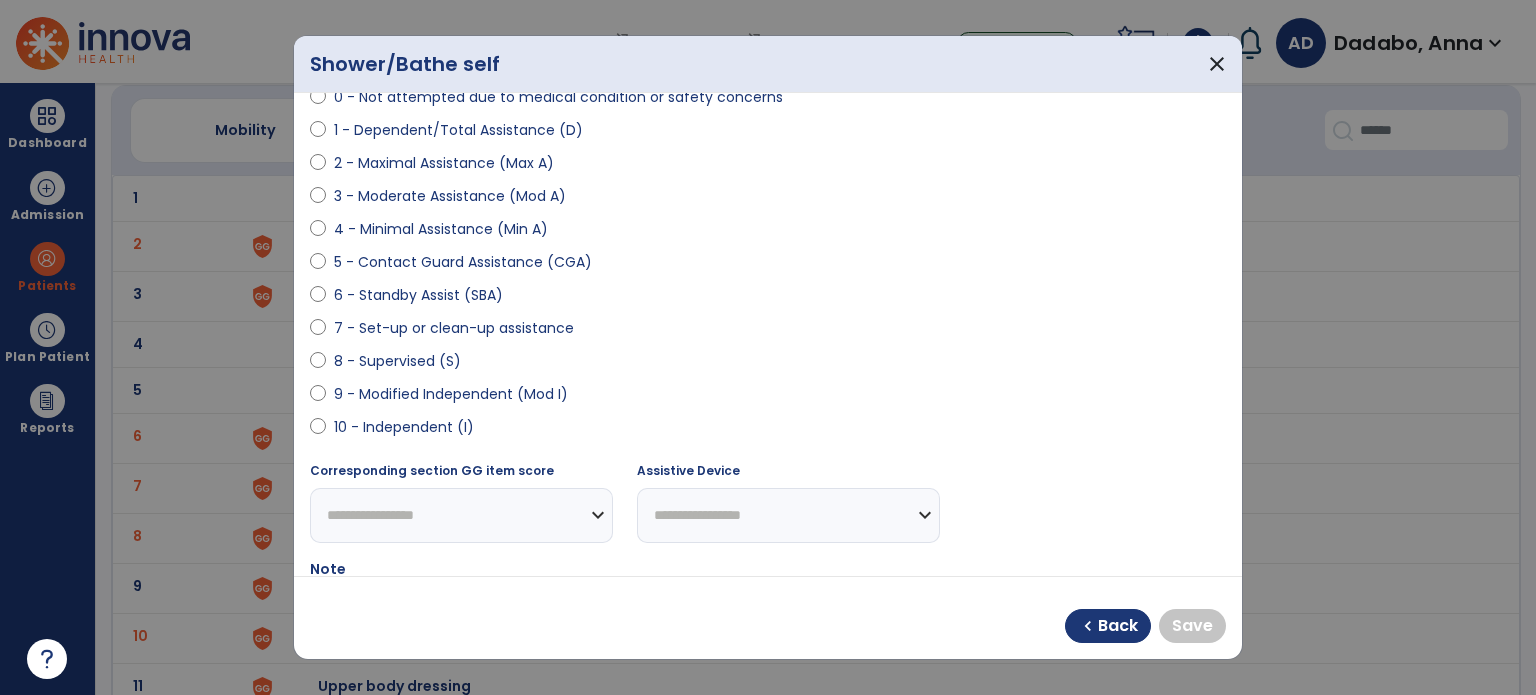 click on "5 - Contact Guard Assistance (CGA)" at bounding box center (463, 262) 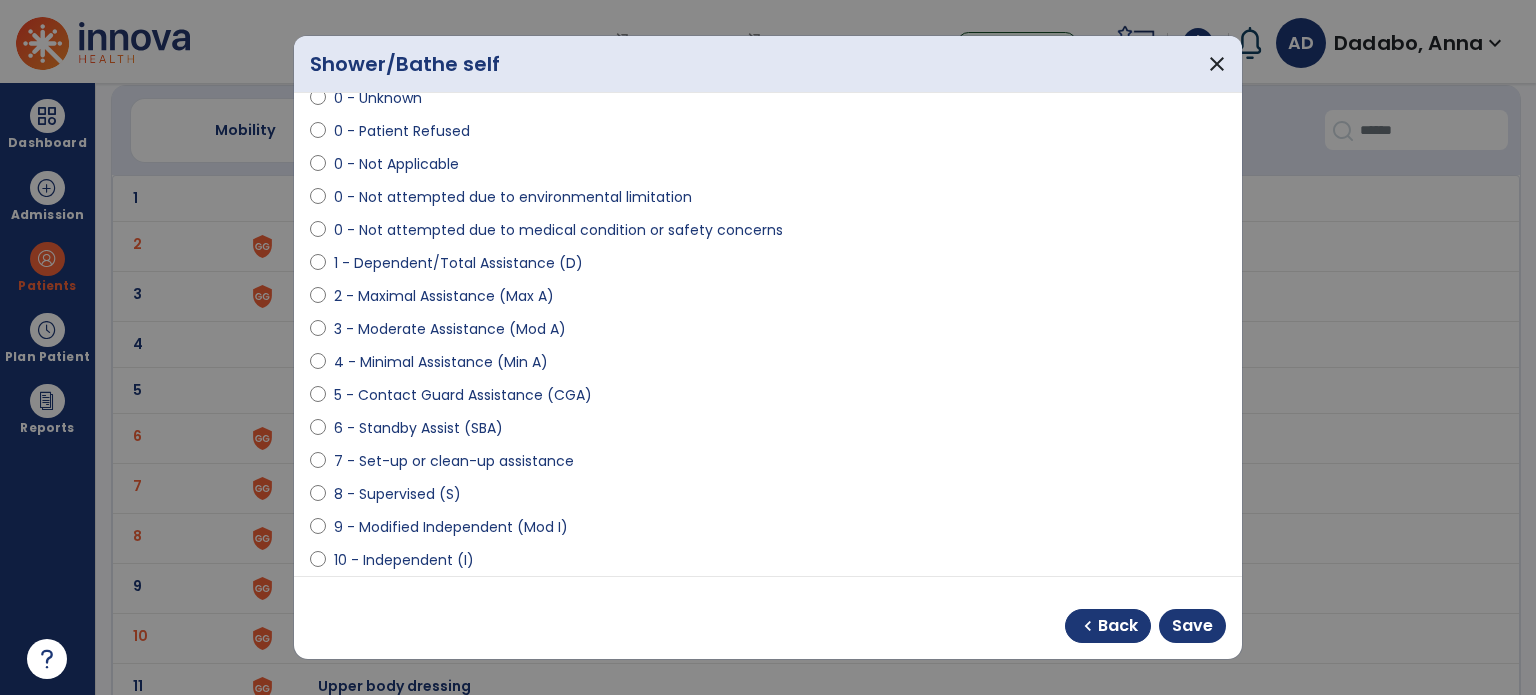 scroll, scrollTop: 103, scrollLeft: 0, axis: vertical 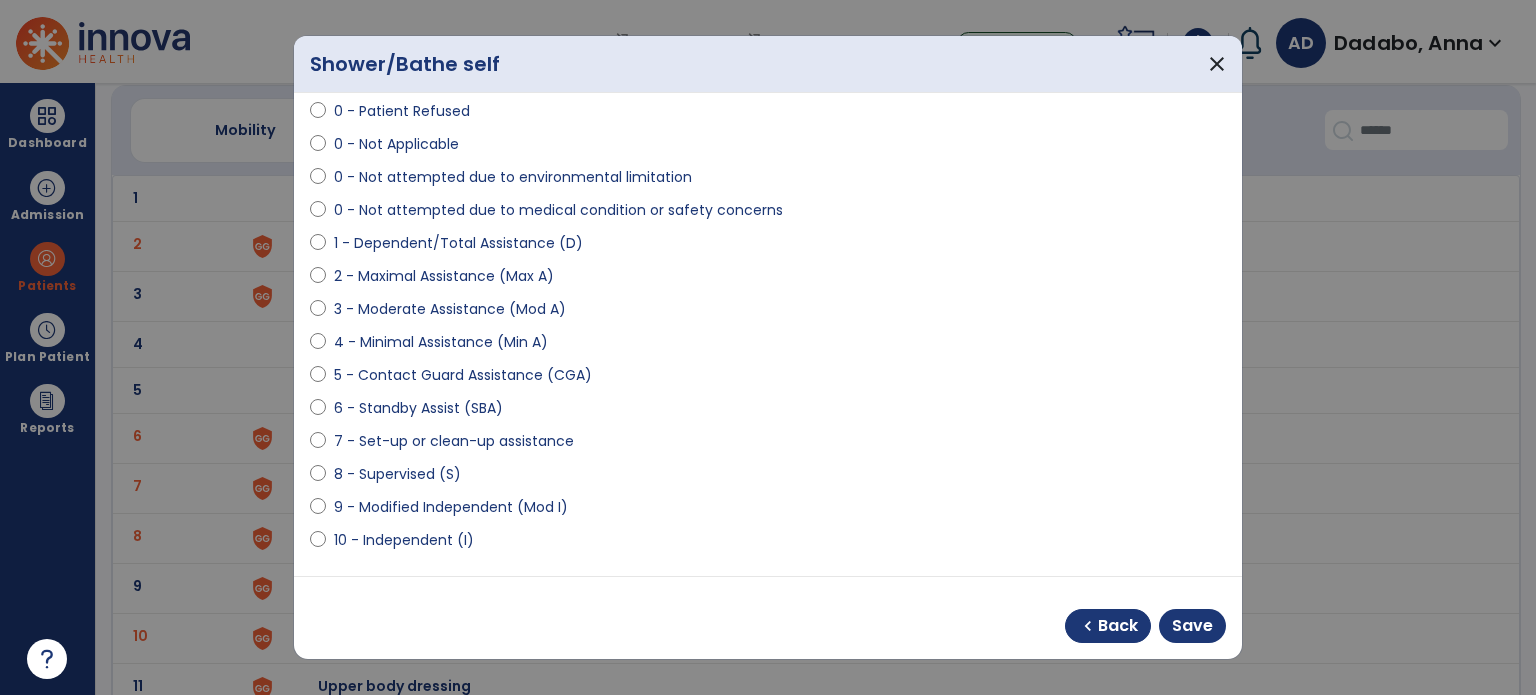 select on "**********" 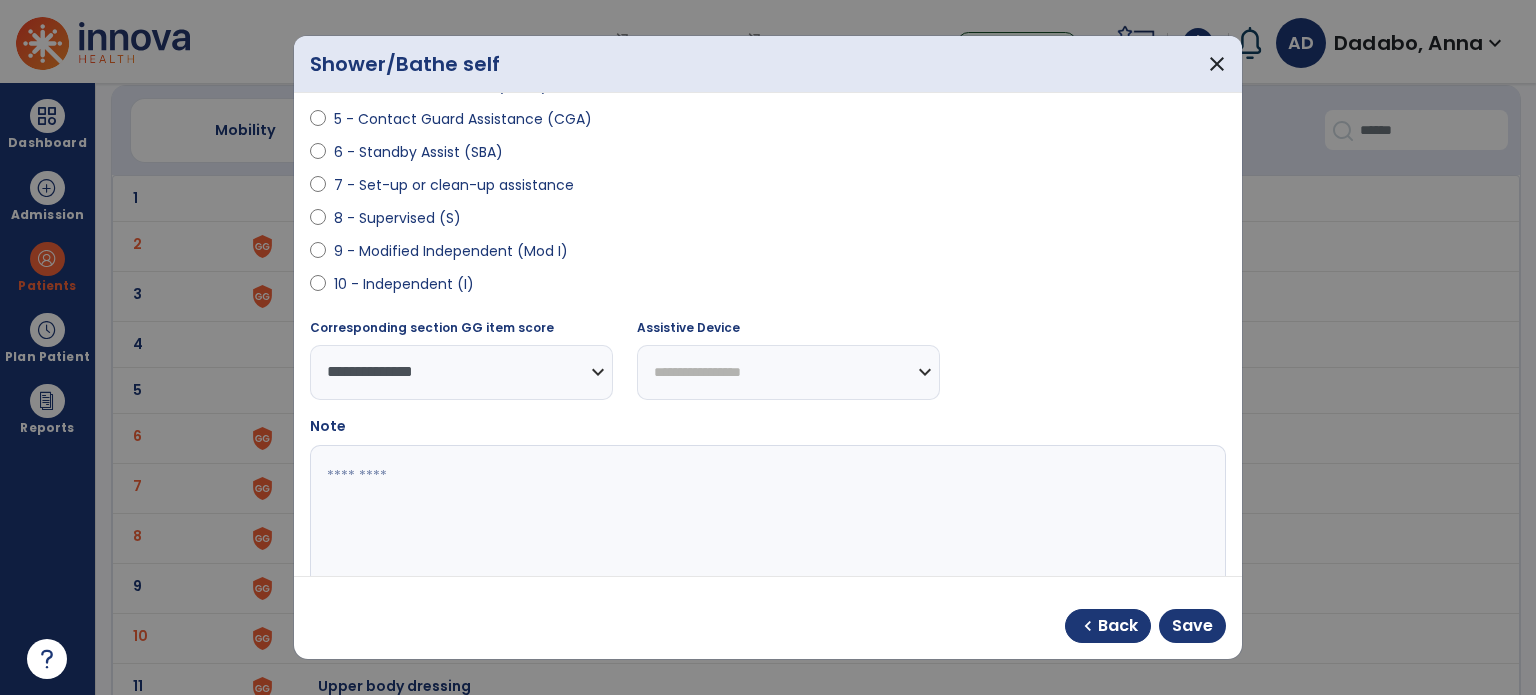 scroll, scrollTop: 360, scrollLeft: 0, axis: vertical 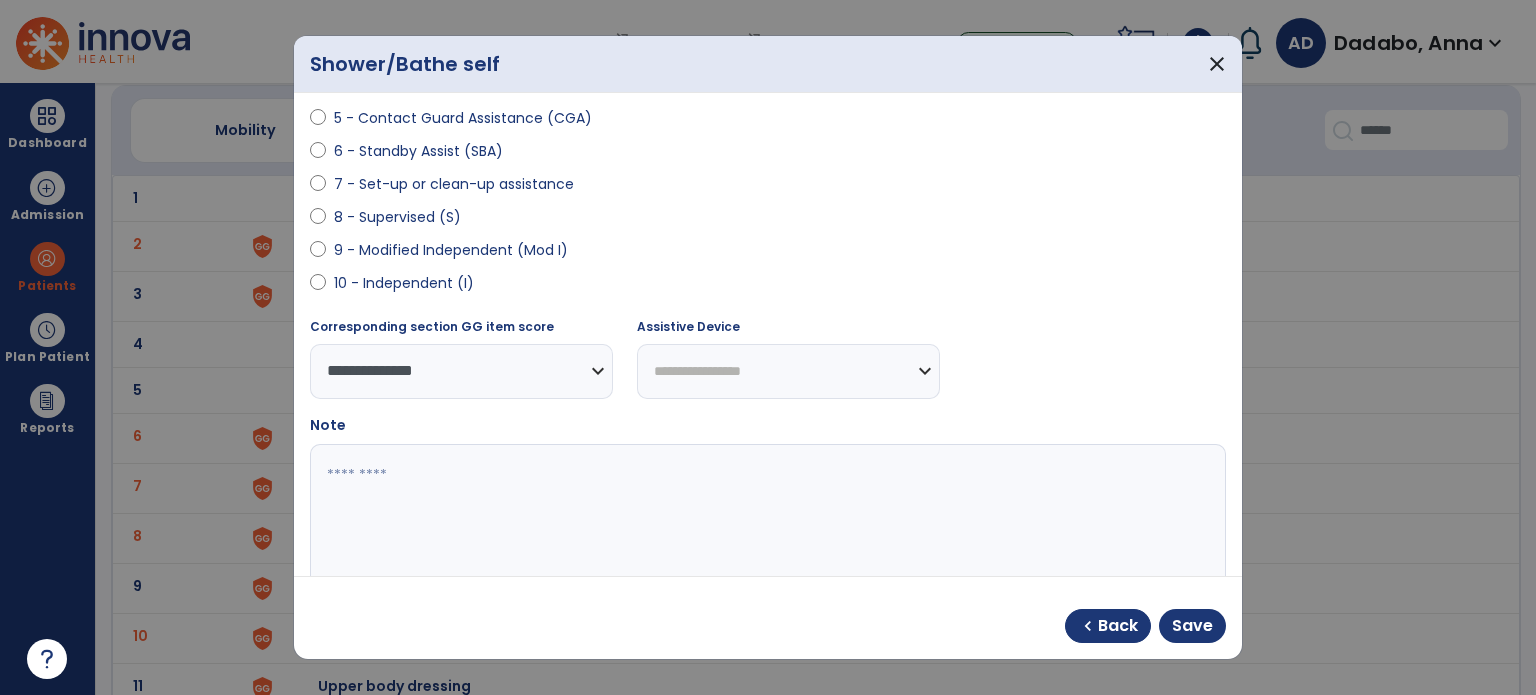 click on "**********" at bounding box center [788, 371] 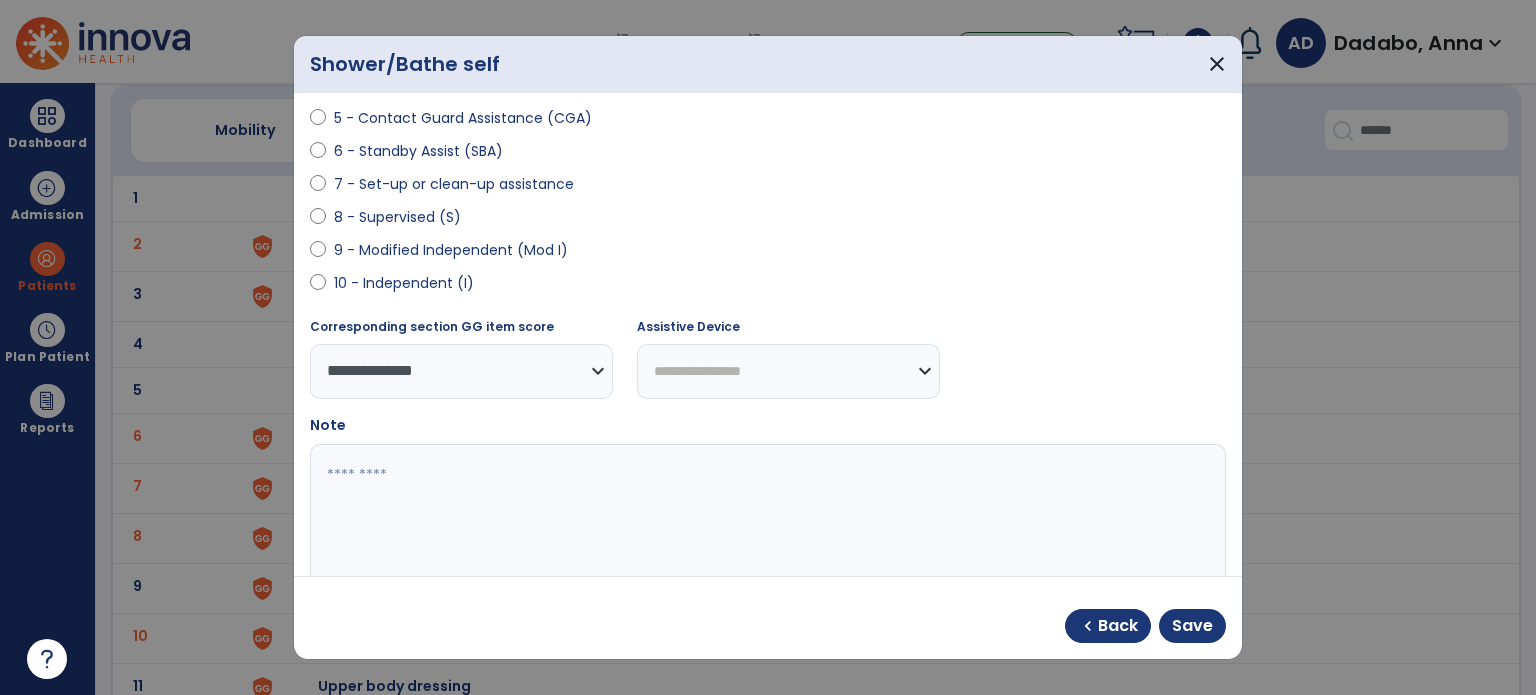 select on "**********" 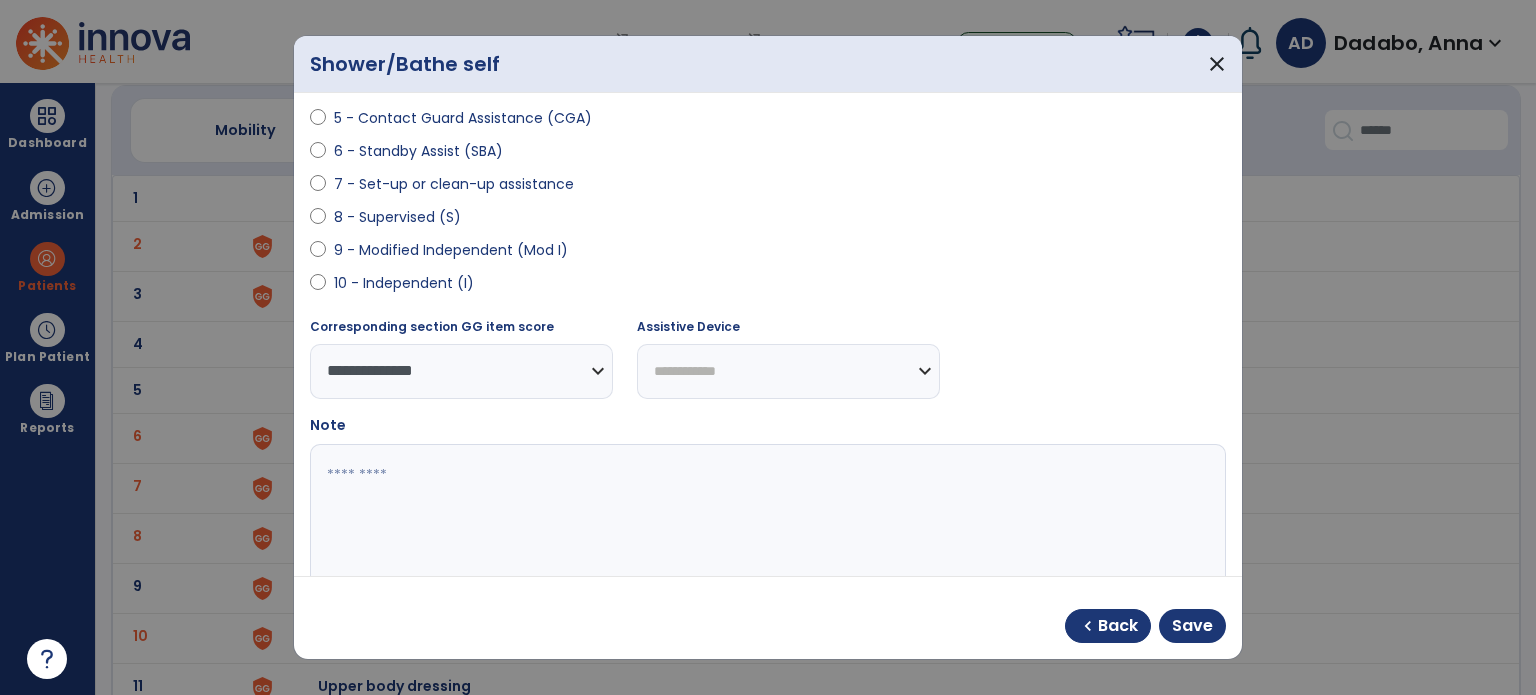 click on "**********" at bounding box center (788, 371) 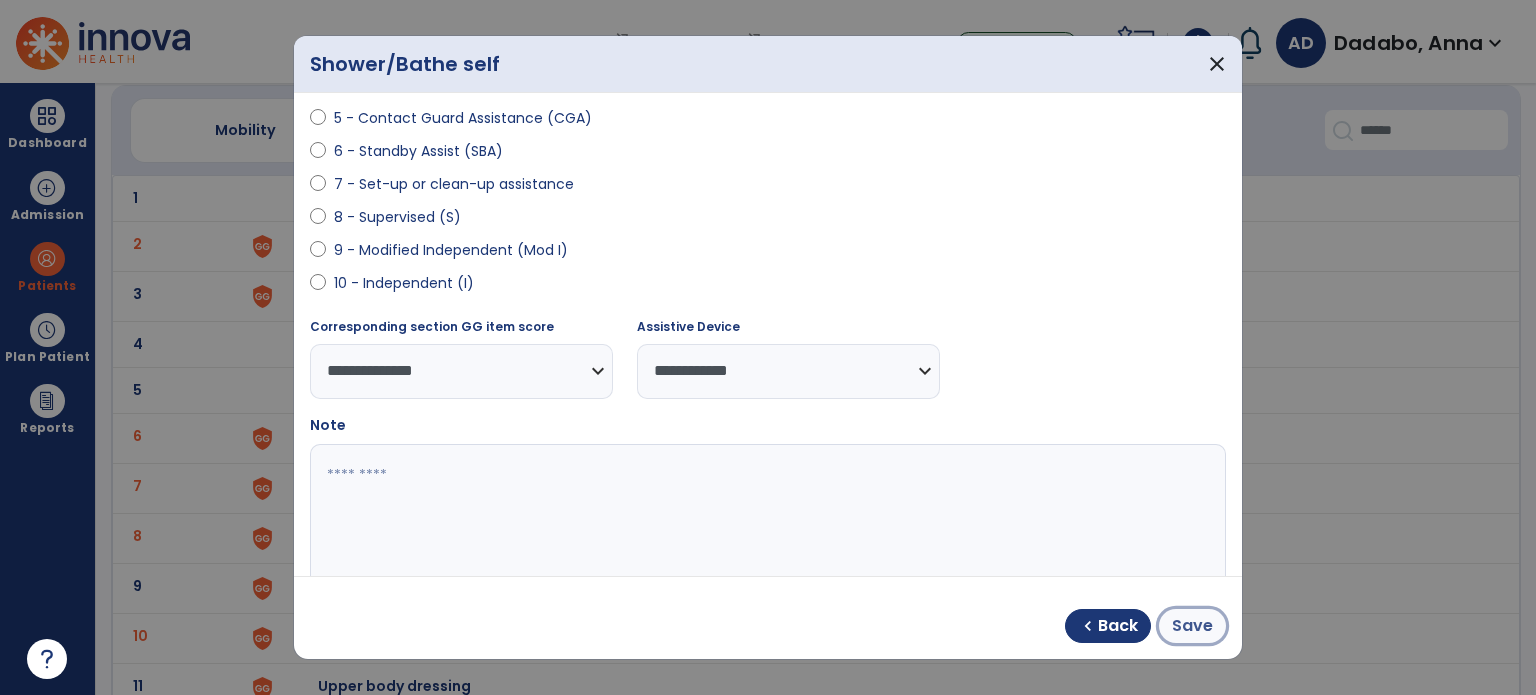 click on "Save" at bounding box center [1192, 626] 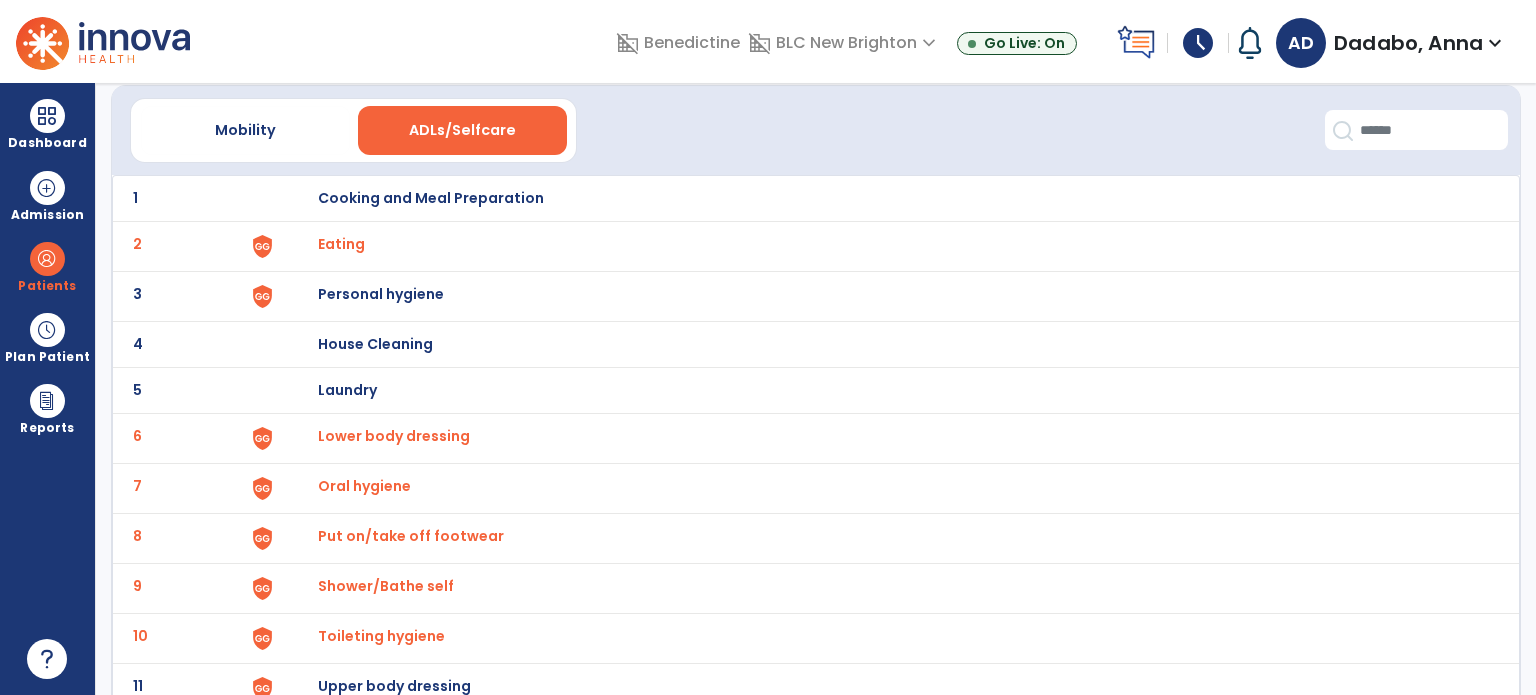 scroll, scrollTop: 172, scrollLeft: 0, axis: vertical 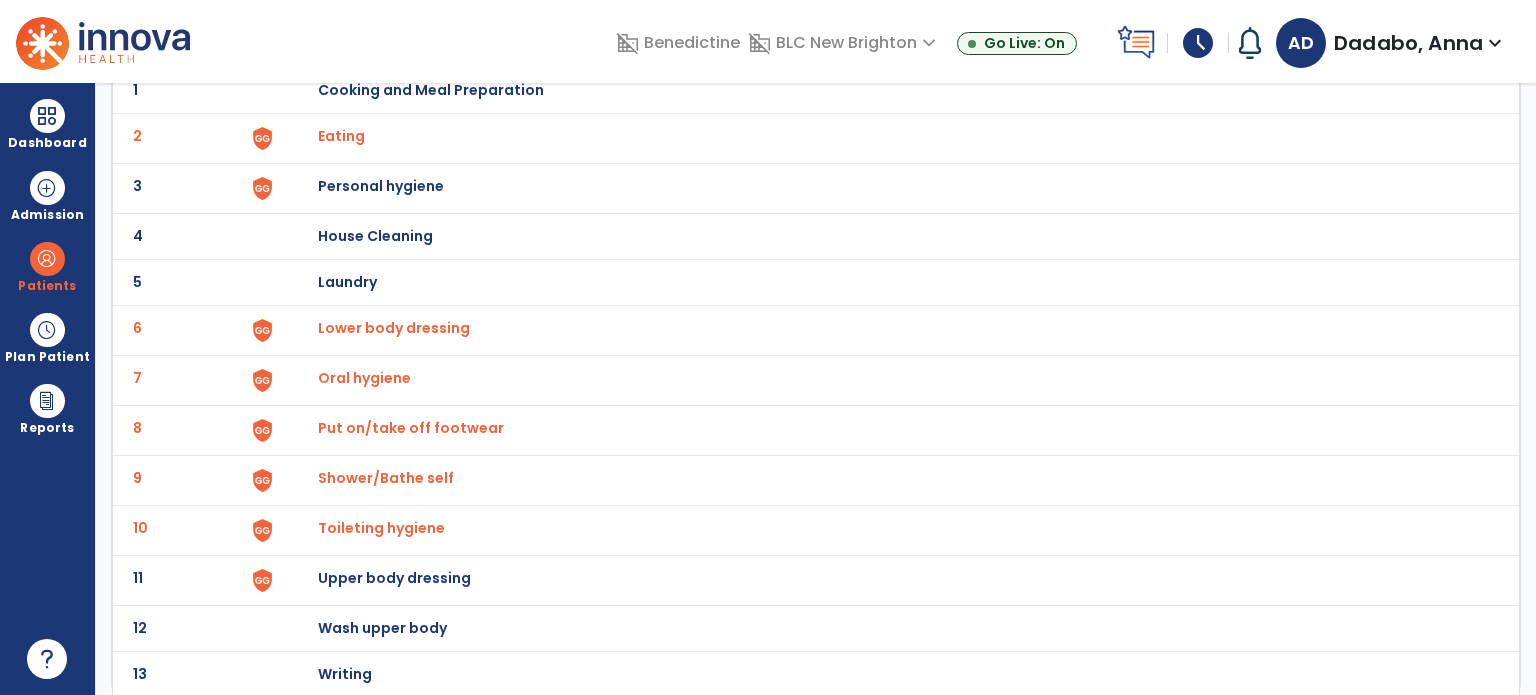click on "Upper body dressing" at bounding box center (431, 90) 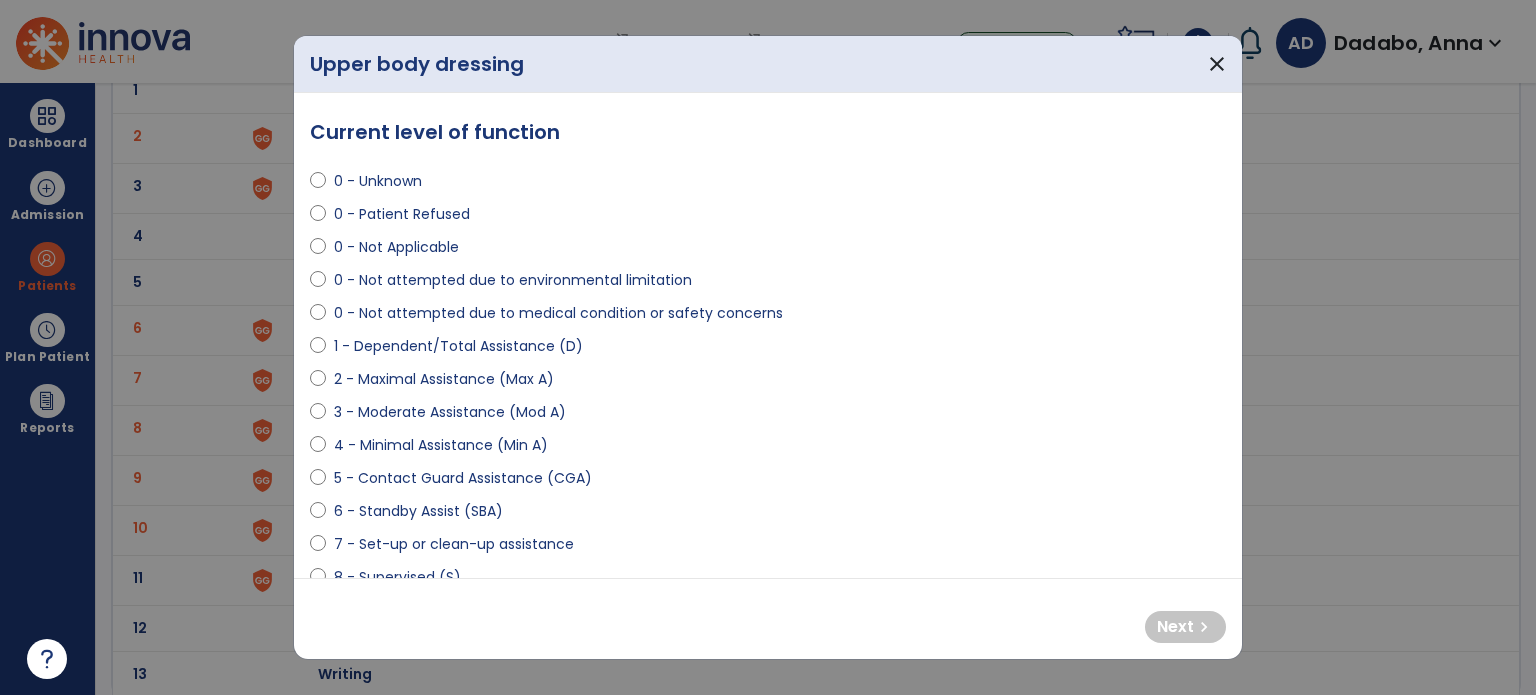 scroll, scrollTop: 62, scrollLeft: 0, axis: vertical 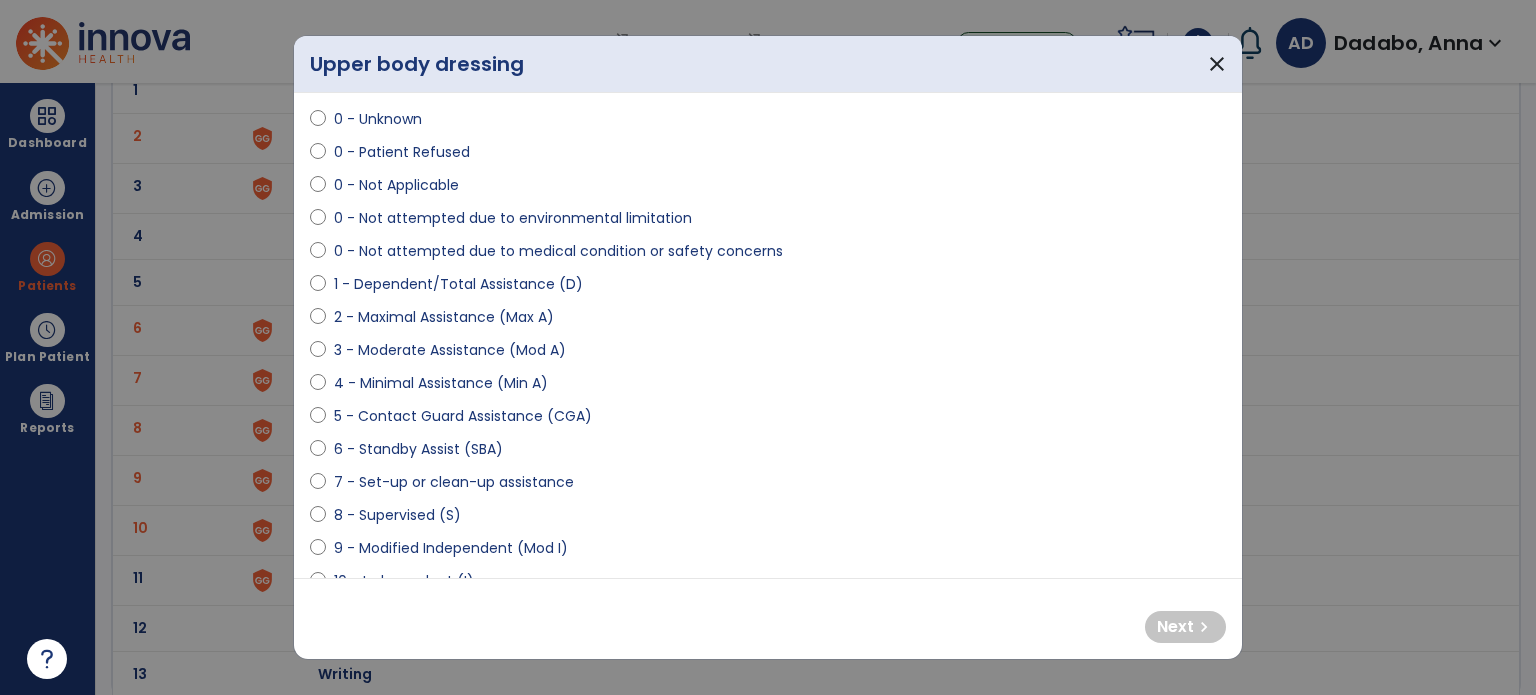click on "7 - Set-up or clean-up assistance" at bounding box center (454, 482) 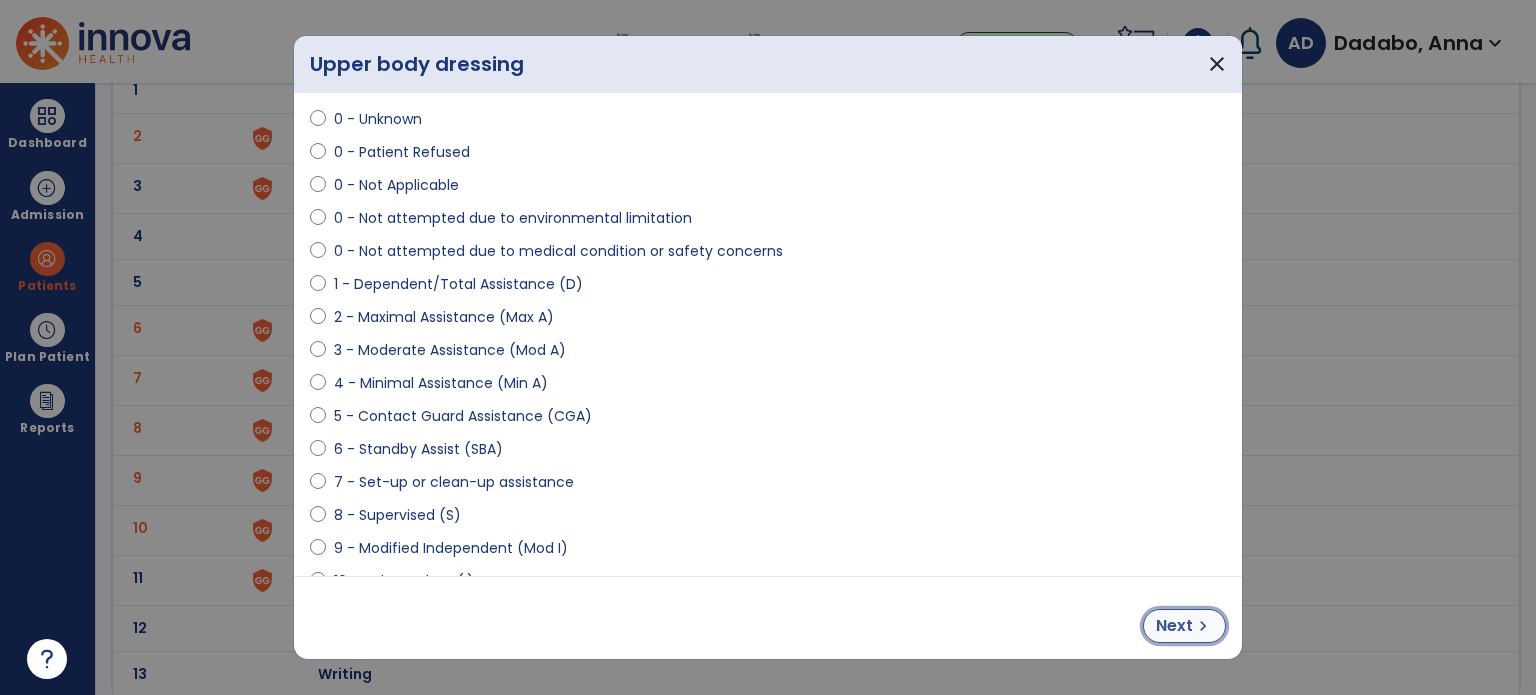 click on "chevron_right" at bounding box center [1203, 626] 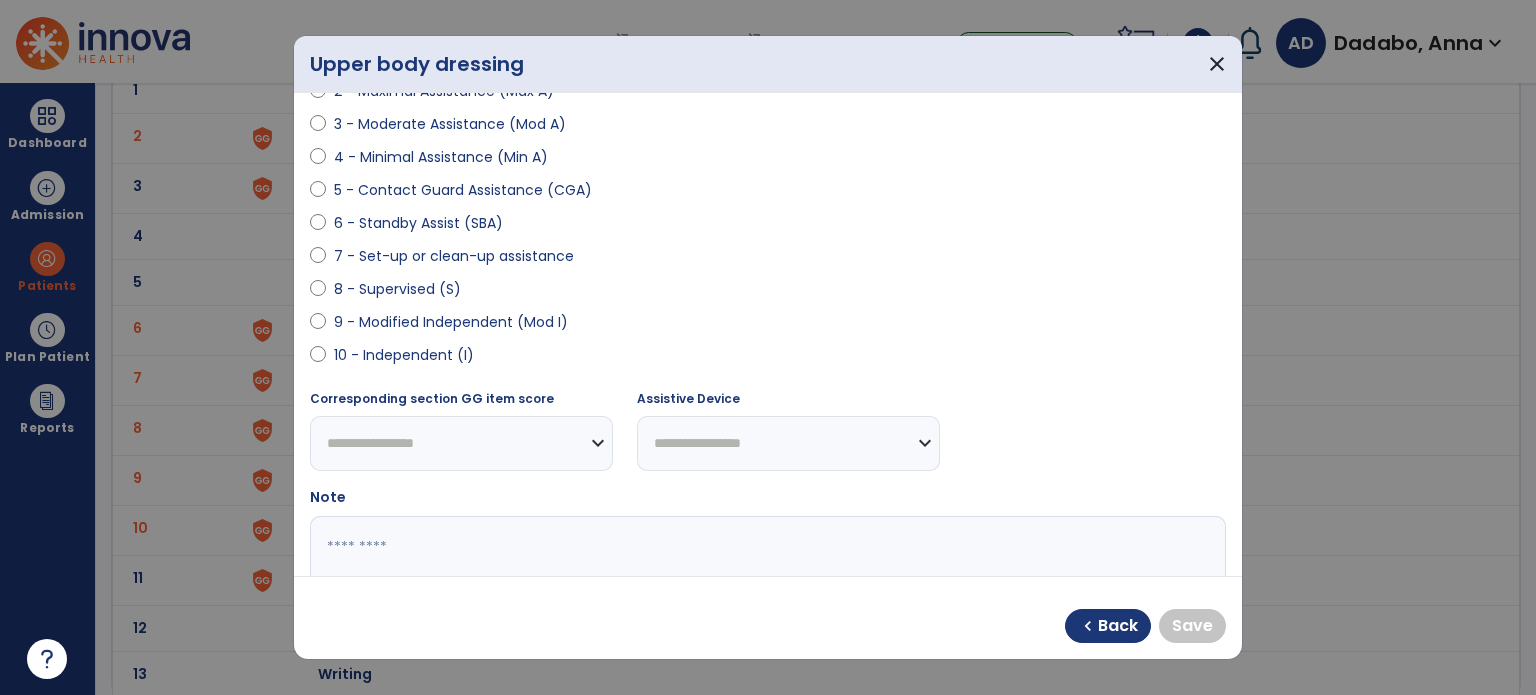 scroll, scrollTop: 294, scrollLeft: 0, axis: vertical 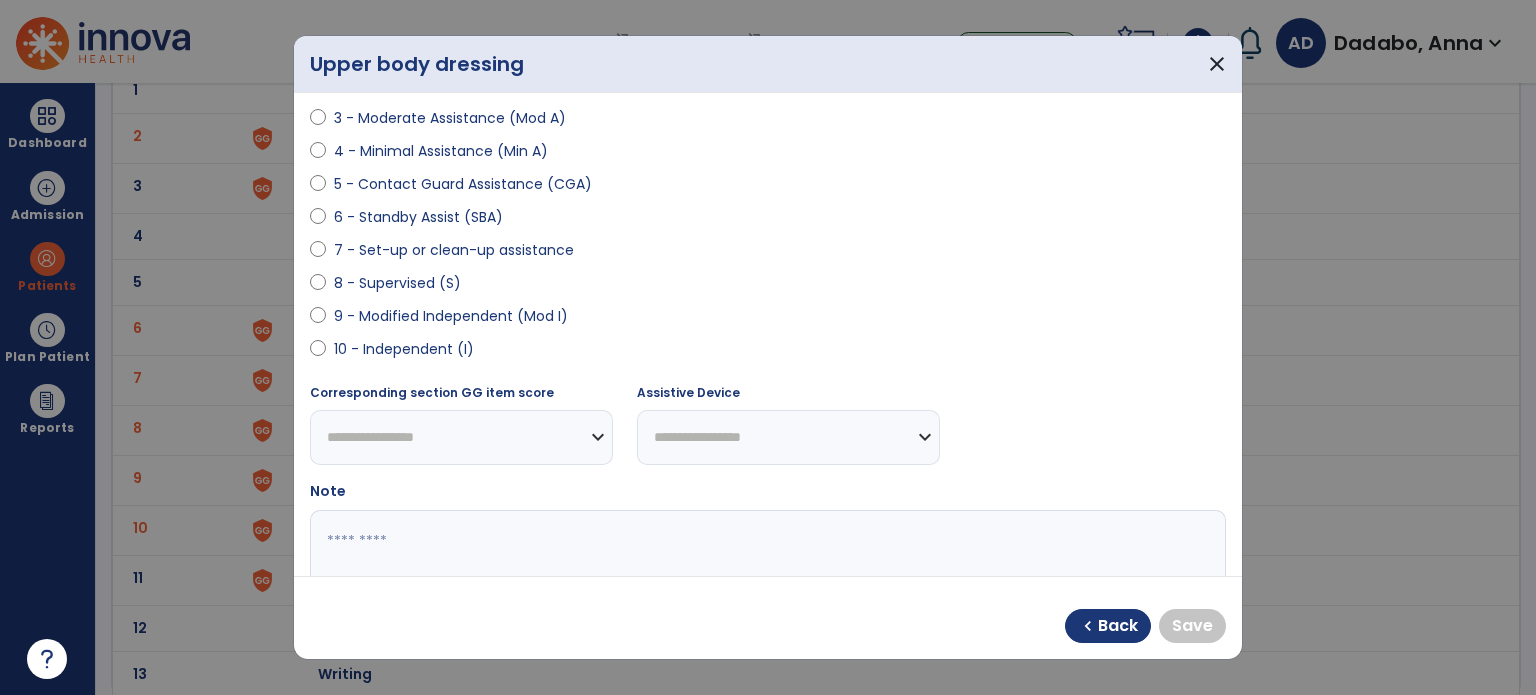 select on "**********" 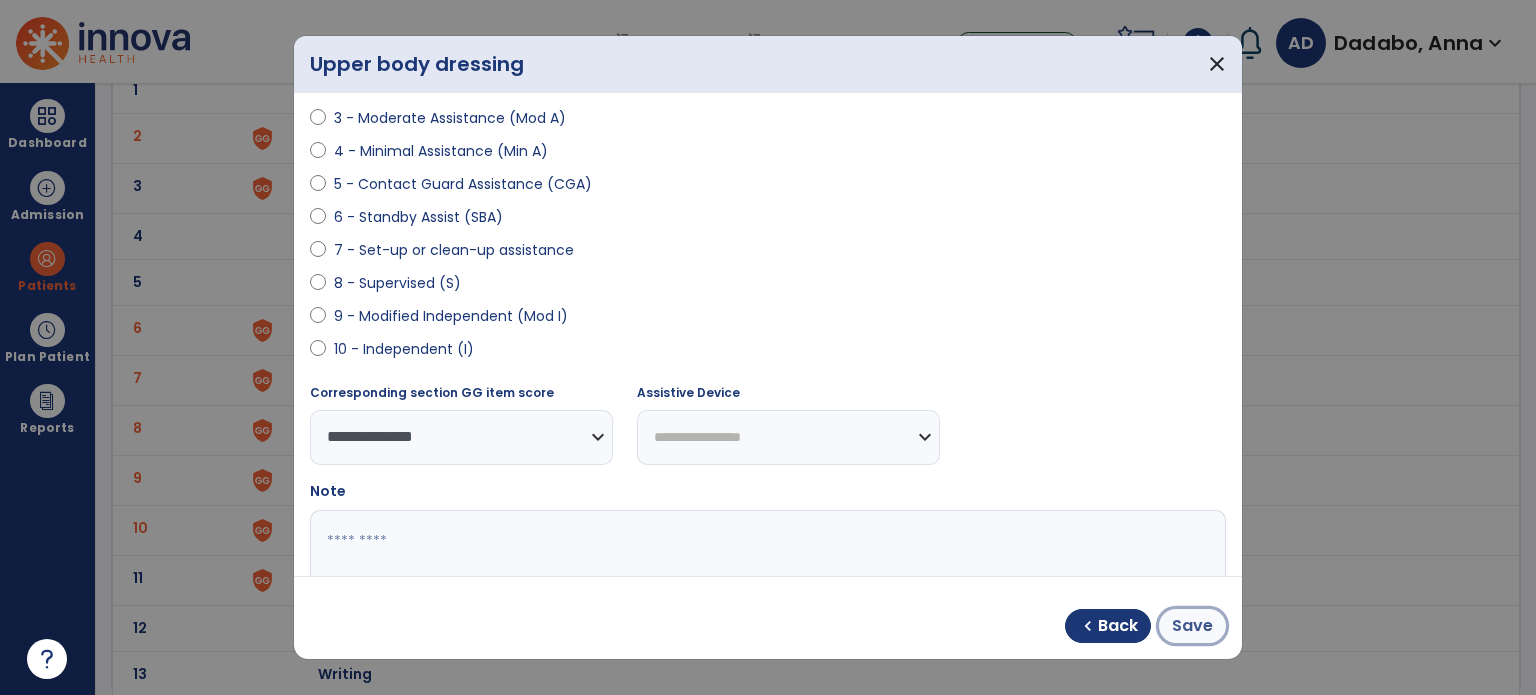 click on "Save" at bounding box center (1192, 626) 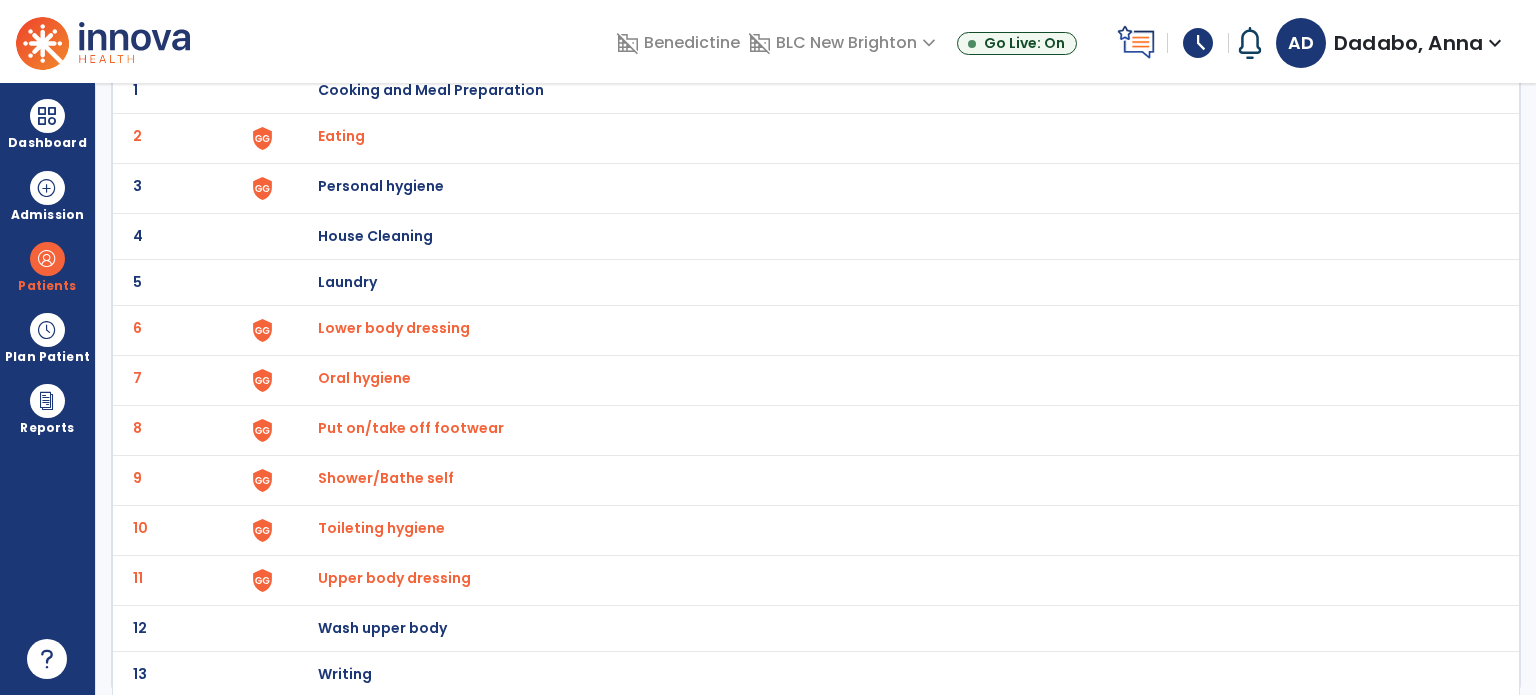 scroll, scrollTop: 0, scrollLeft: 0, axis: both 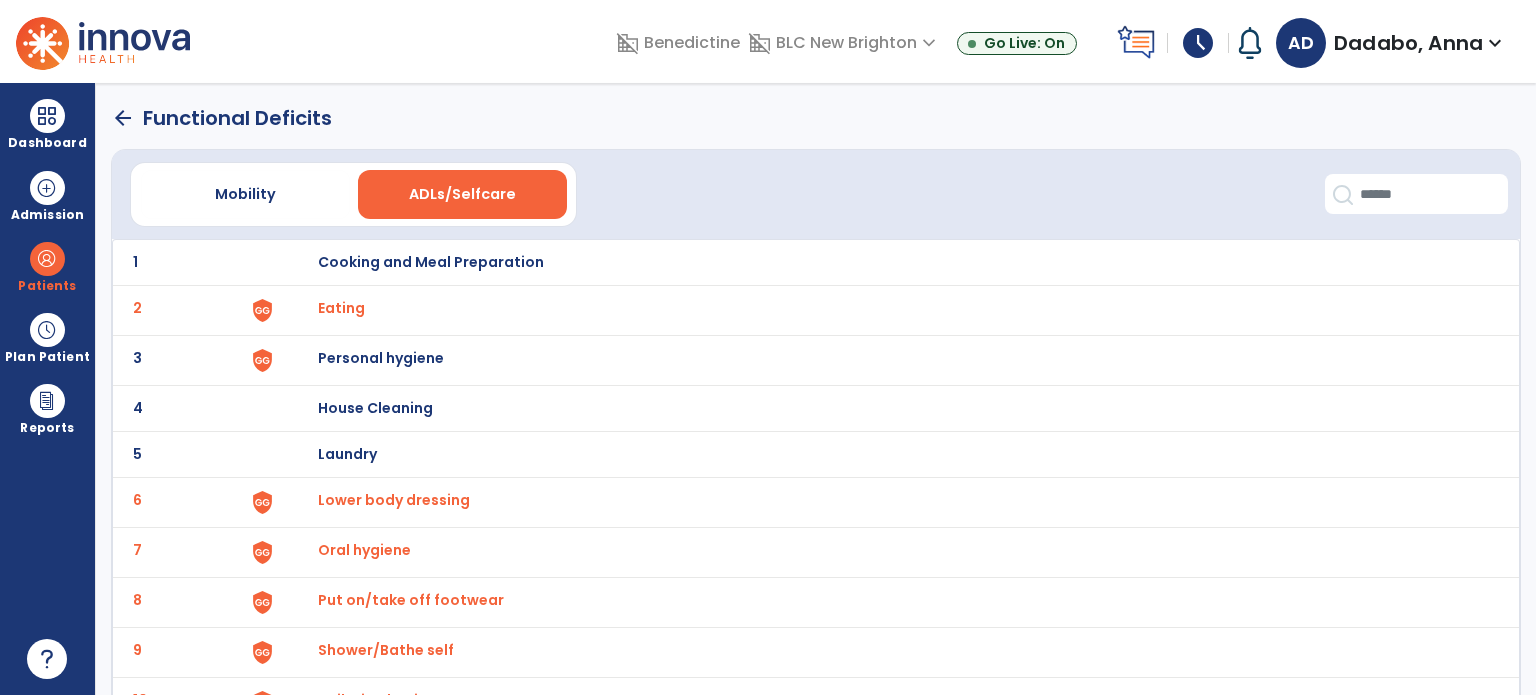 click on "arrow_back" 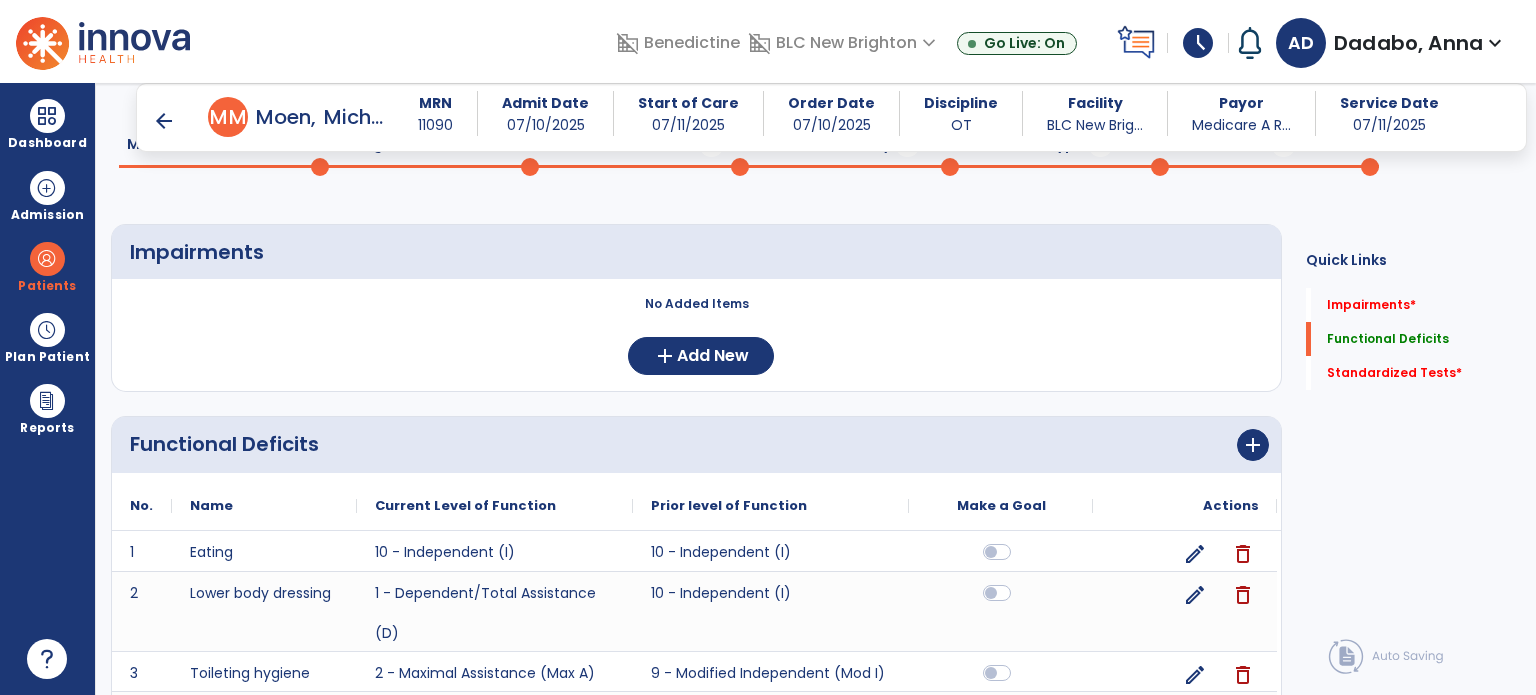 scroll, scrollTop: 123, scrollLeft: 0, axis: vertical 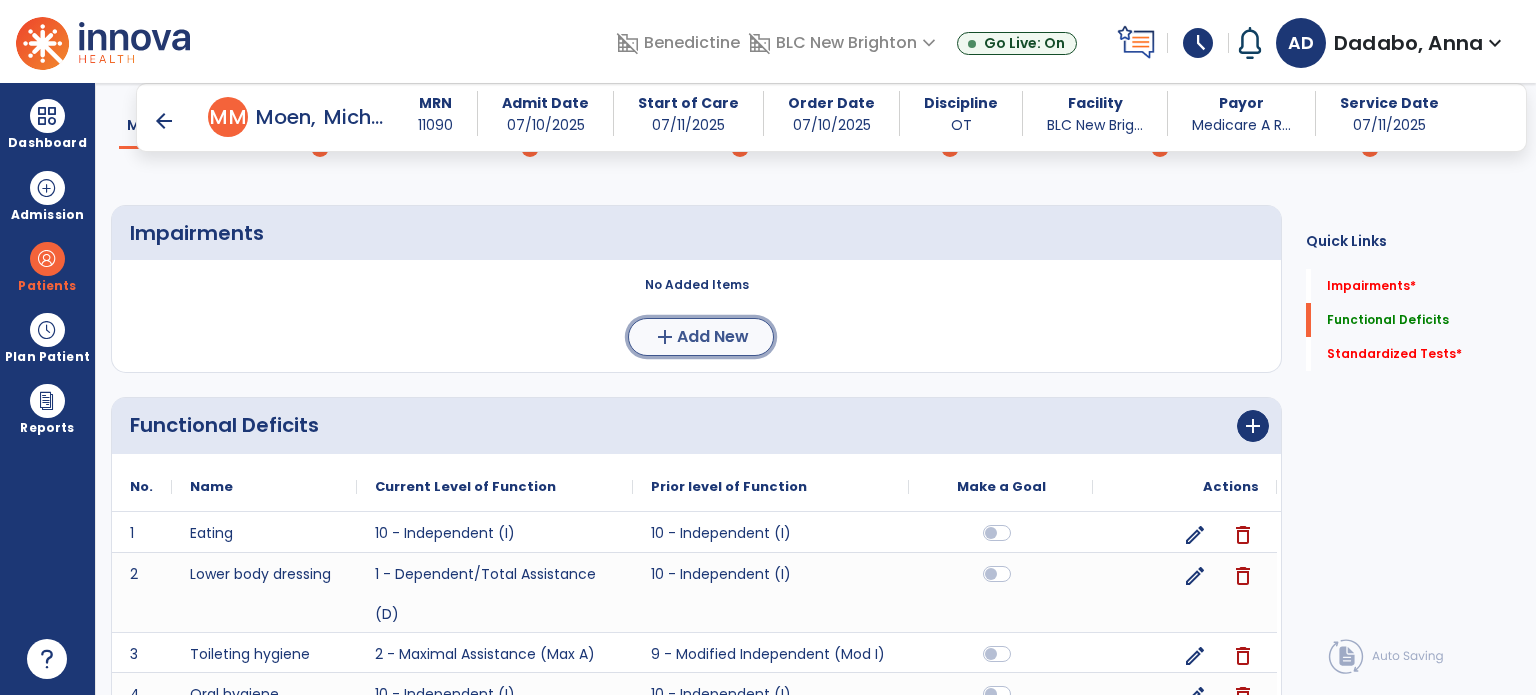 click on "Add New" 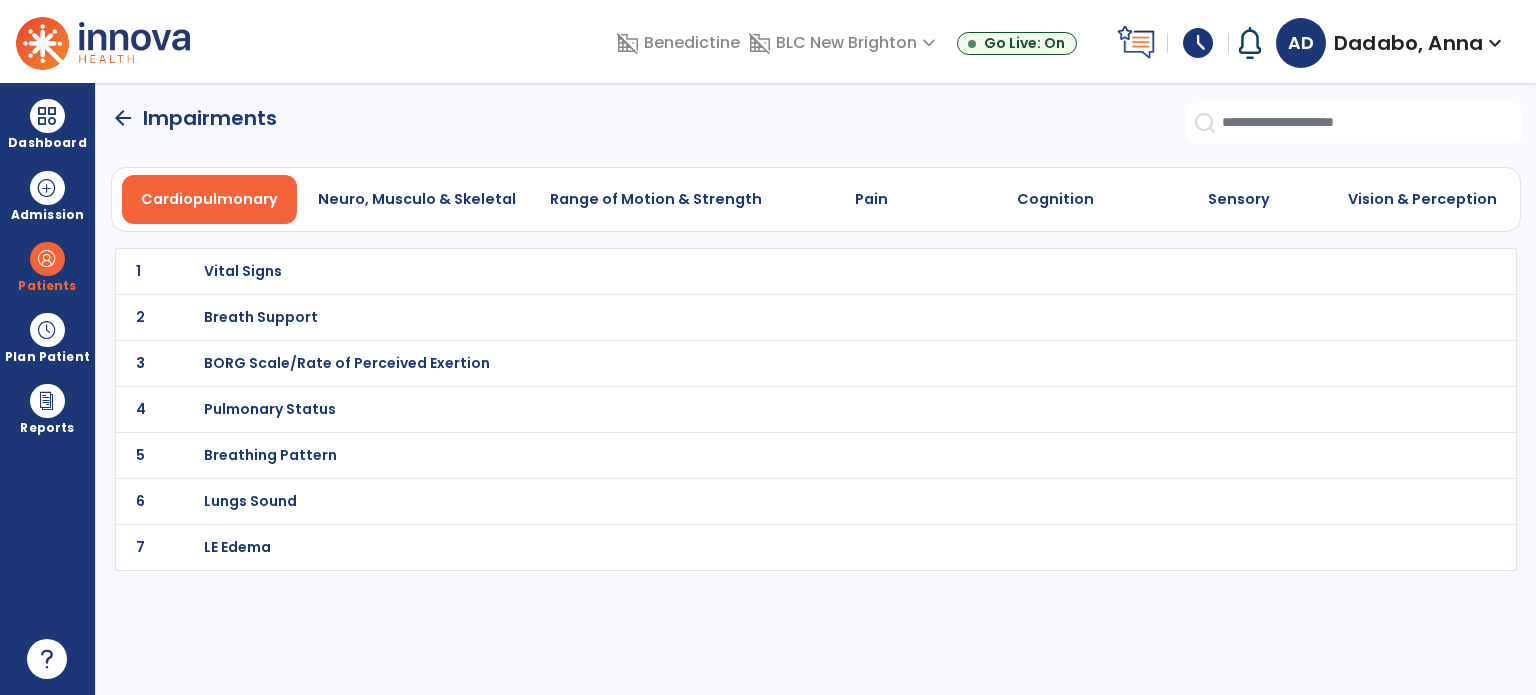 scroll, scrollTop: 0, scrollLeft: 0, axis: both 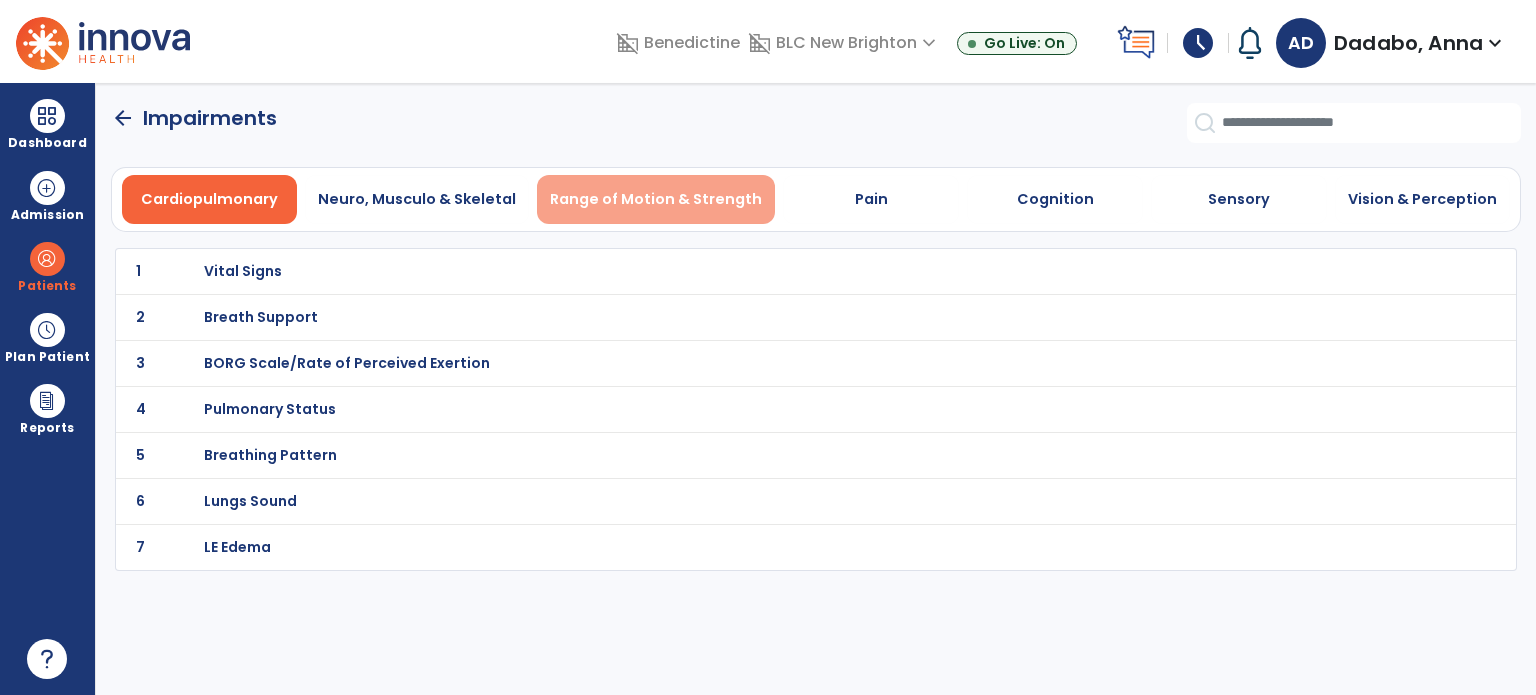 click on "Range of Motion & Strength" at bounding box center (656, 199) 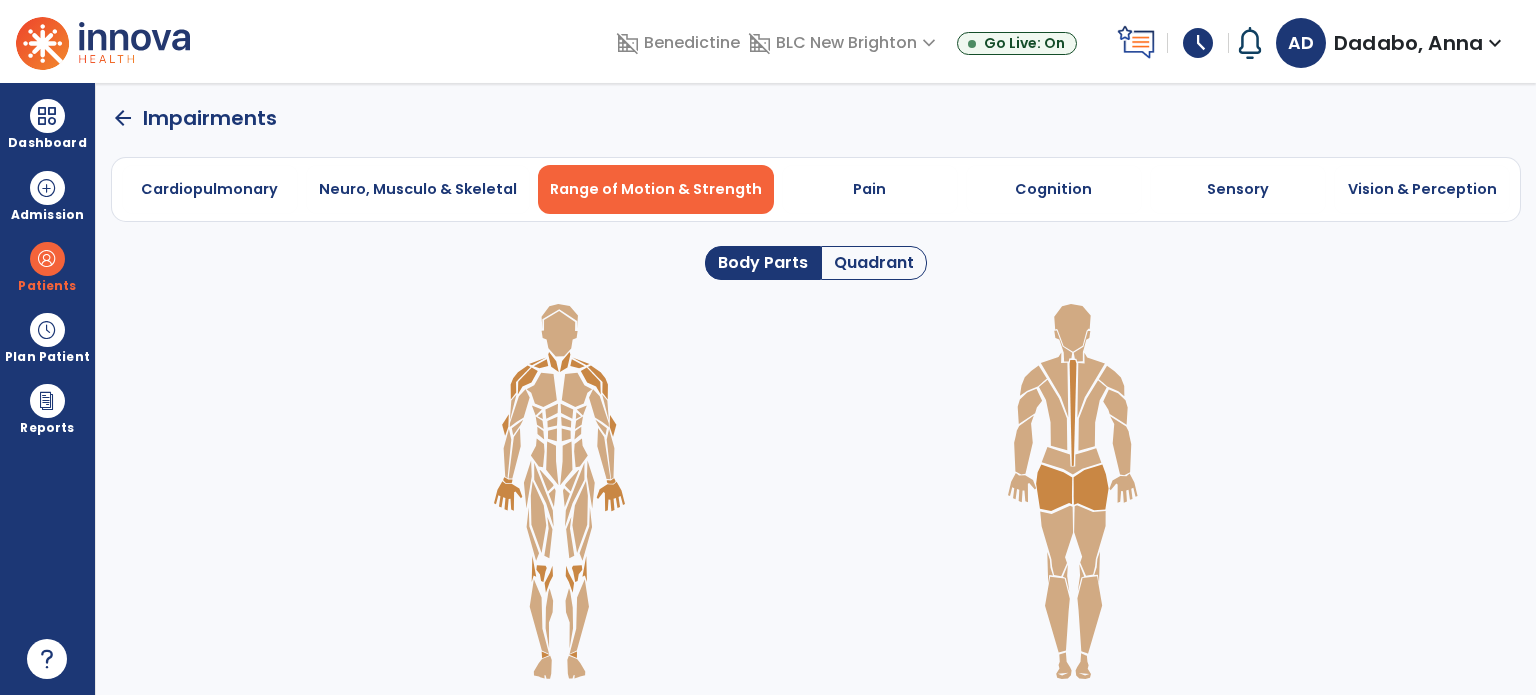 click on "Quadrant" 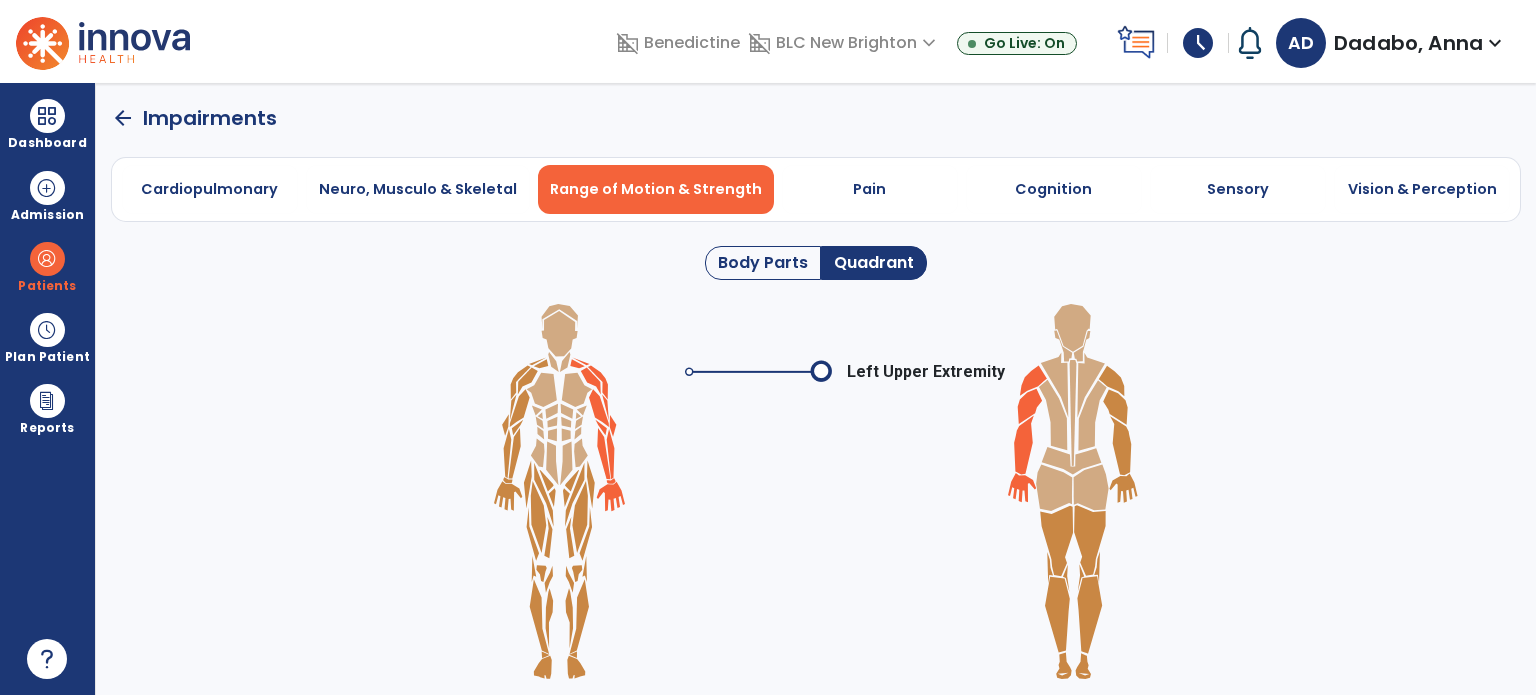 click 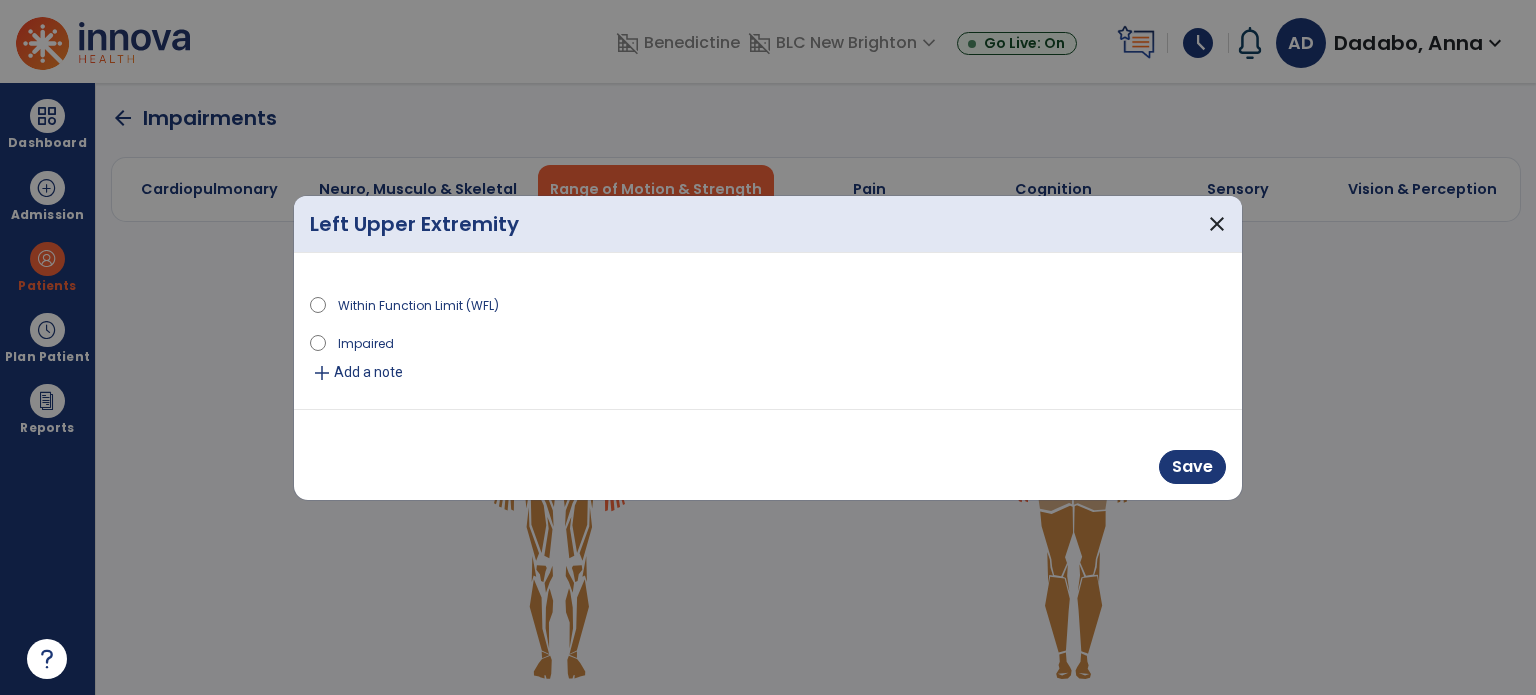 click on "Impaired" at bounding box center [366, 342] 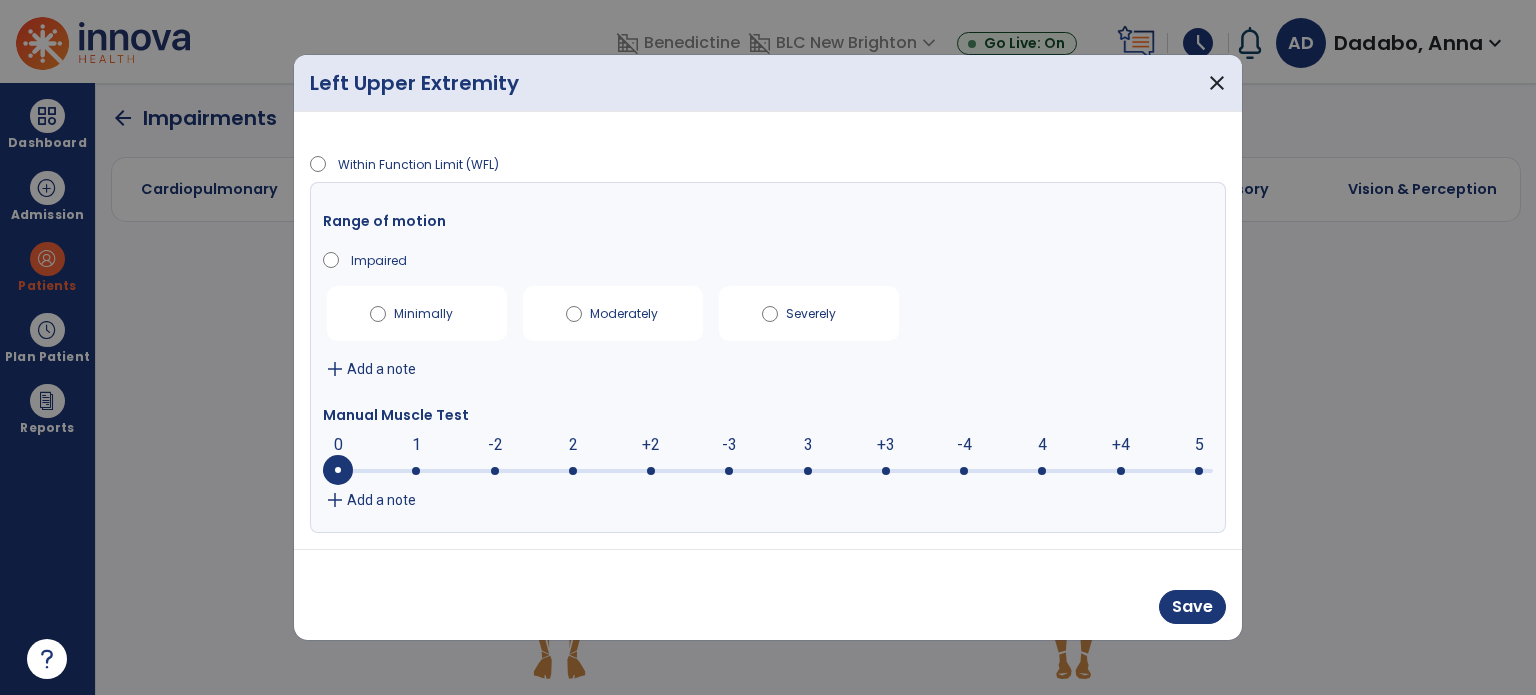 click on "Range of motion    Impaired Minimally Moderately Severely add Add a note Manual Muscle Test 0     0      1      -2      2      +2      -3      3      +3      -4      4      +4      5  add Add a note" at bounding box center [768, 357] 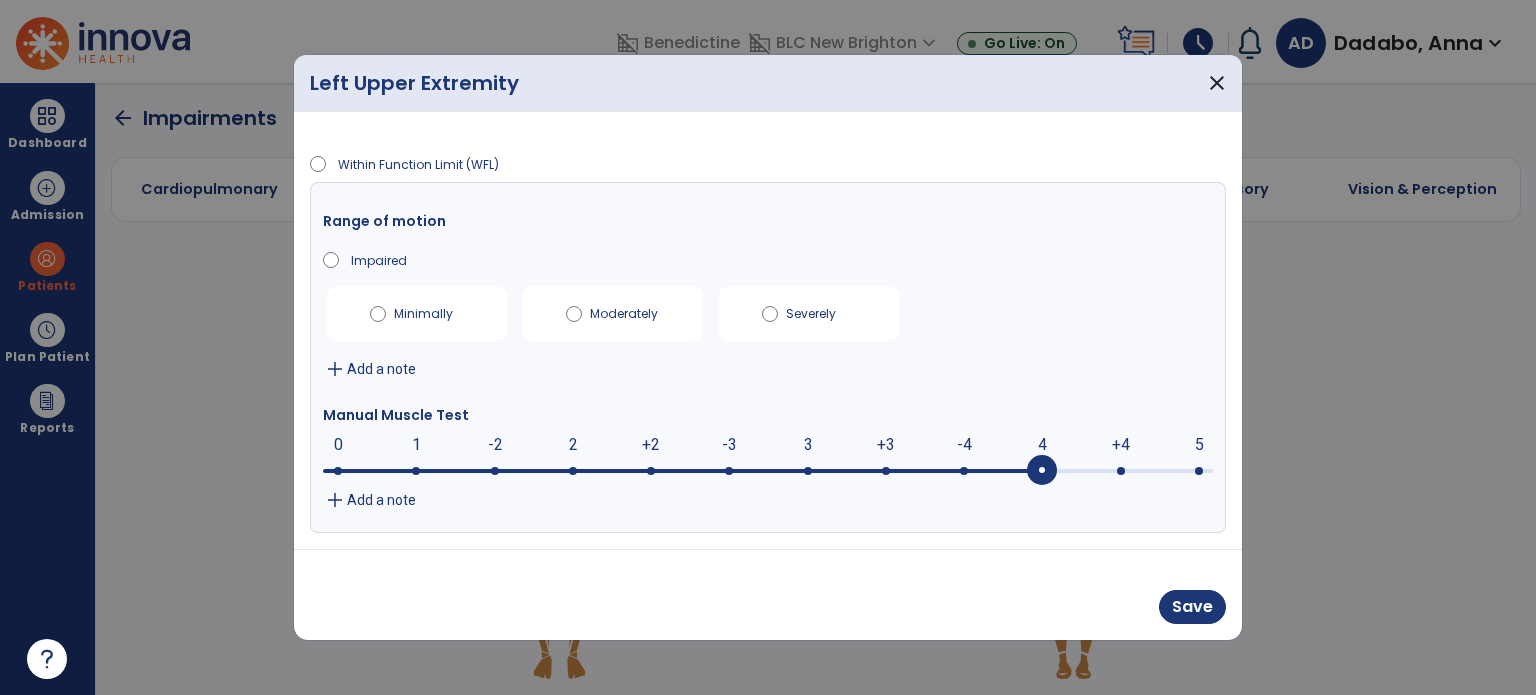 click at bounding box center [768, 469] 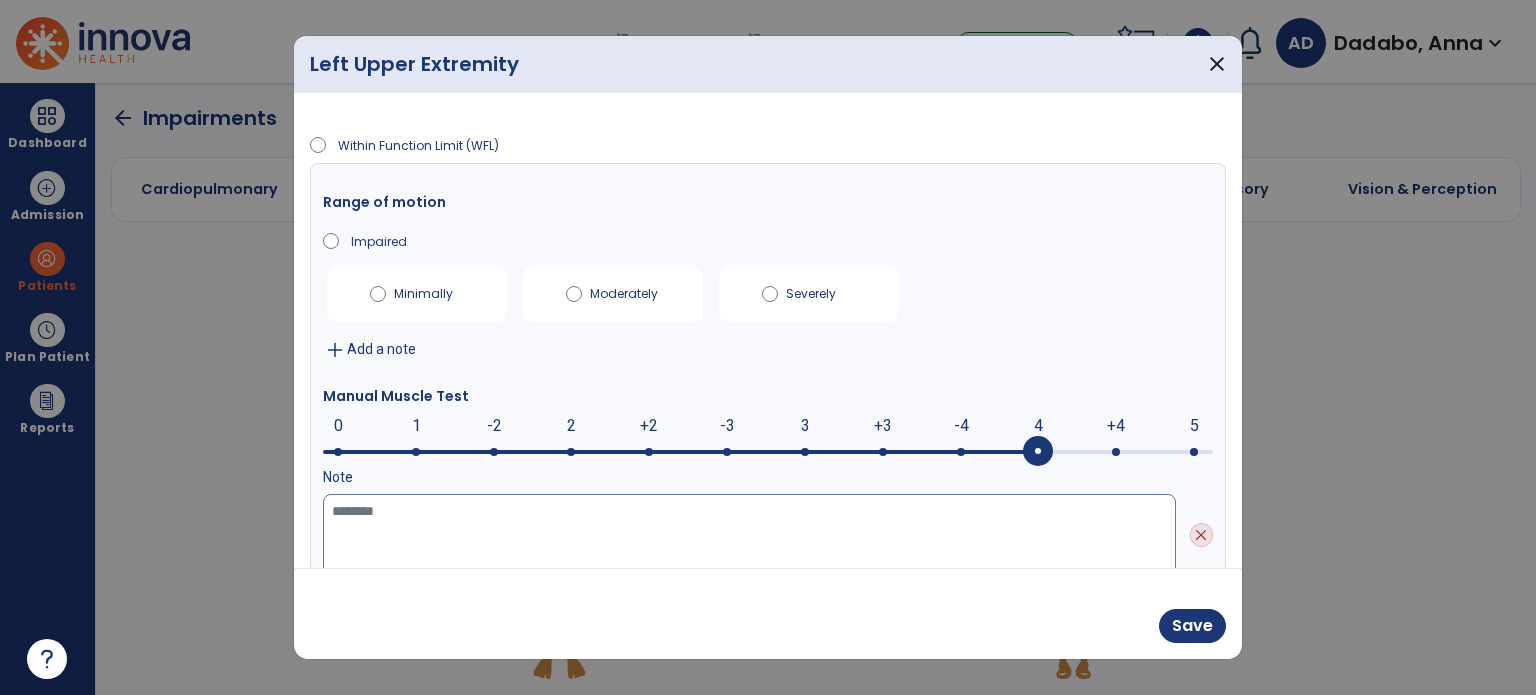 click at bounding box center (749, 535) 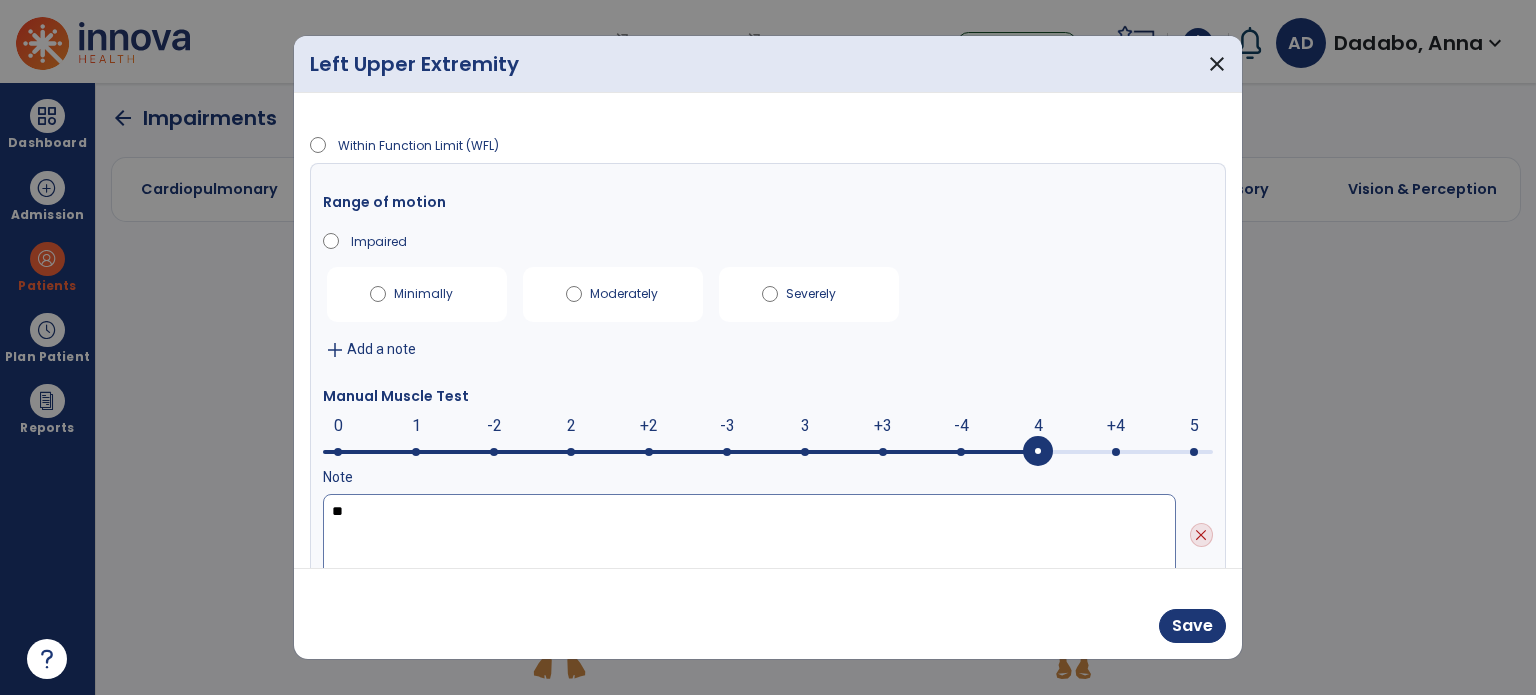 type on "*" 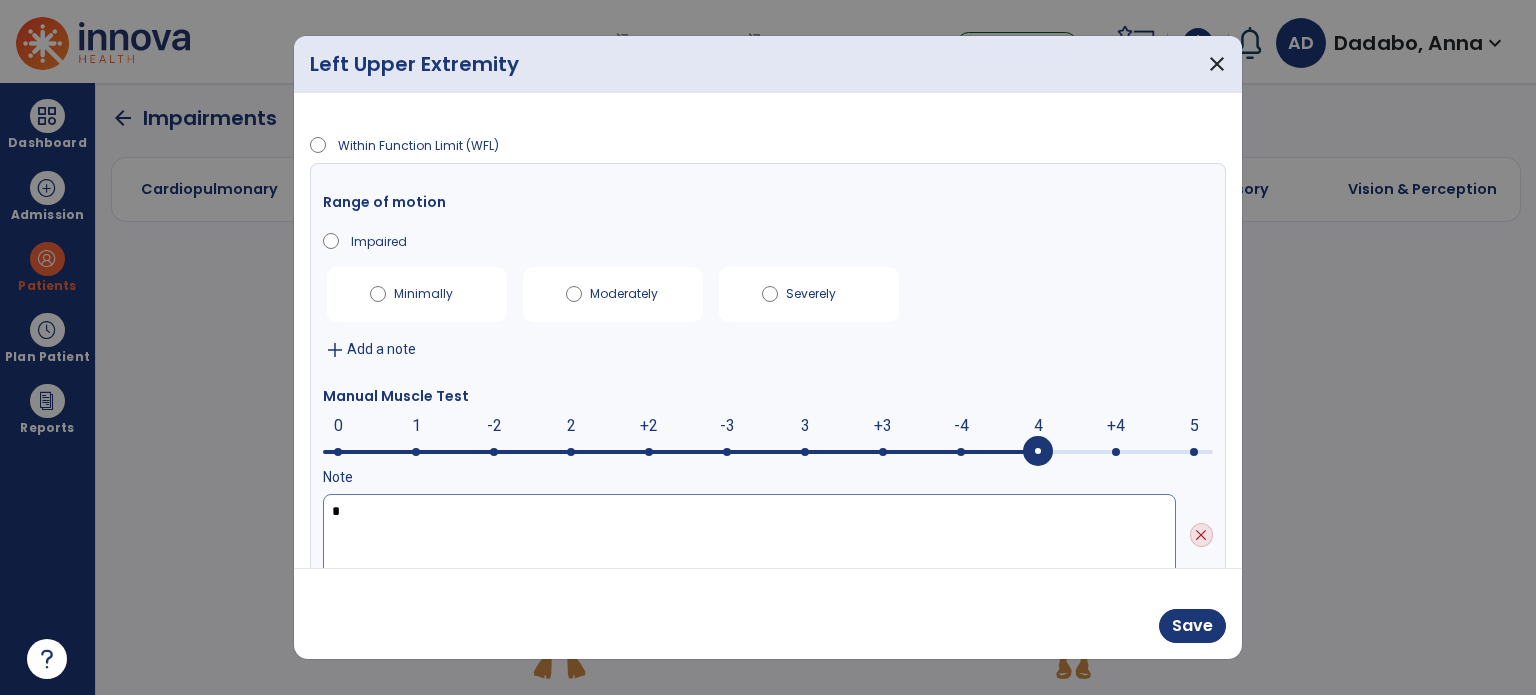 type 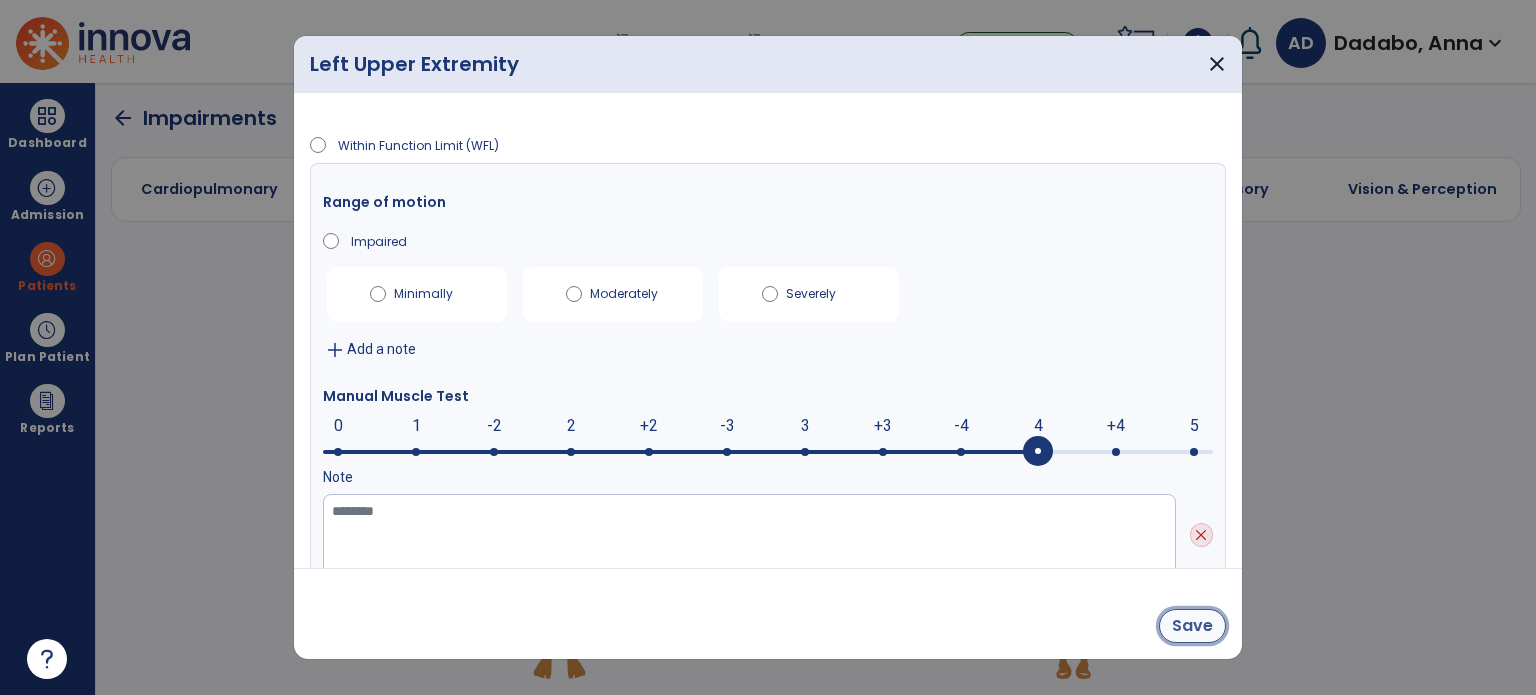 click on "Save" at bounding box center (1192, 626) 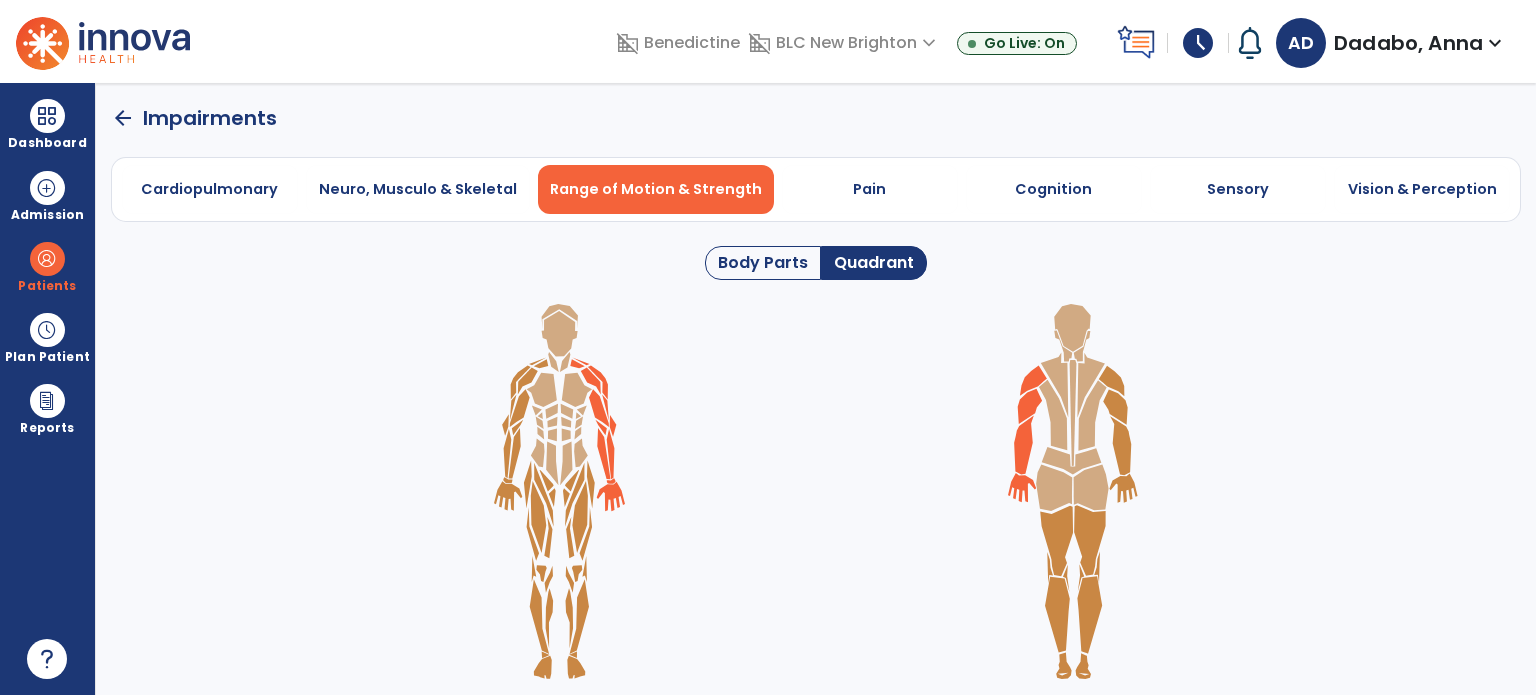 click 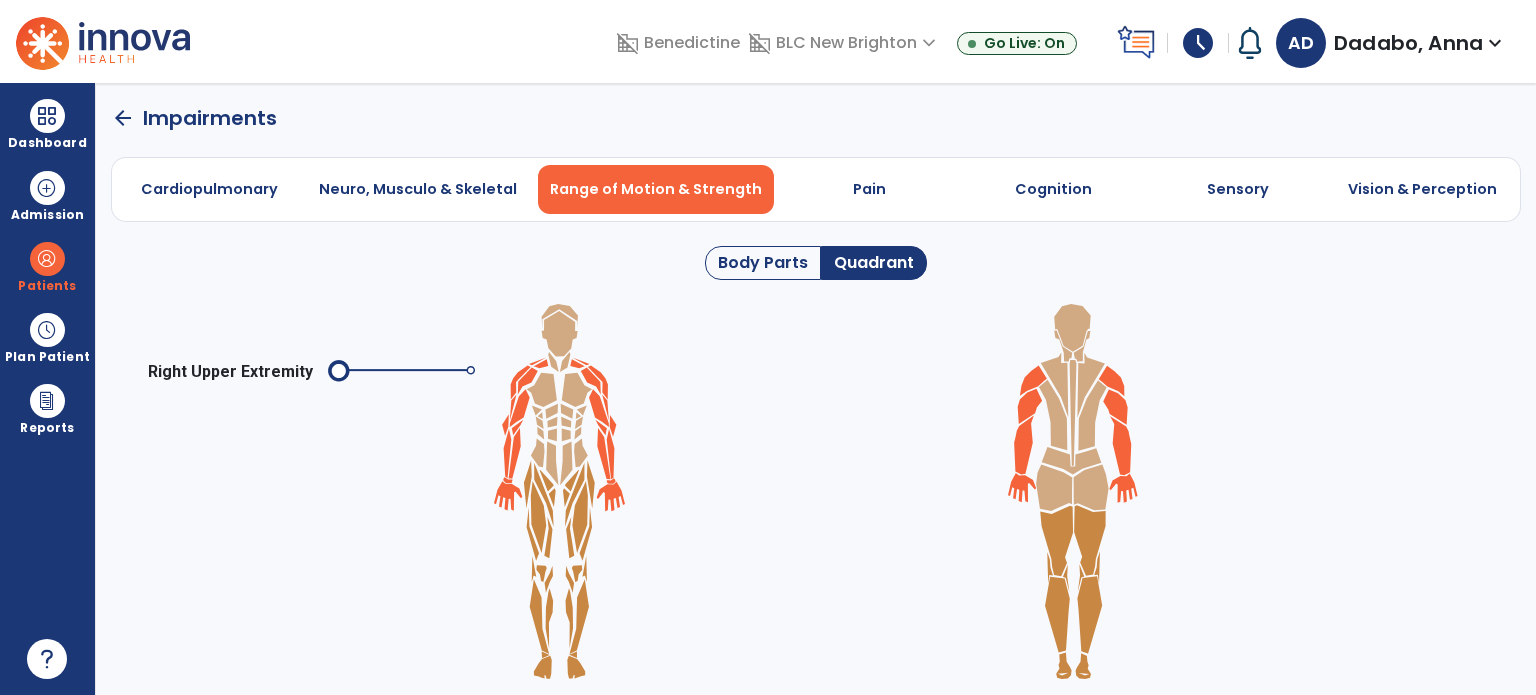 click 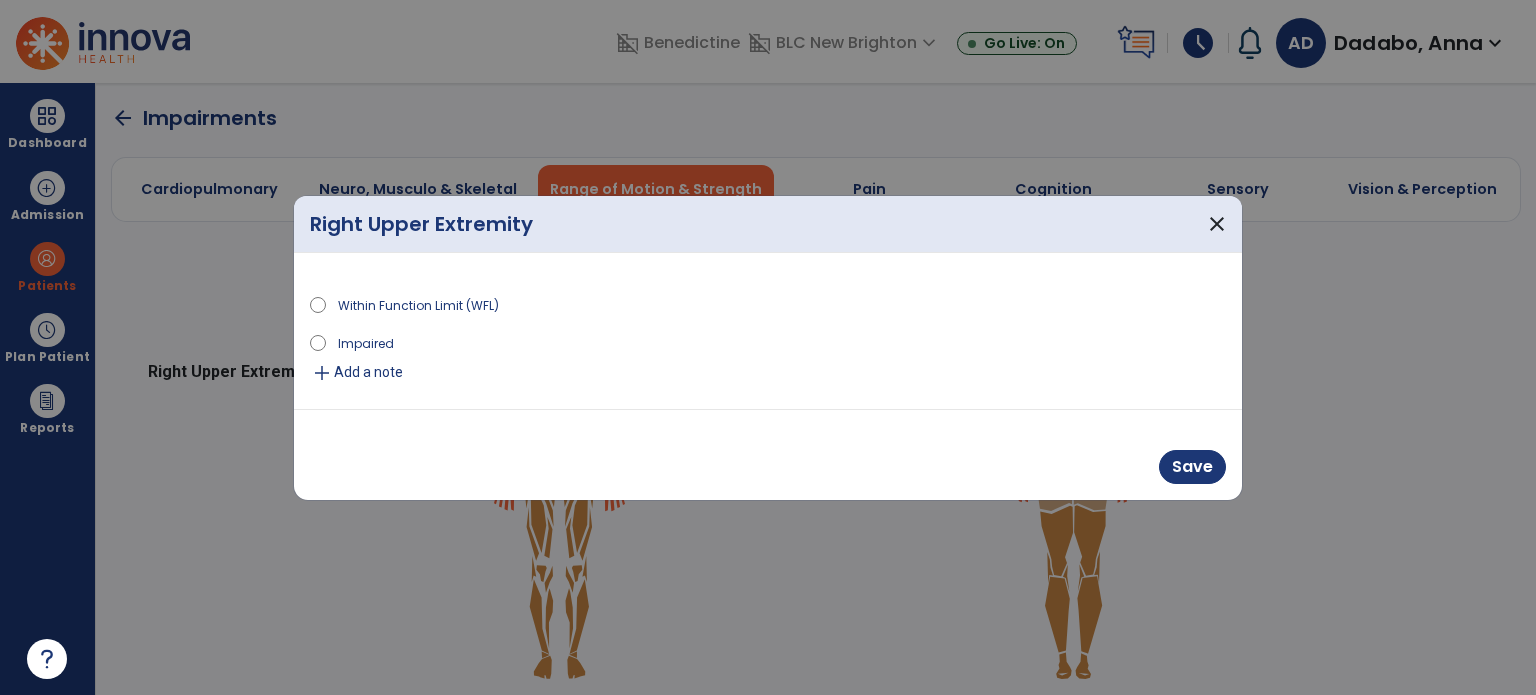 click on "Save" at bounding box center [768, 454] 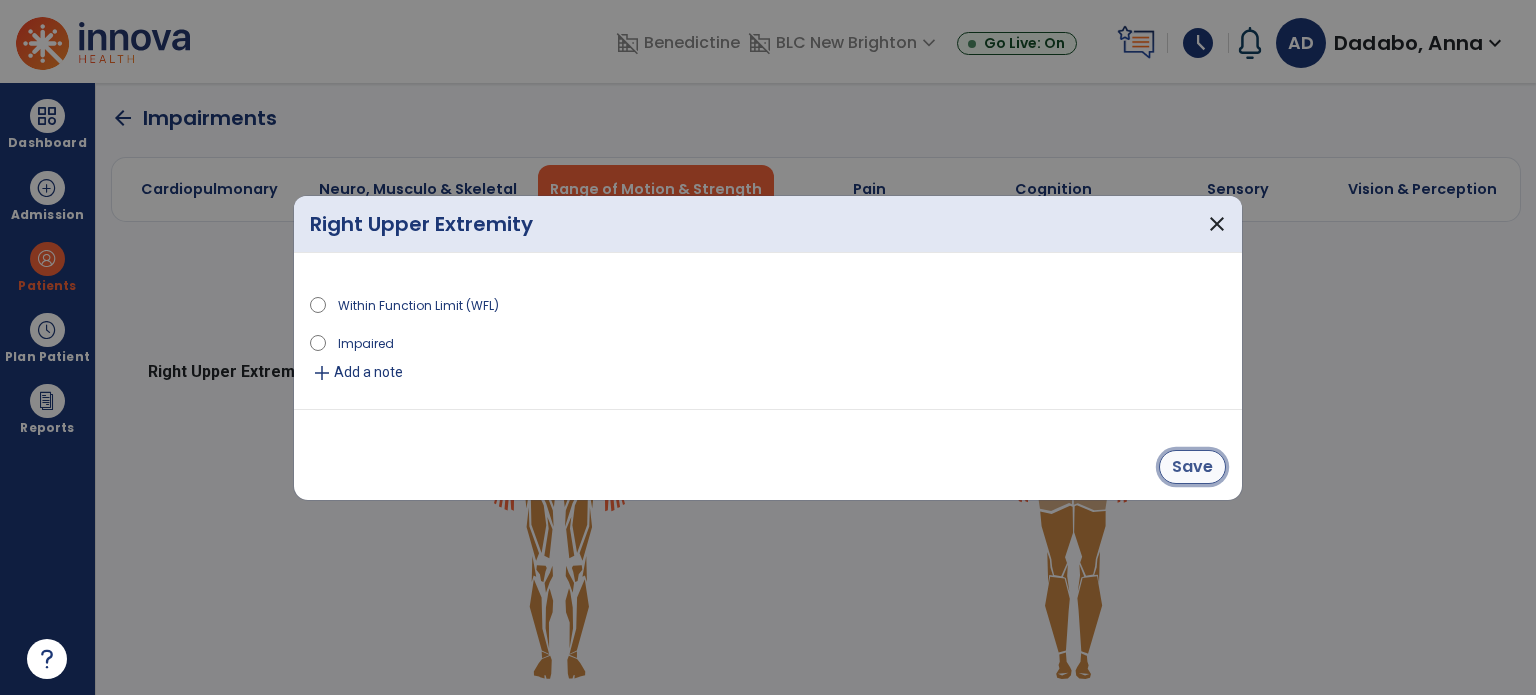 click on "Save" at bounding box center [1192, 467] 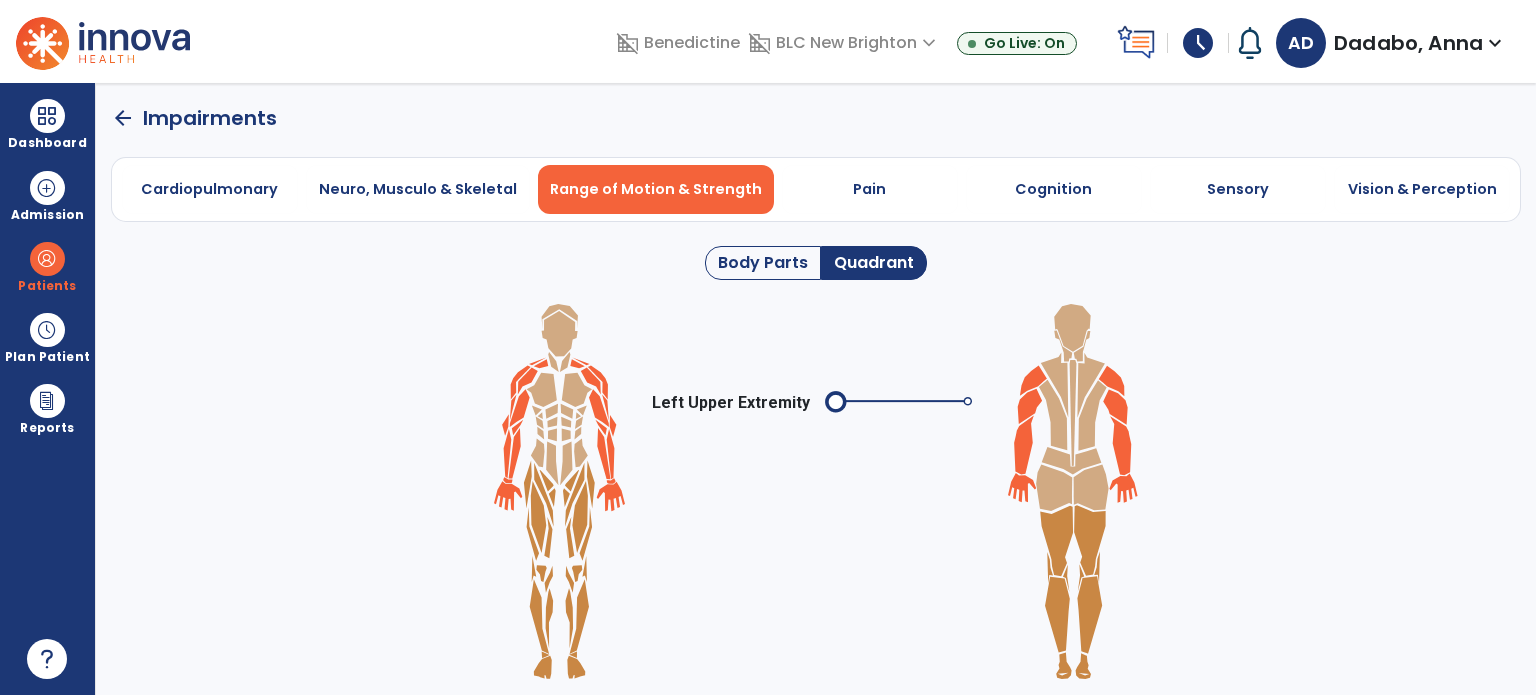 click on "Body Parts" 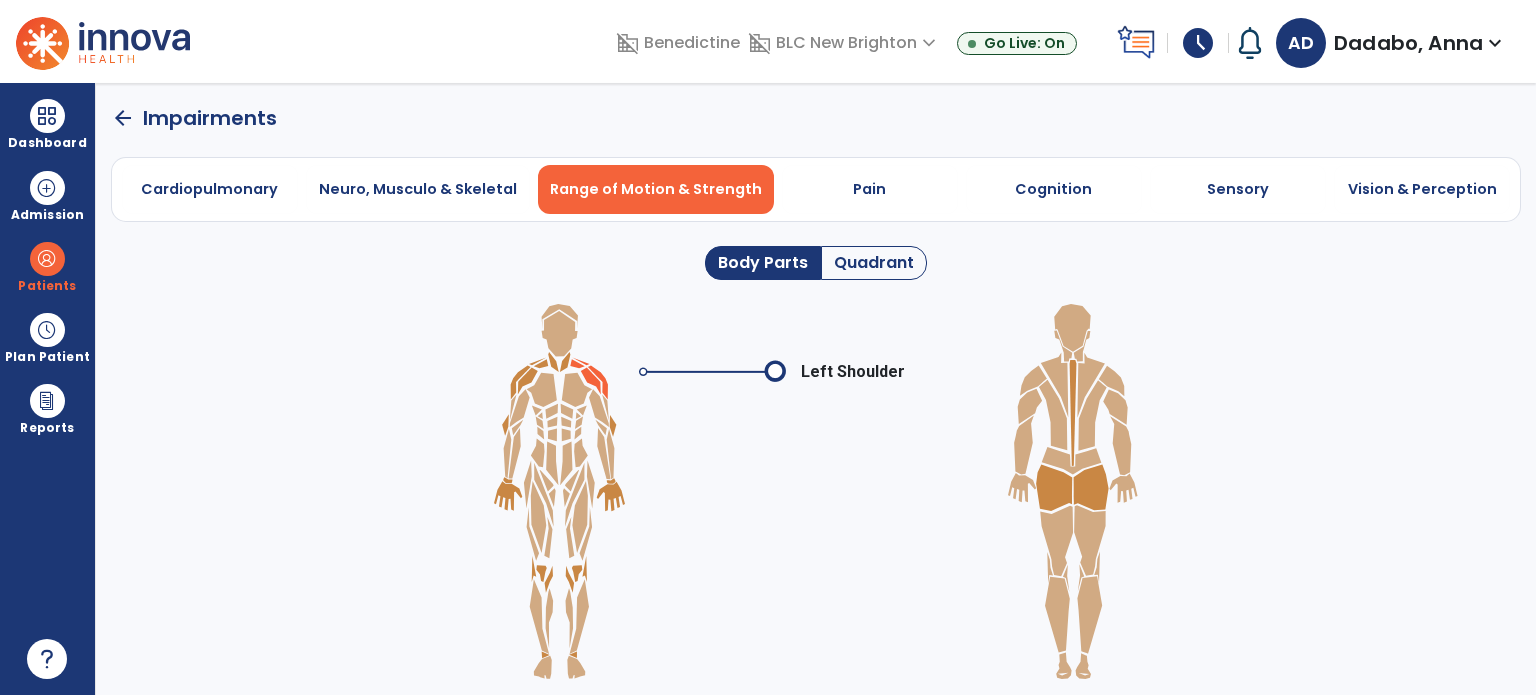 click 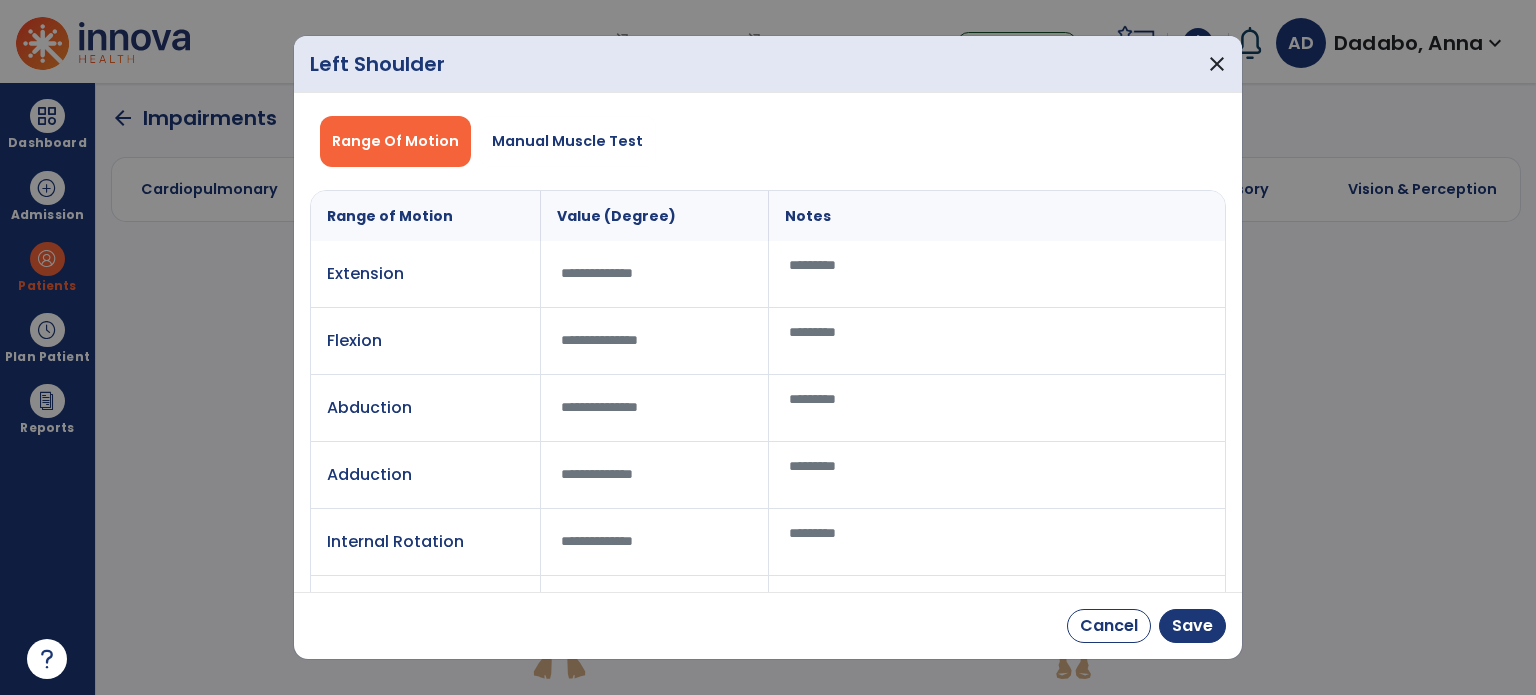 click at bounding box center [997, 274] 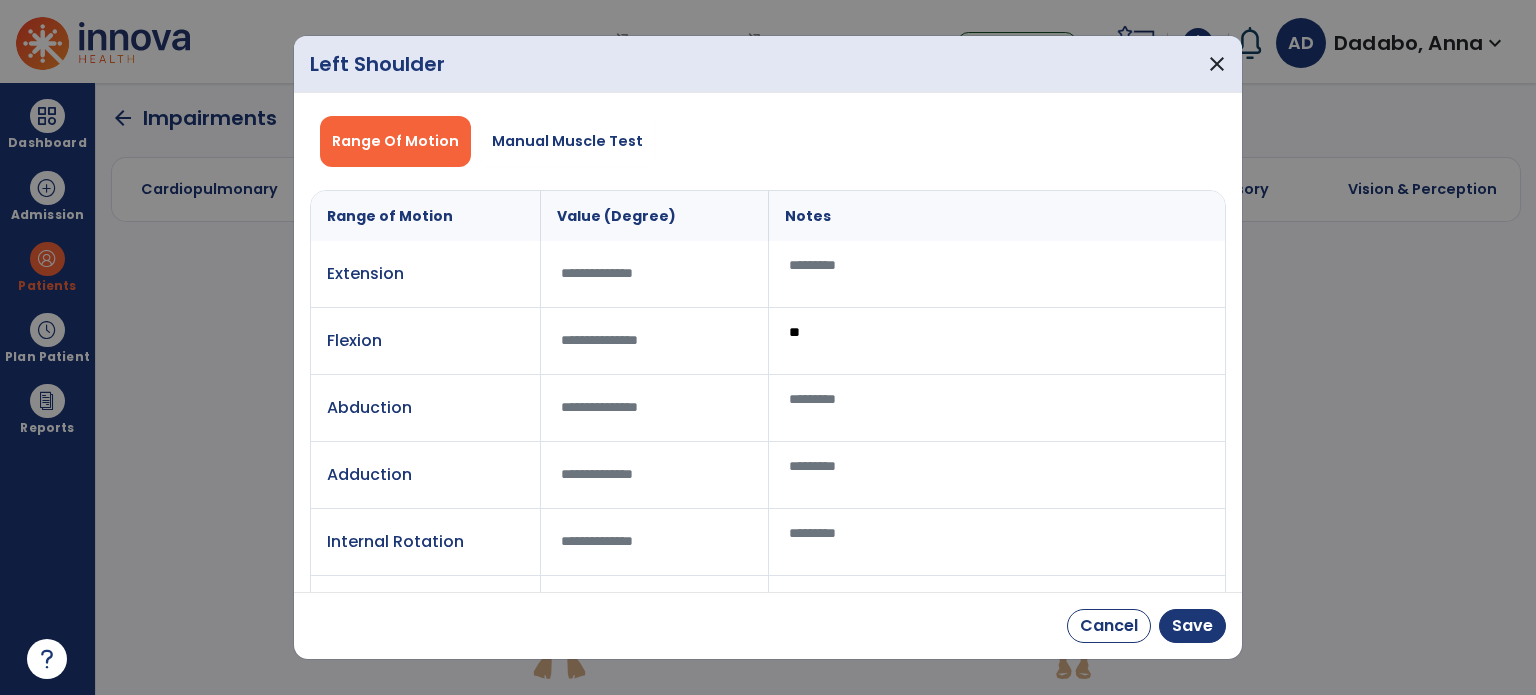 type on "**" 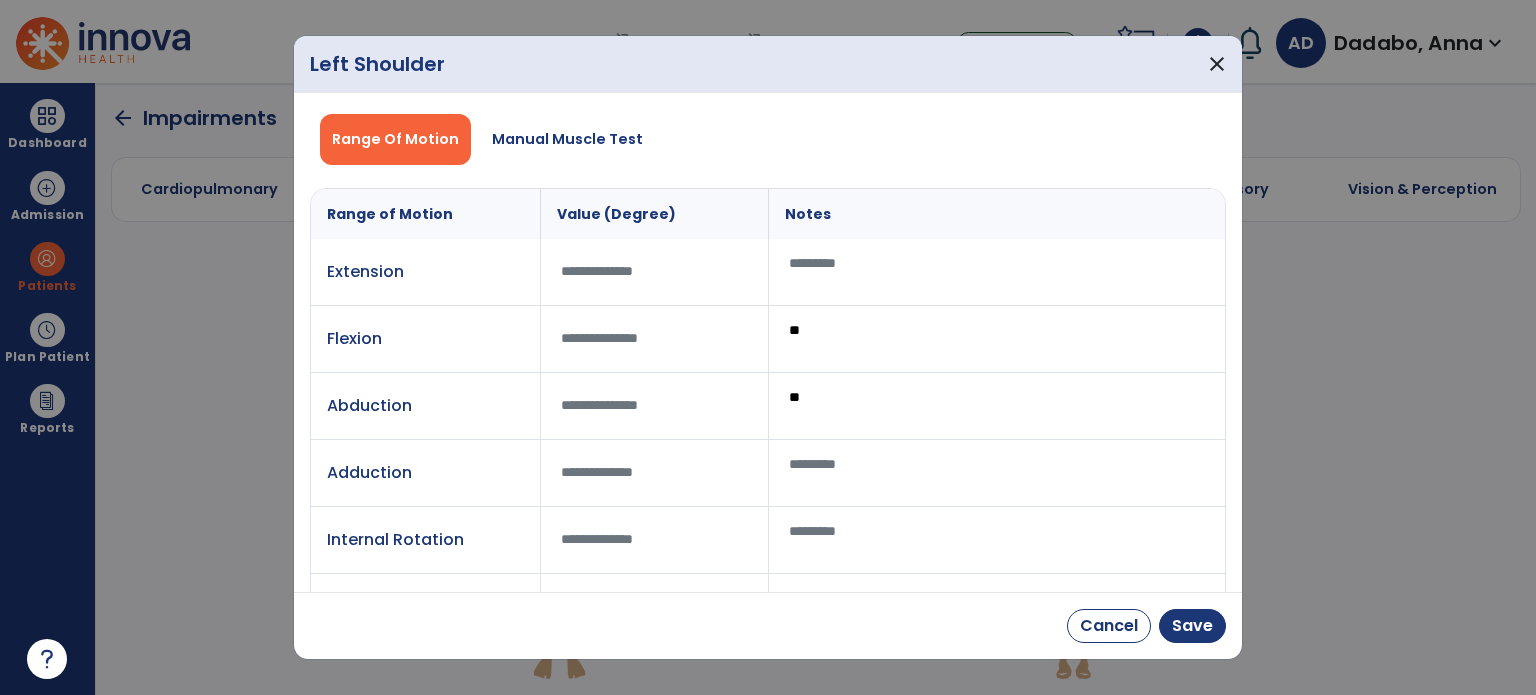 scroll, scrollTop: 0, scrollLeft: 0, axis: both 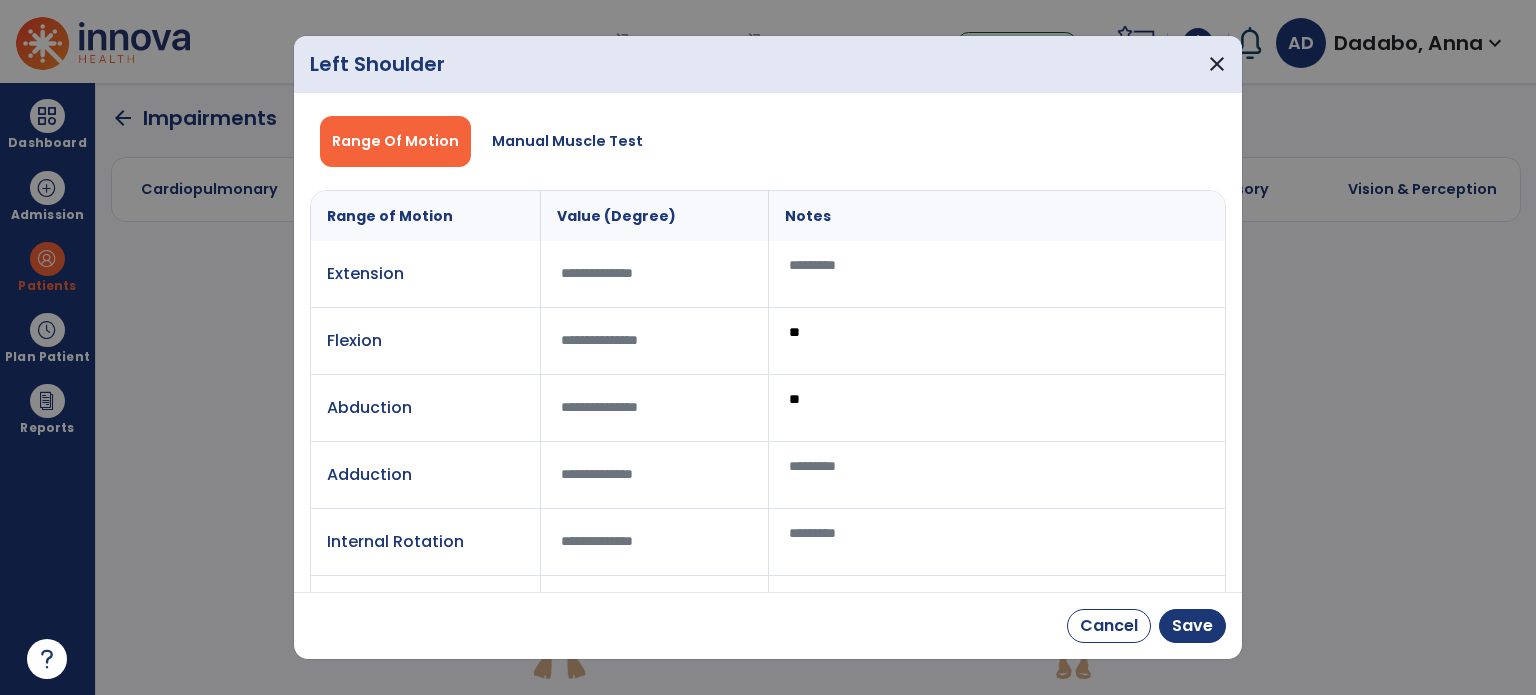 type on "**" 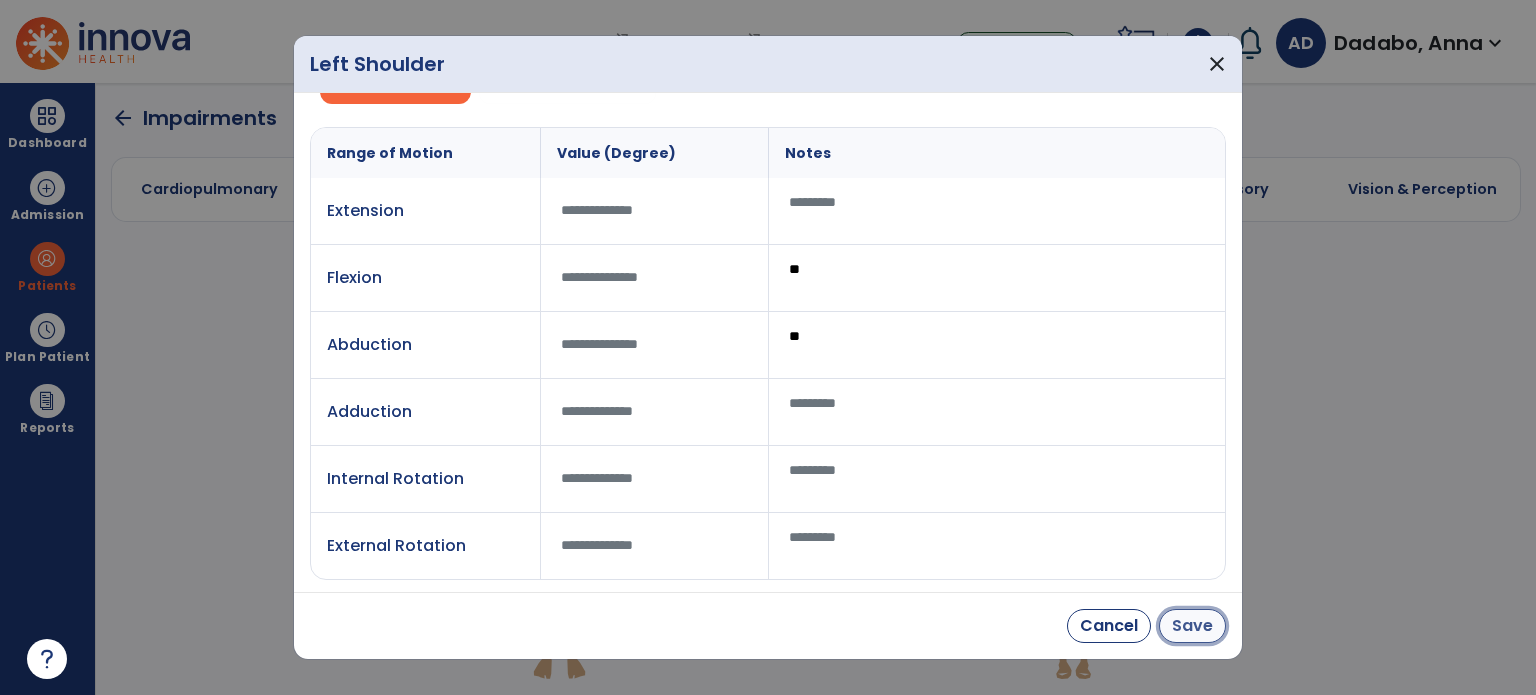 click on "Save" at bounding box center [1192, 626] 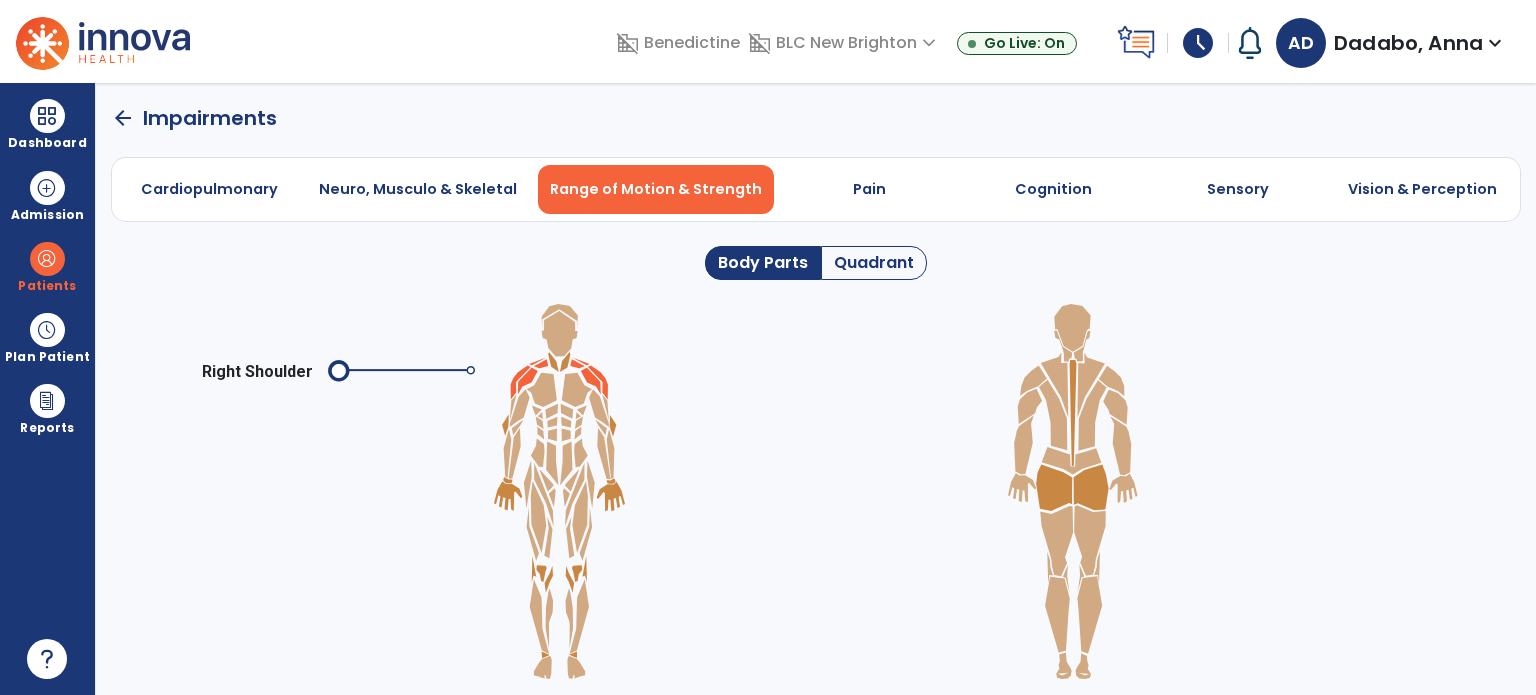 click 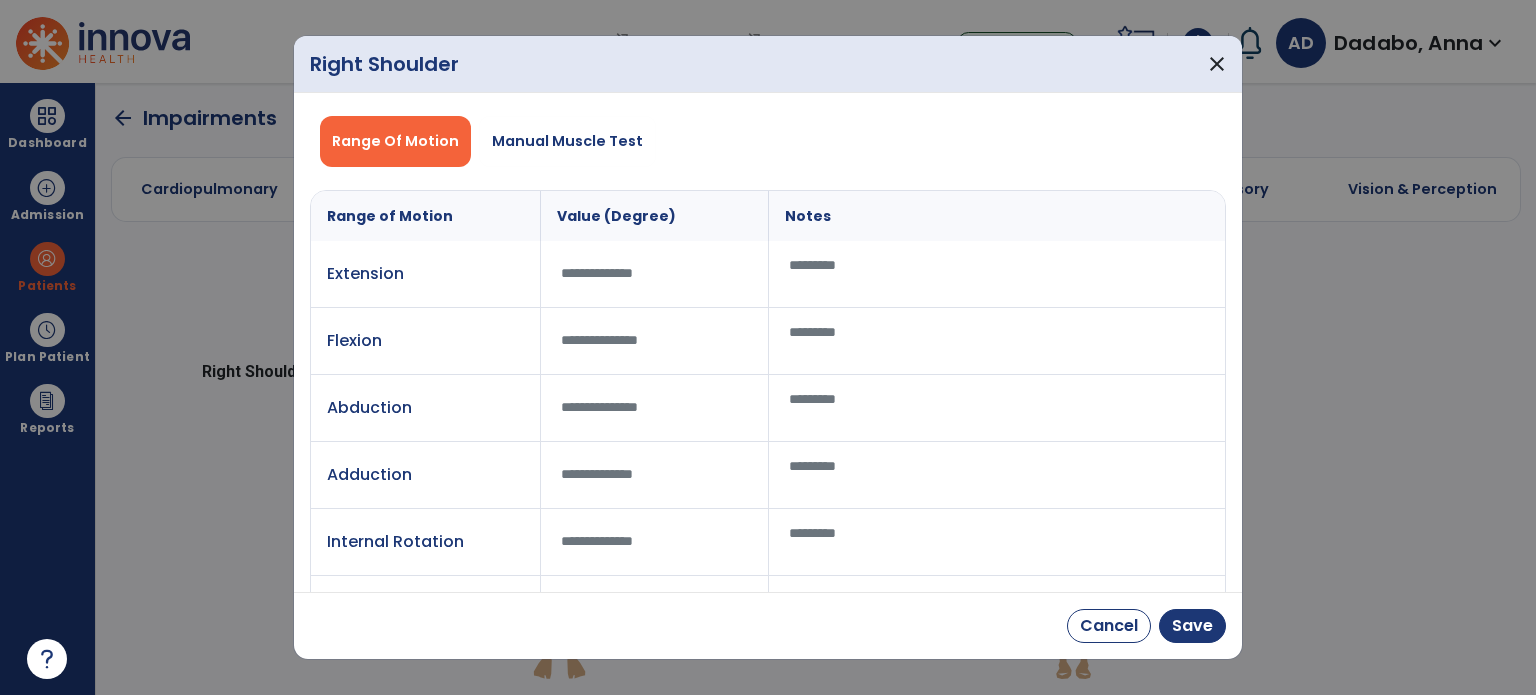 click at bounding box center [997, 274] 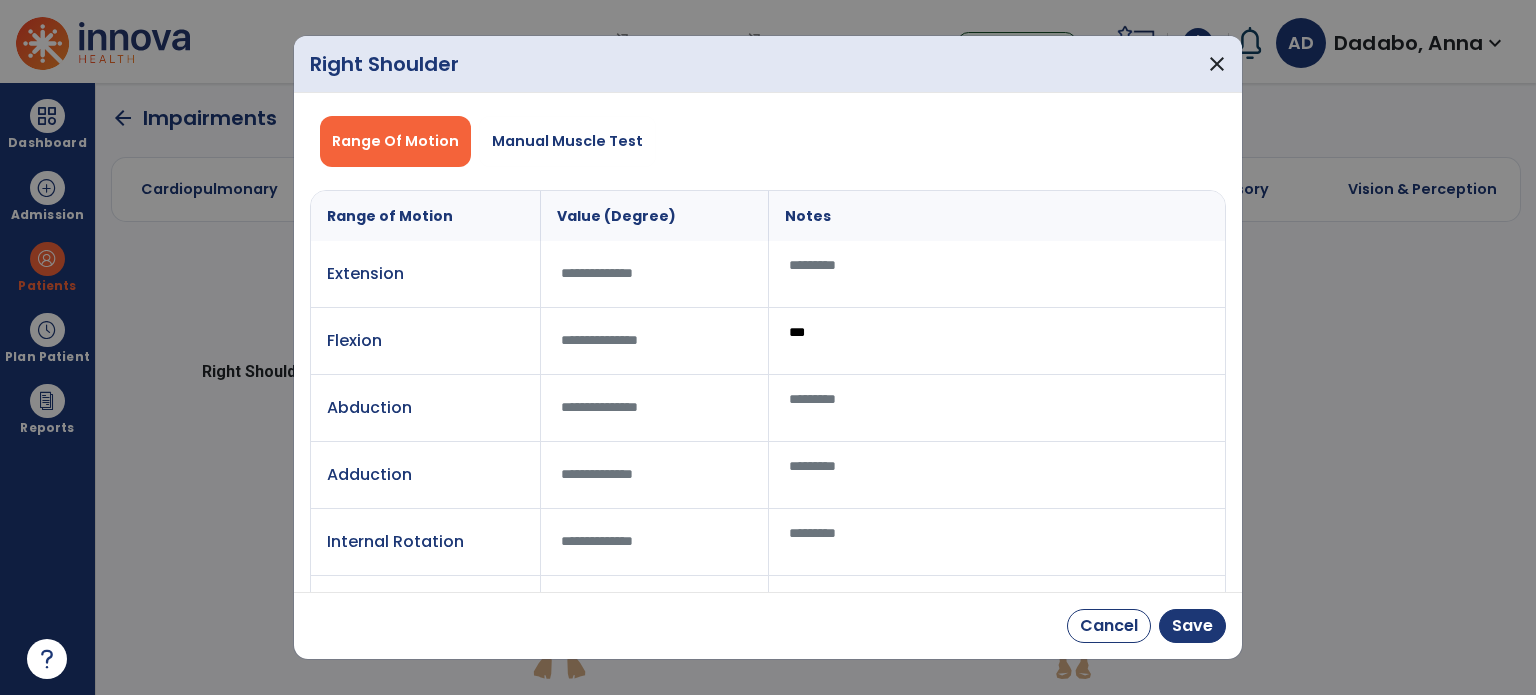 type on "***" 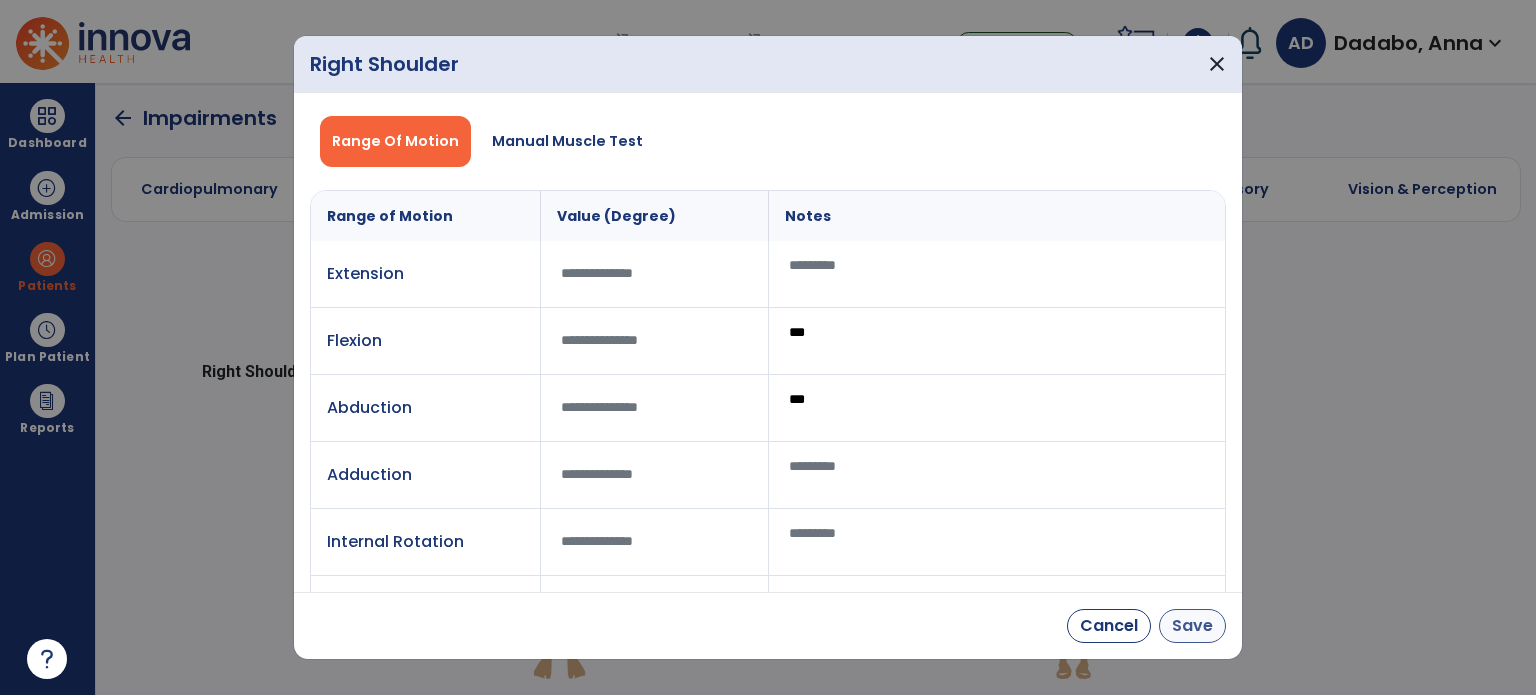 type on "***" 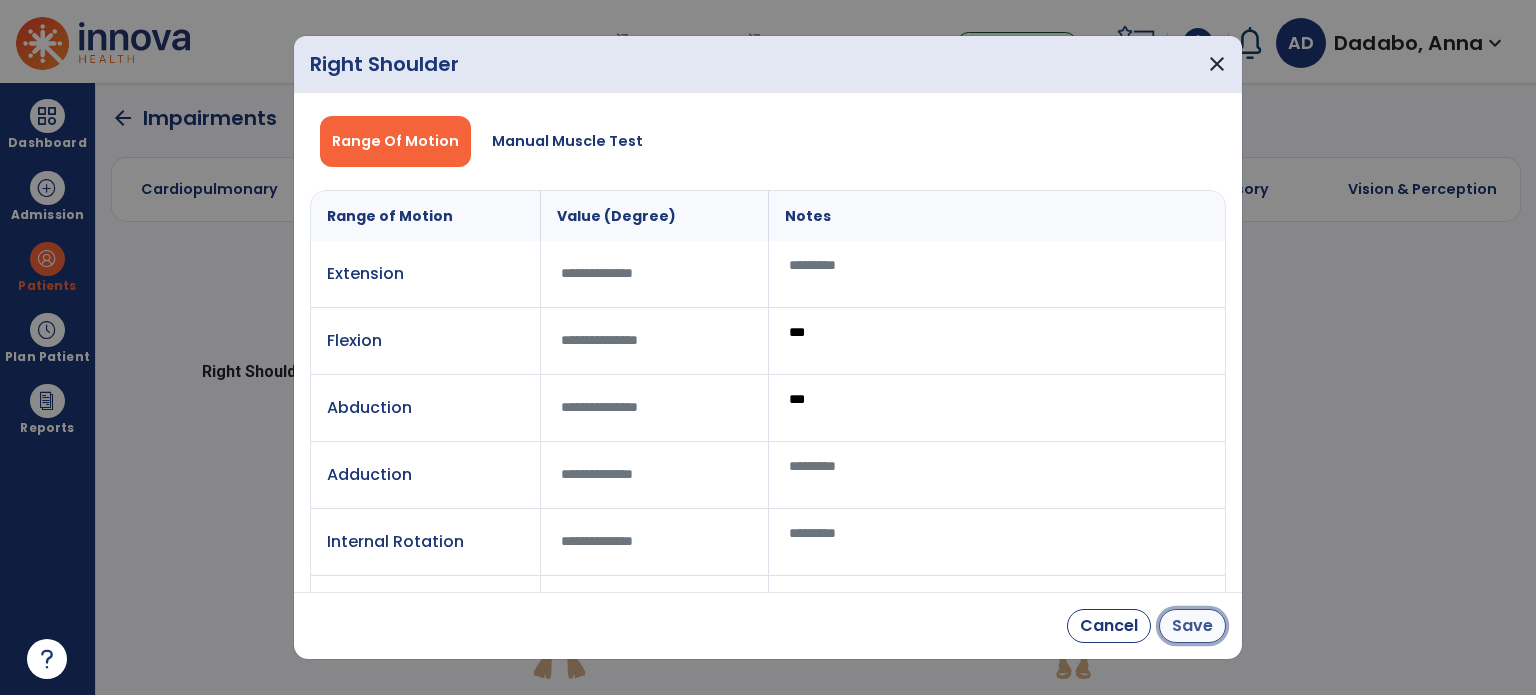 click on "Save" at bounding box center [1192, 626] 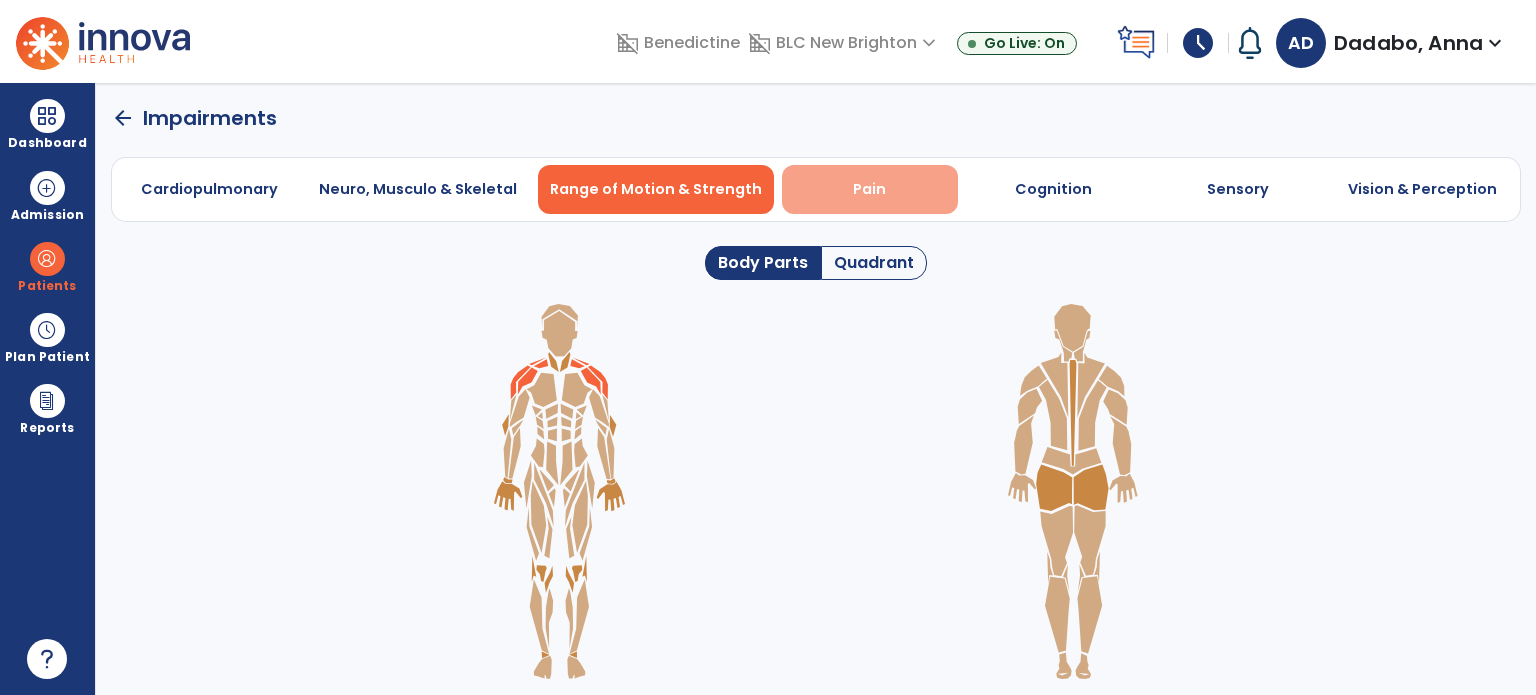 click on "Pain" at bounding box center (870, 189) 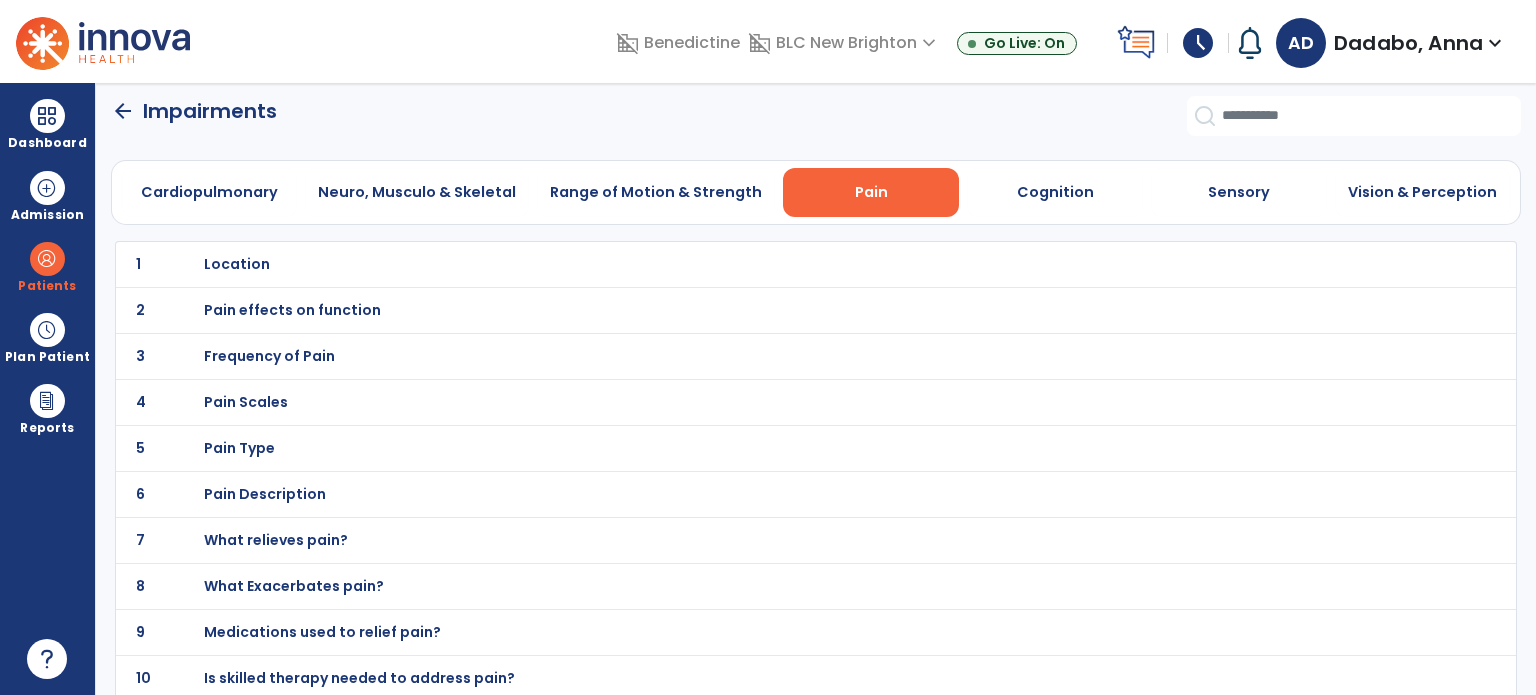 scroll, scrollTop: 11, scrollLeft: 0, axis: vertical 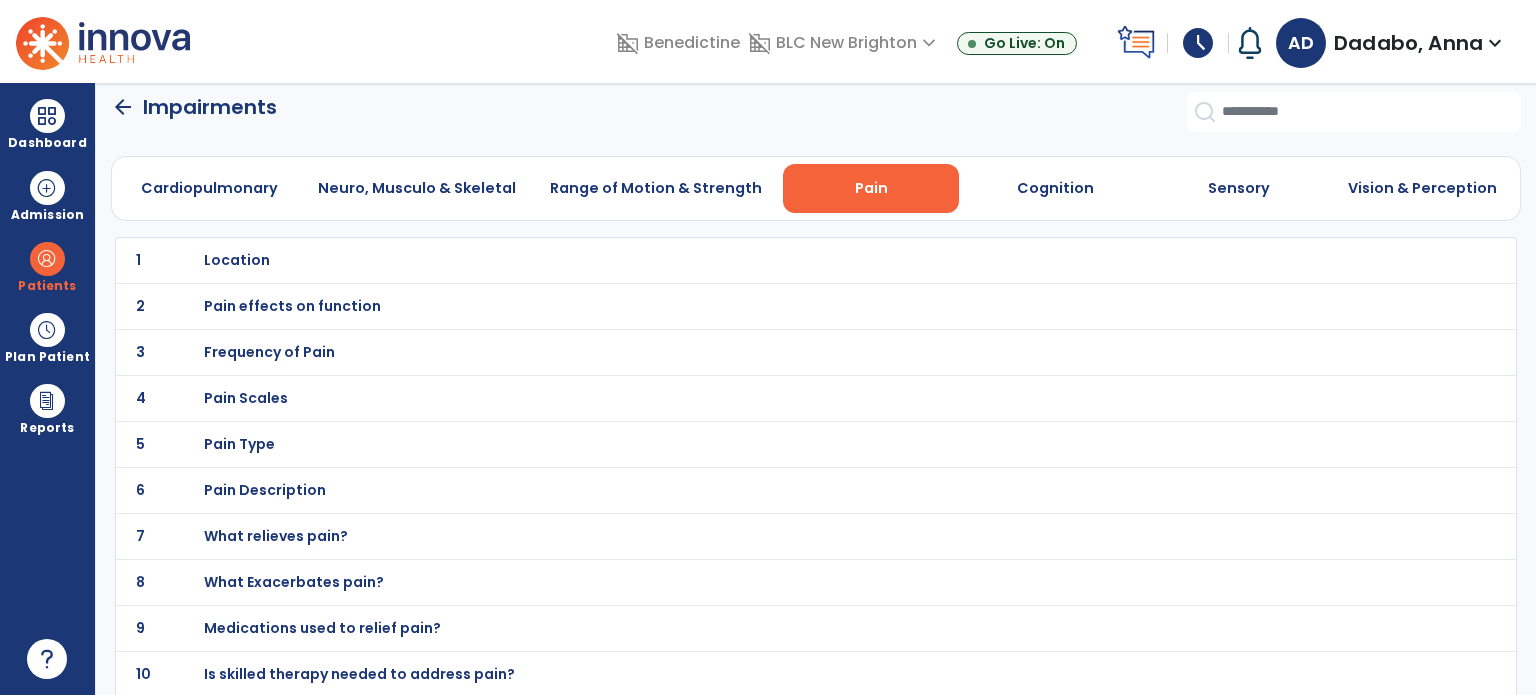 click on "Pain Description" at bounding box center (772, 260) 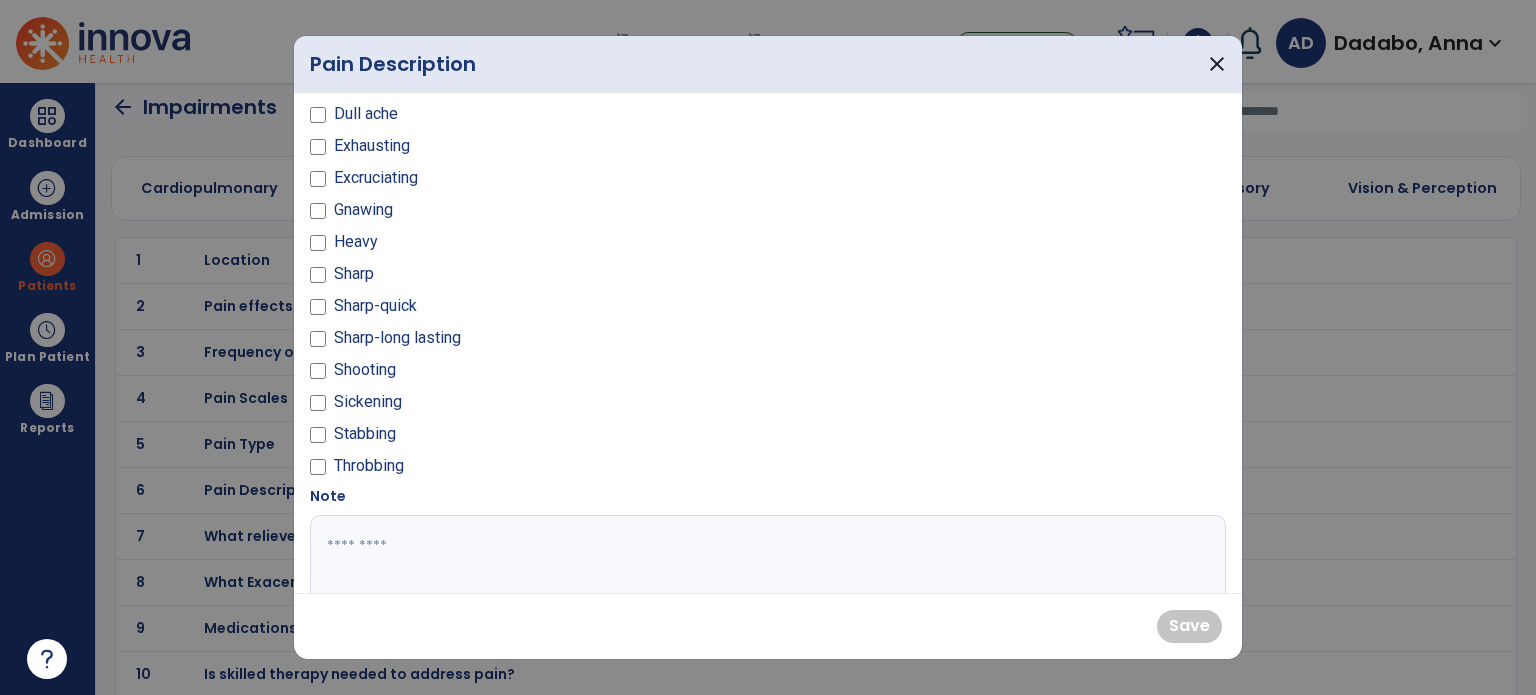 scroll, scrollTop: 224, scrollLeft: 0, axis: vertical 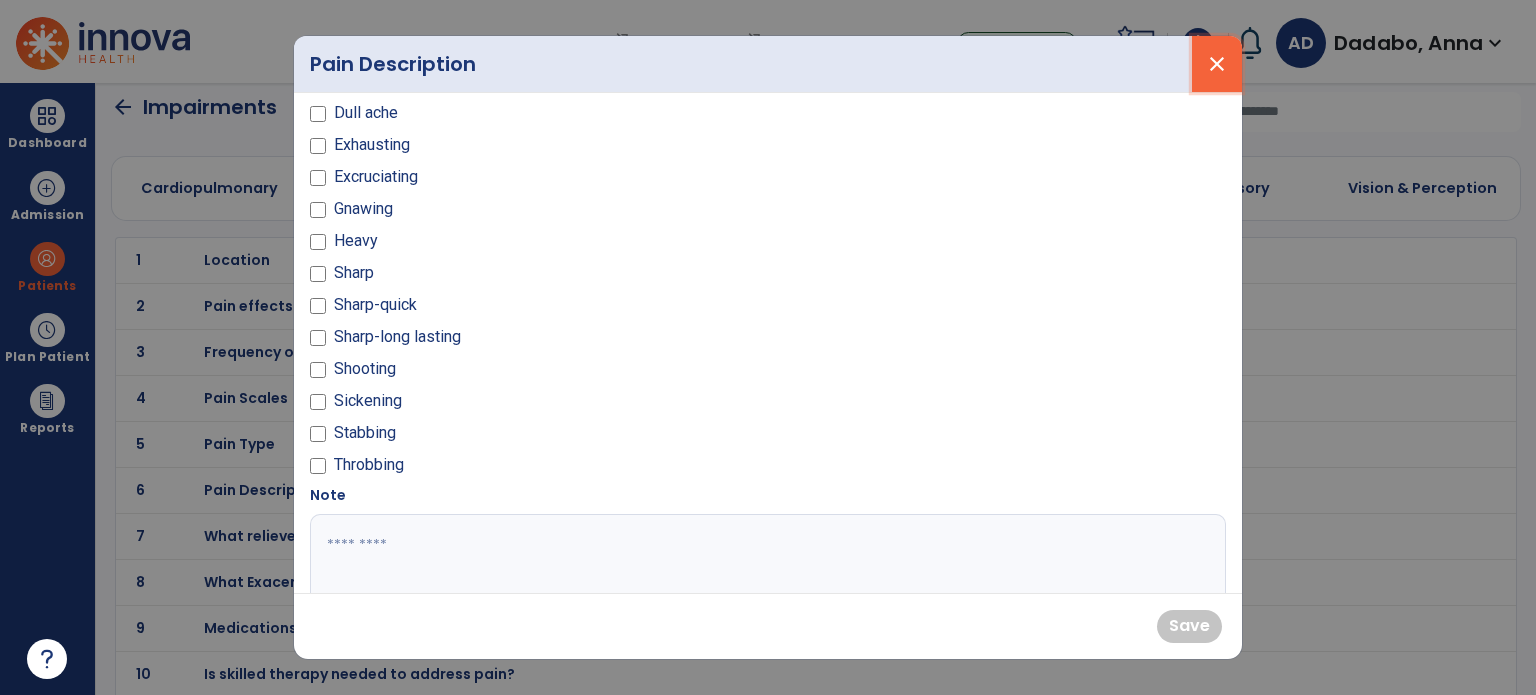 click on "close" at bounding box center (1217, 64) 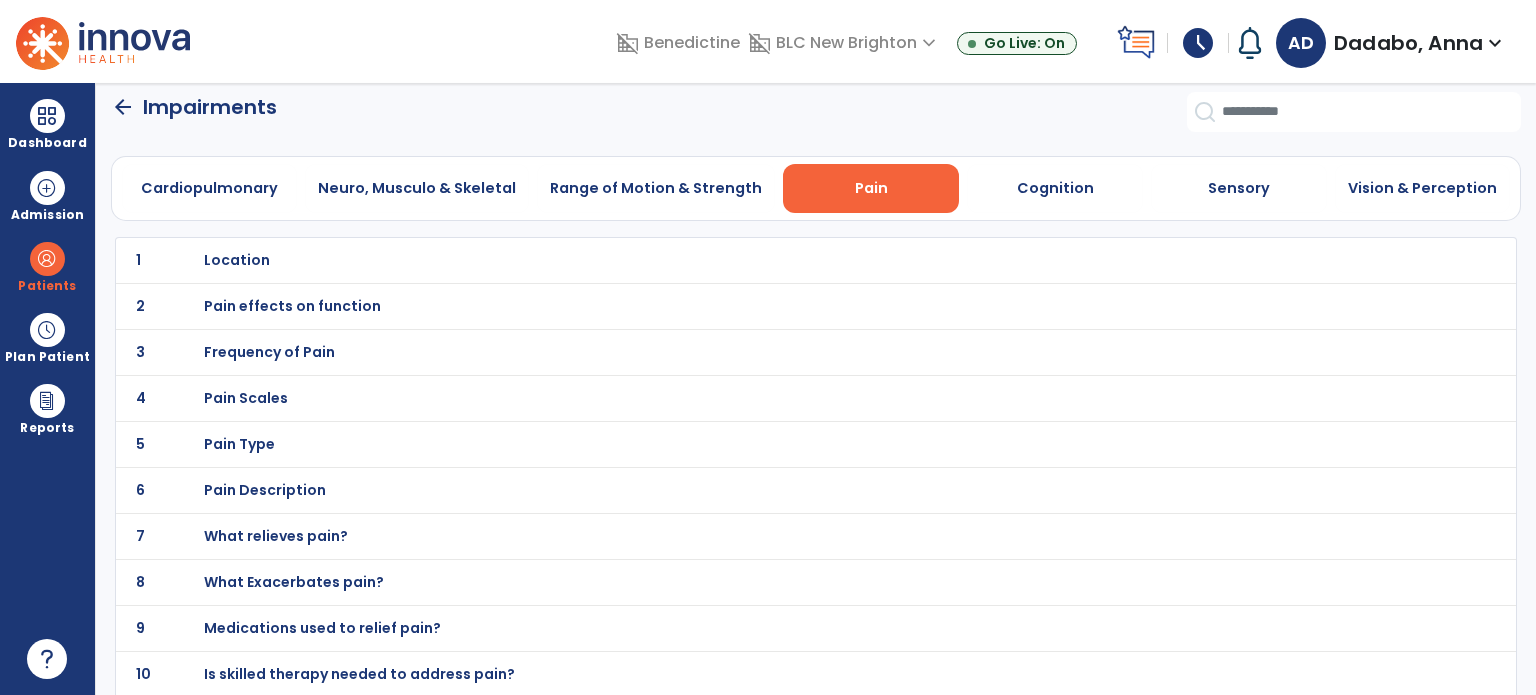 click on "Location" at bounding box center (772, 260) 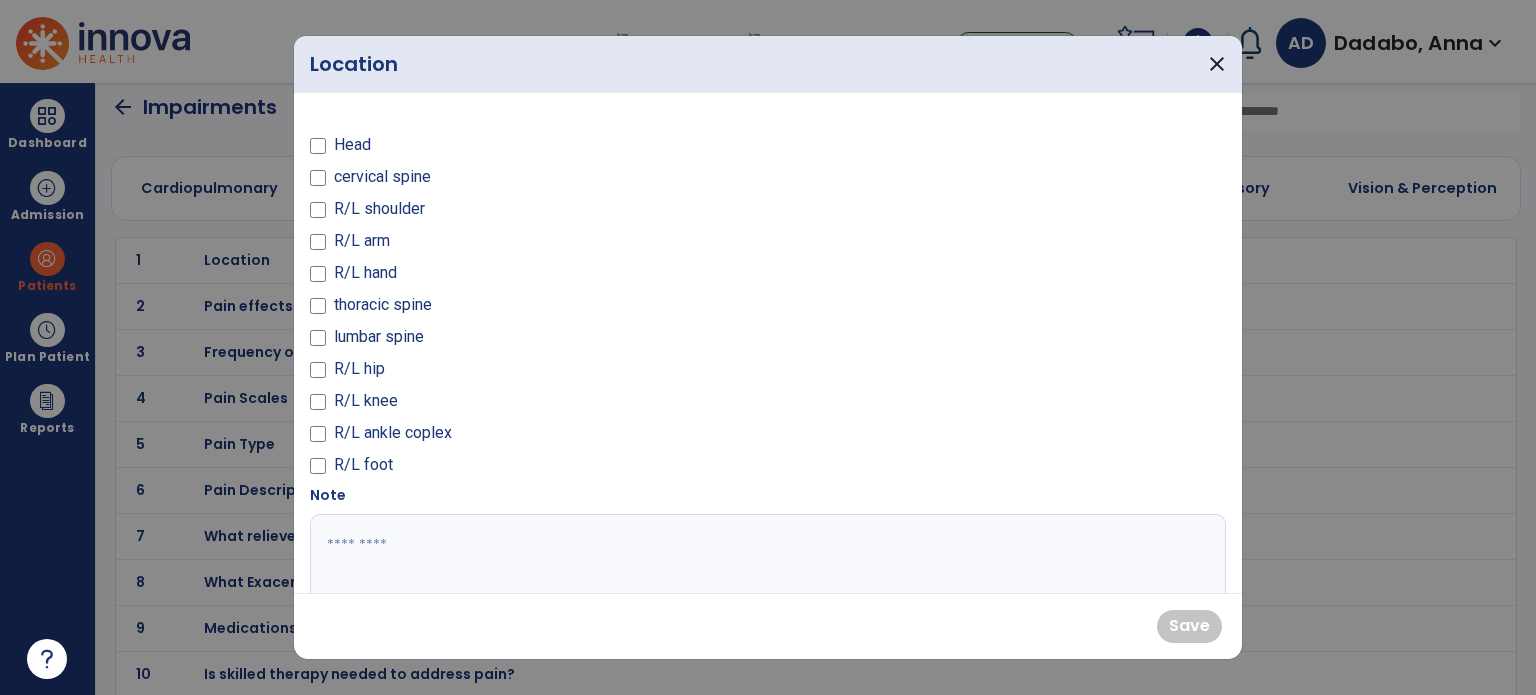 click at bounding box center (766, 589) 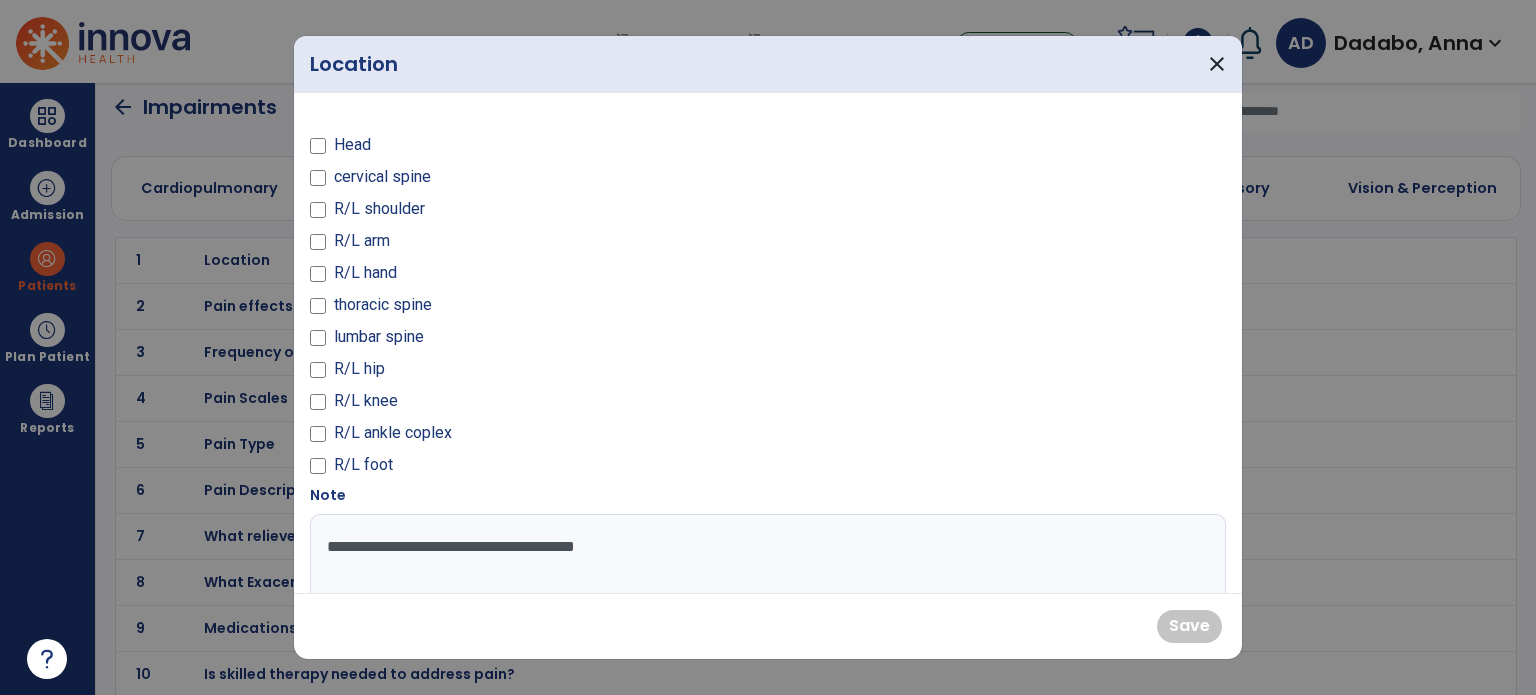 click on "**********" at bounding box center (766, 589) 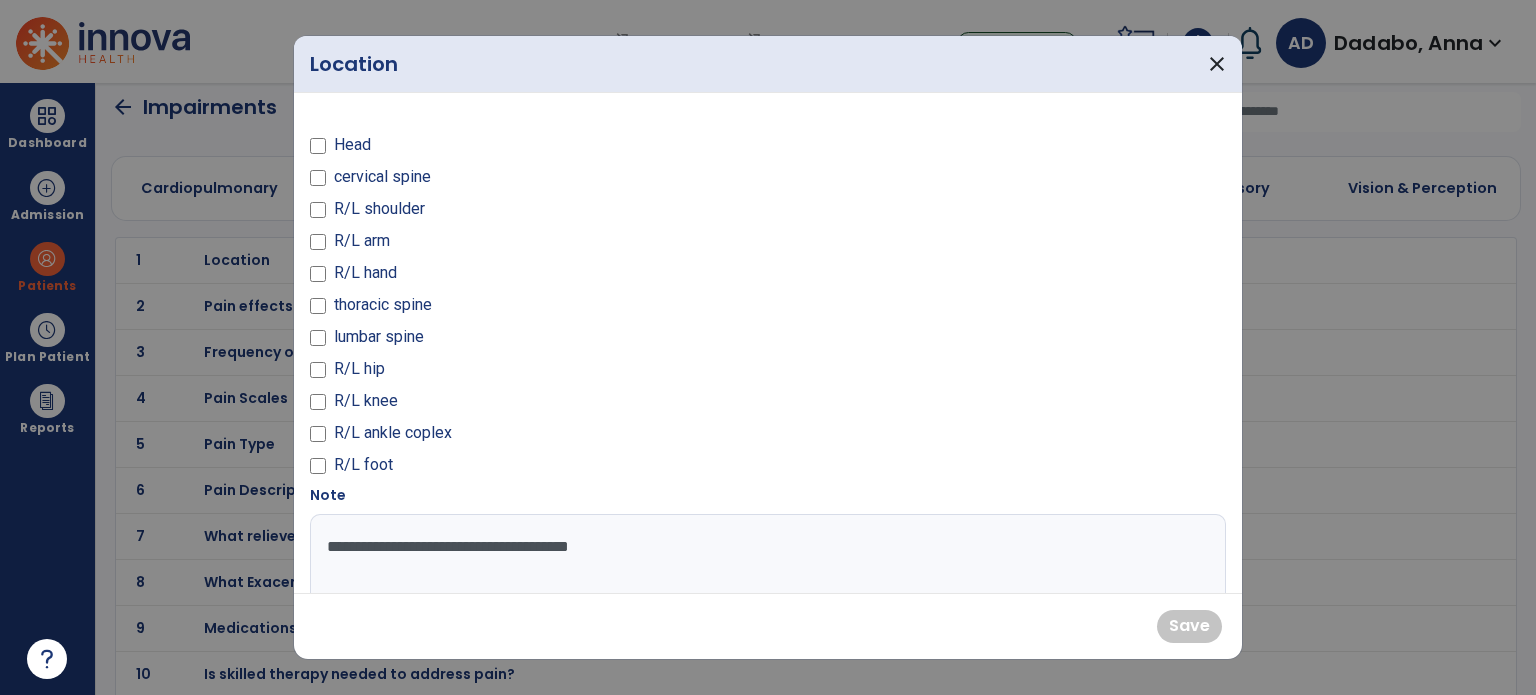 type on "**********" 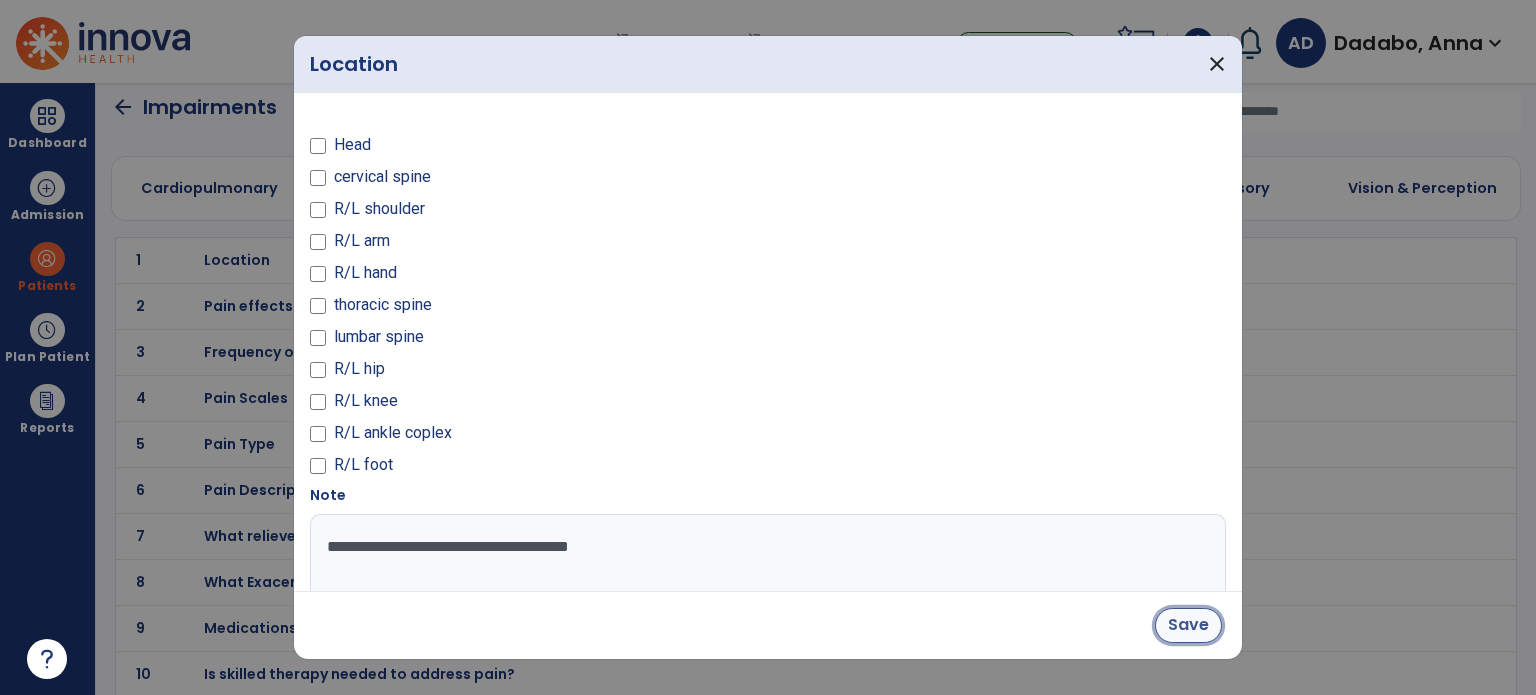 click on "Save" at bounding box center (1188, 625) 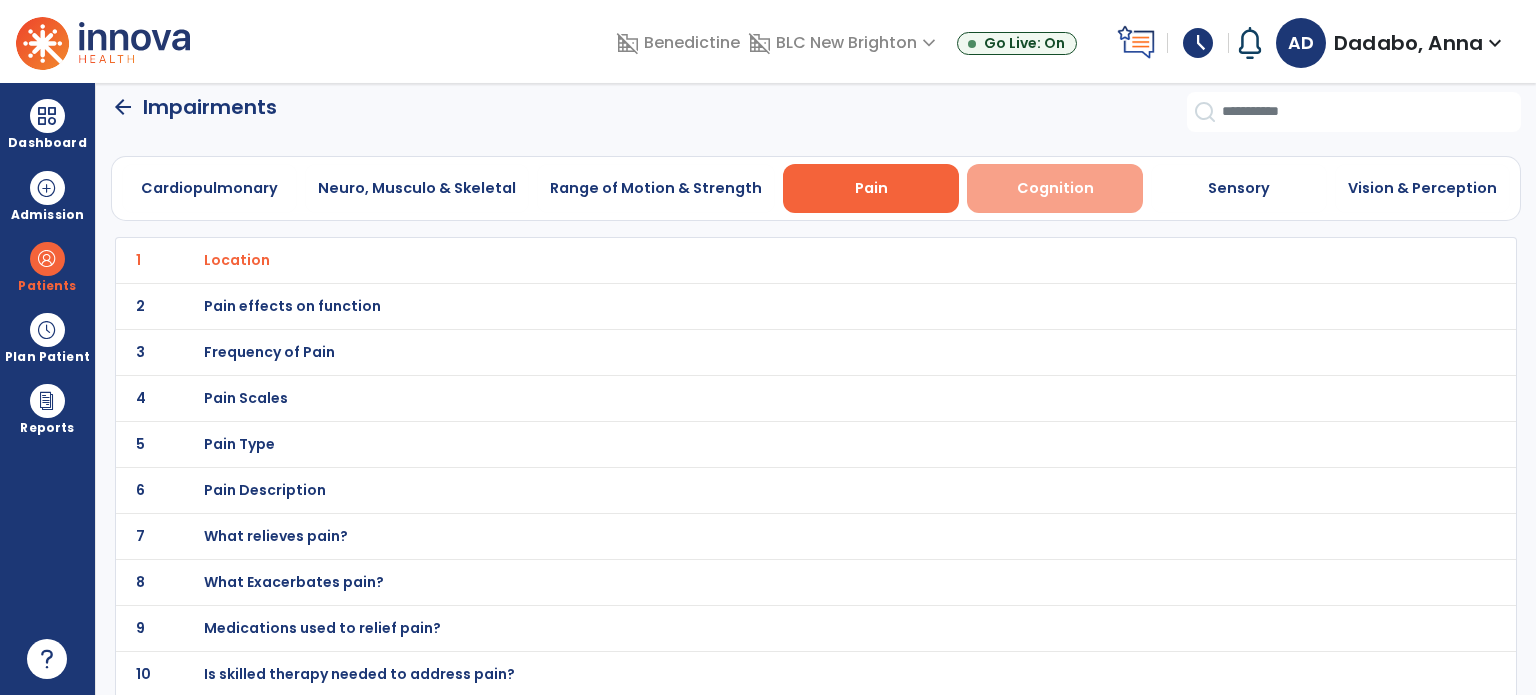 click on "Cognition" at bounding box center (1055, 188) 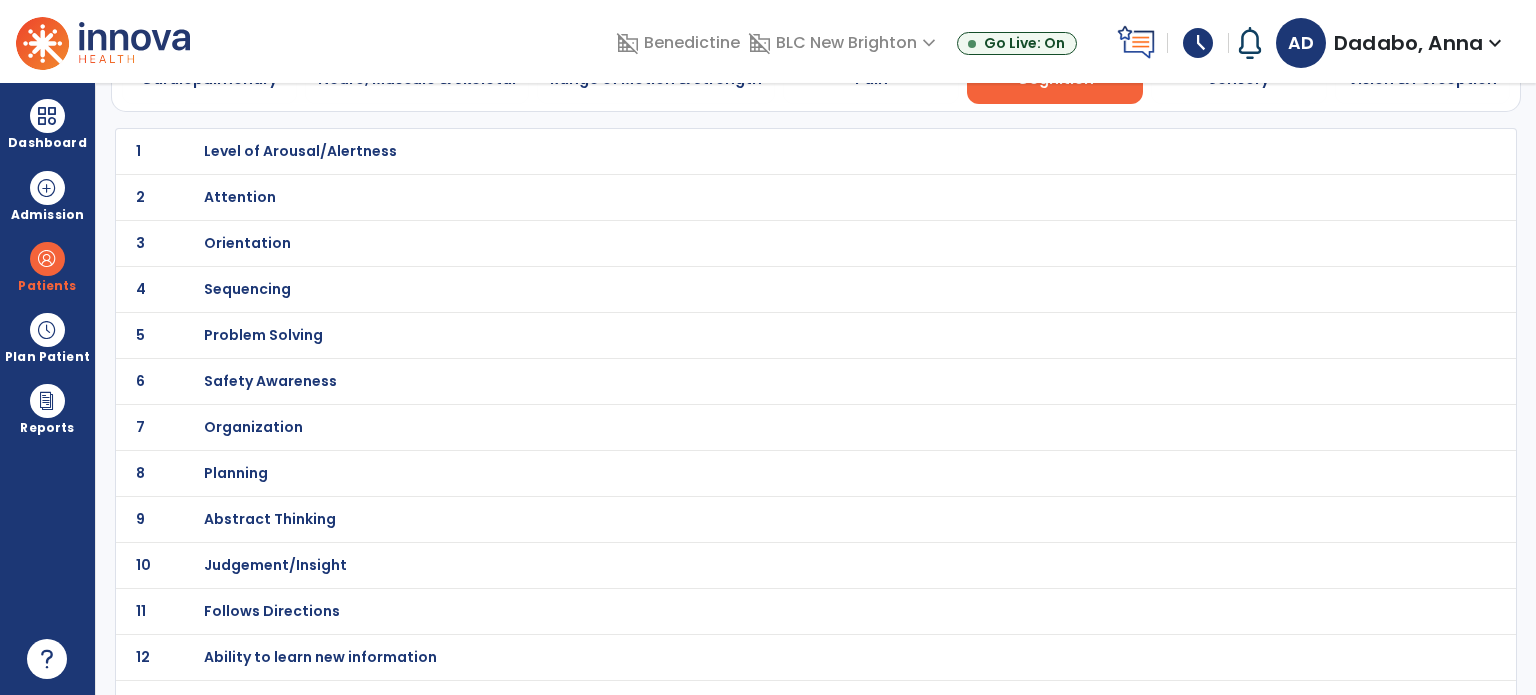 scroll, scrollTop: 0, scrollLeft: 0, axis: both 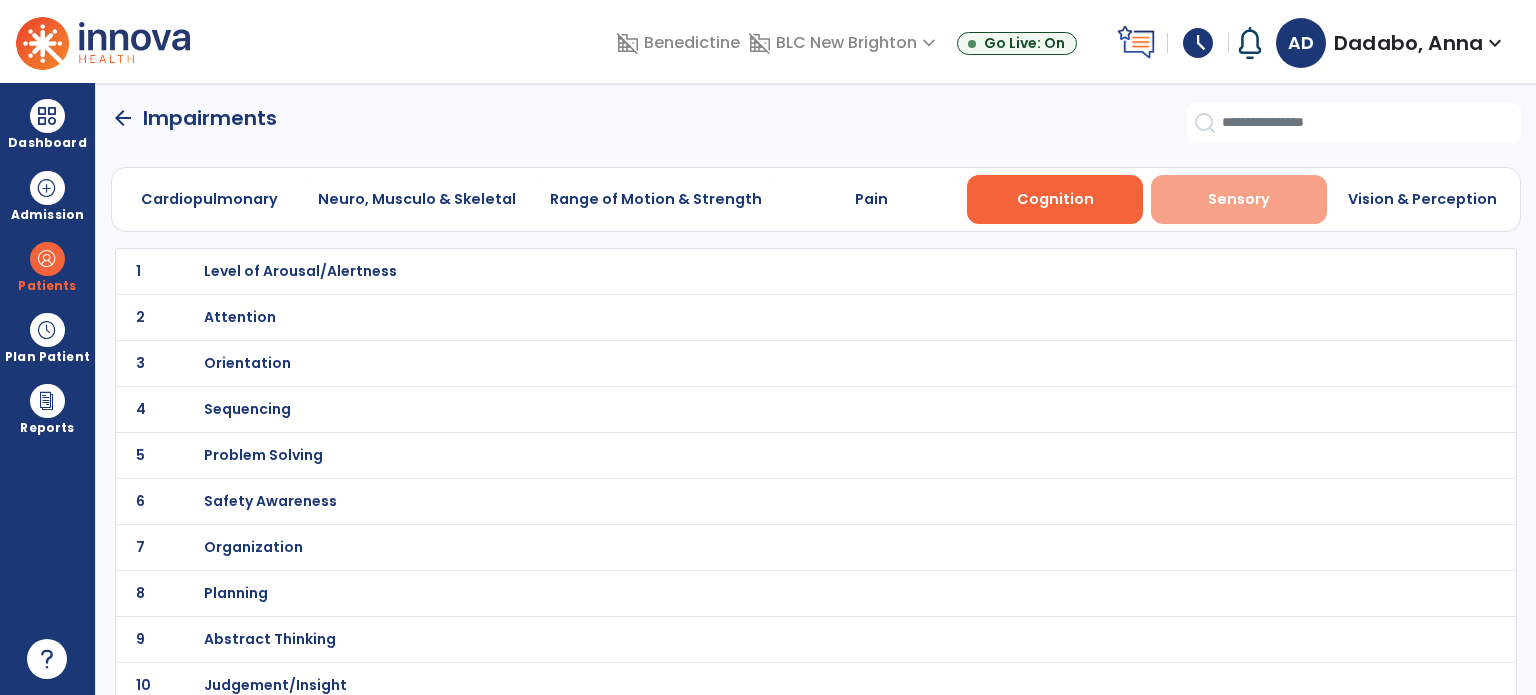 click on "Sensory" at bounding box center [1239, 199] 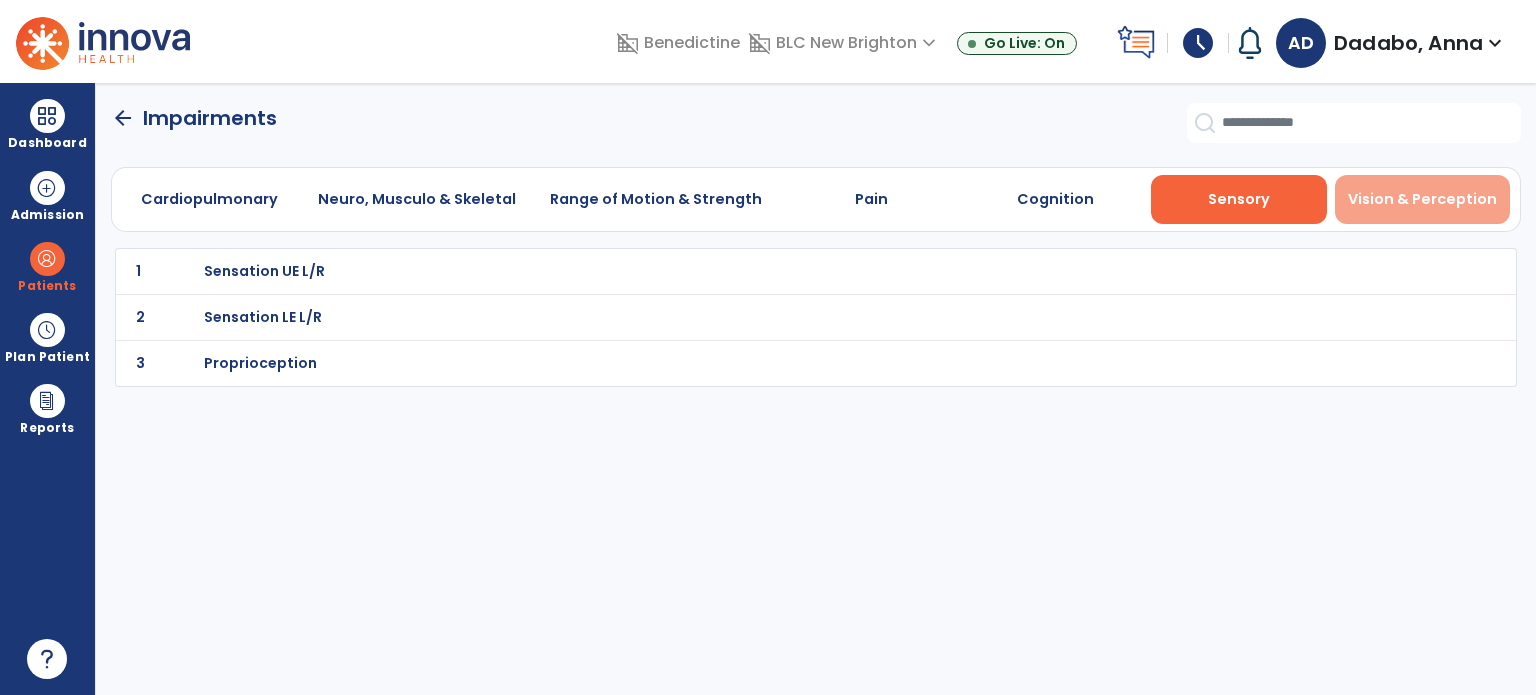 click on "Vision & Perception" at bounding box center [1422, 199] 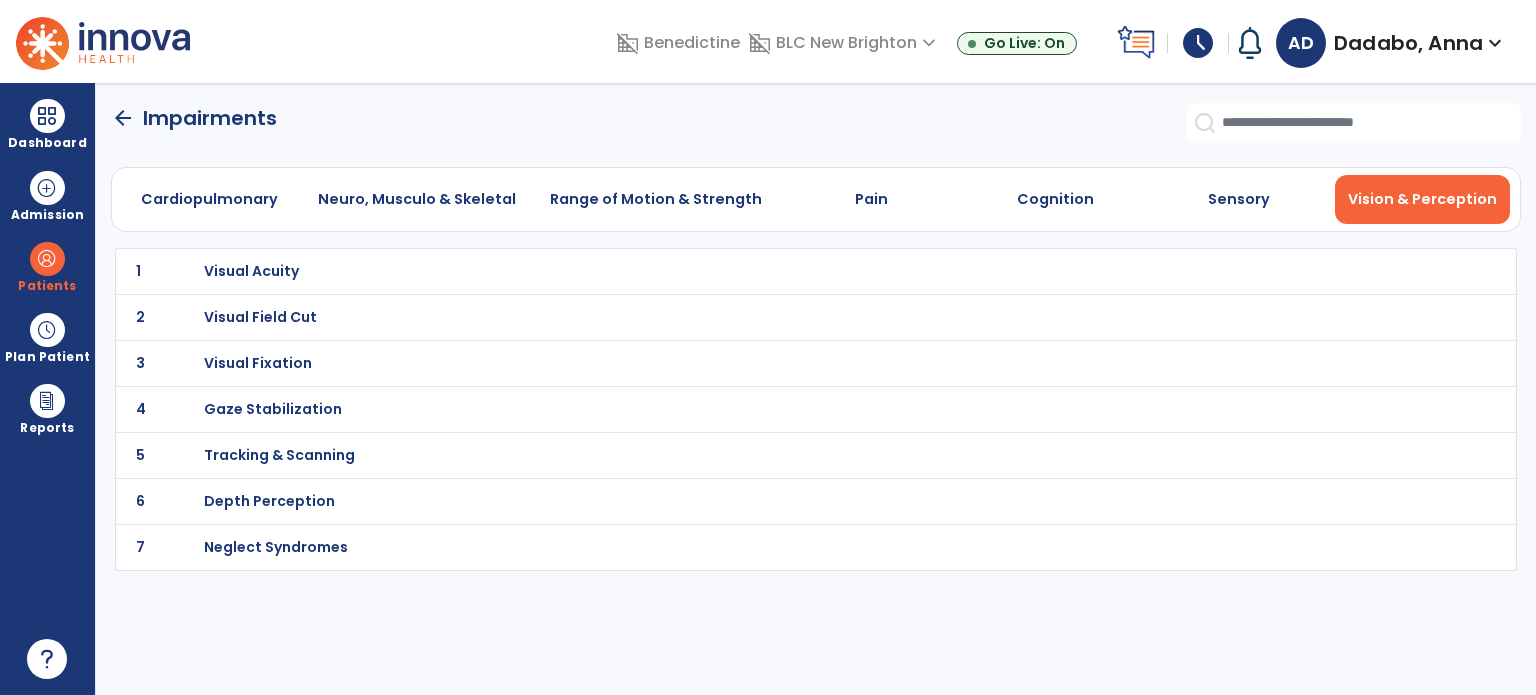 click on "1 Visual Acuity" 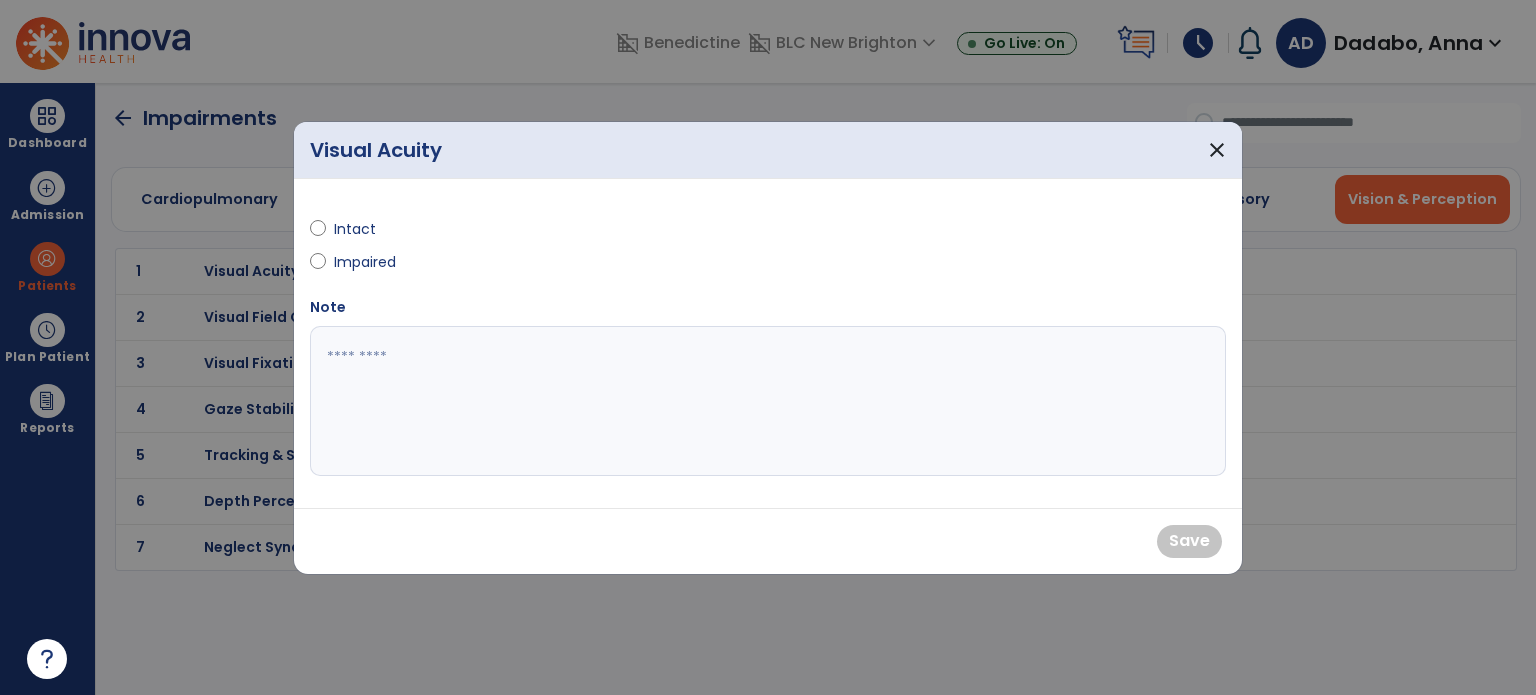 click at bounding box center [768, 401] 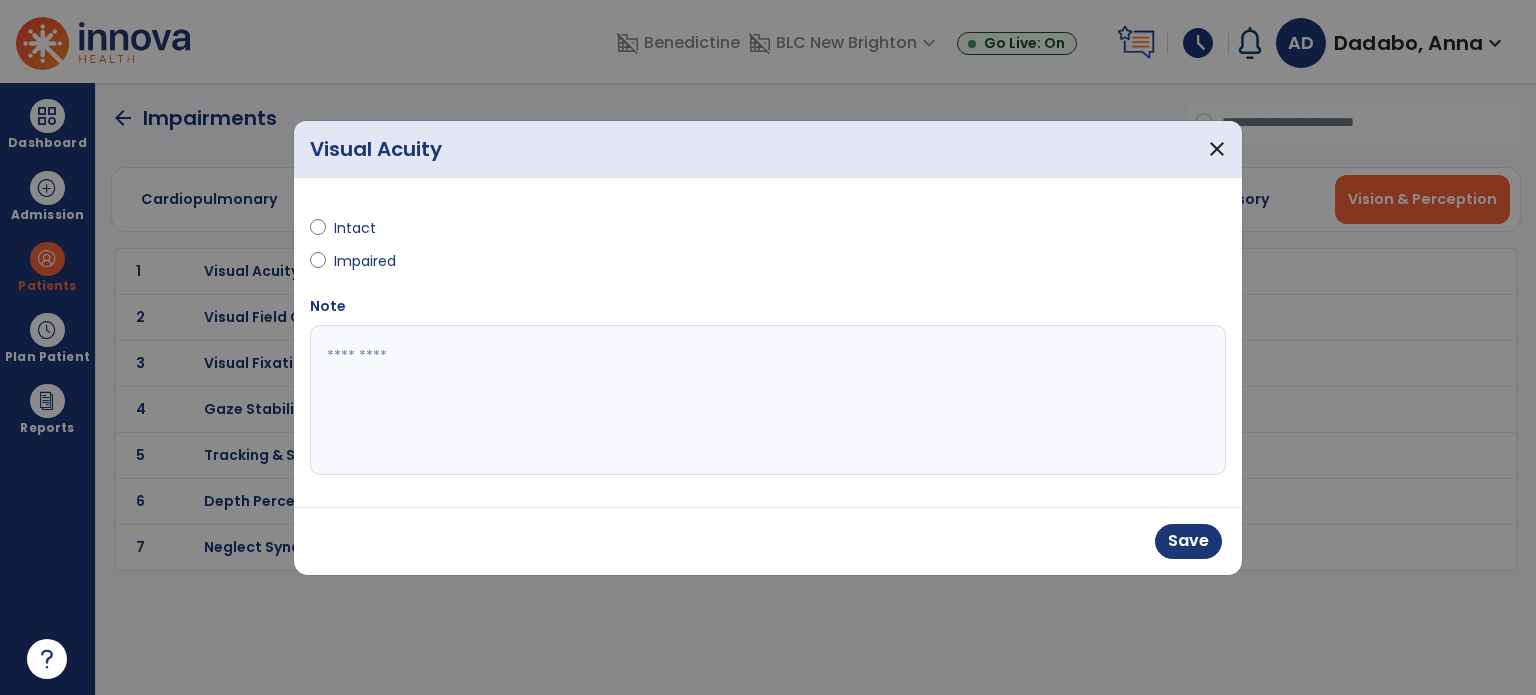 click at bounding box center [768, 400] 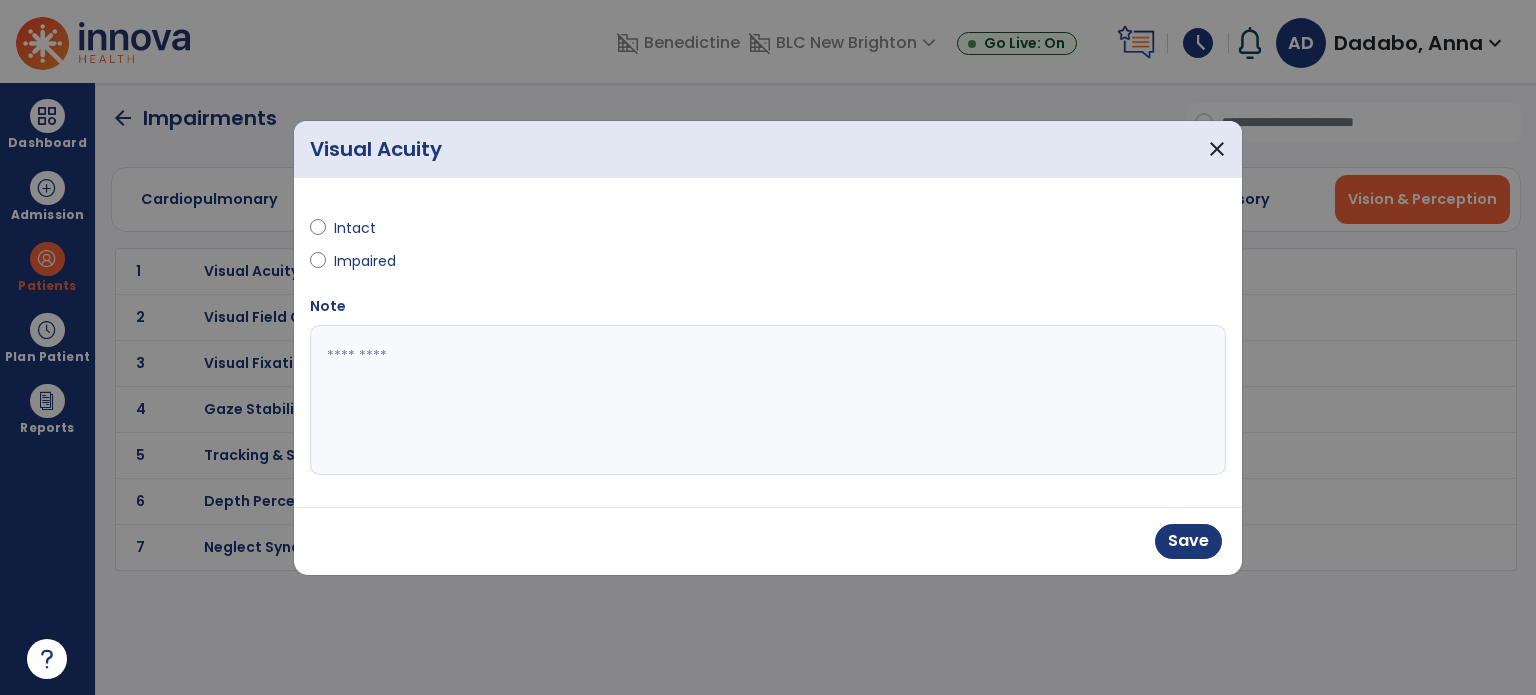 type on "*" 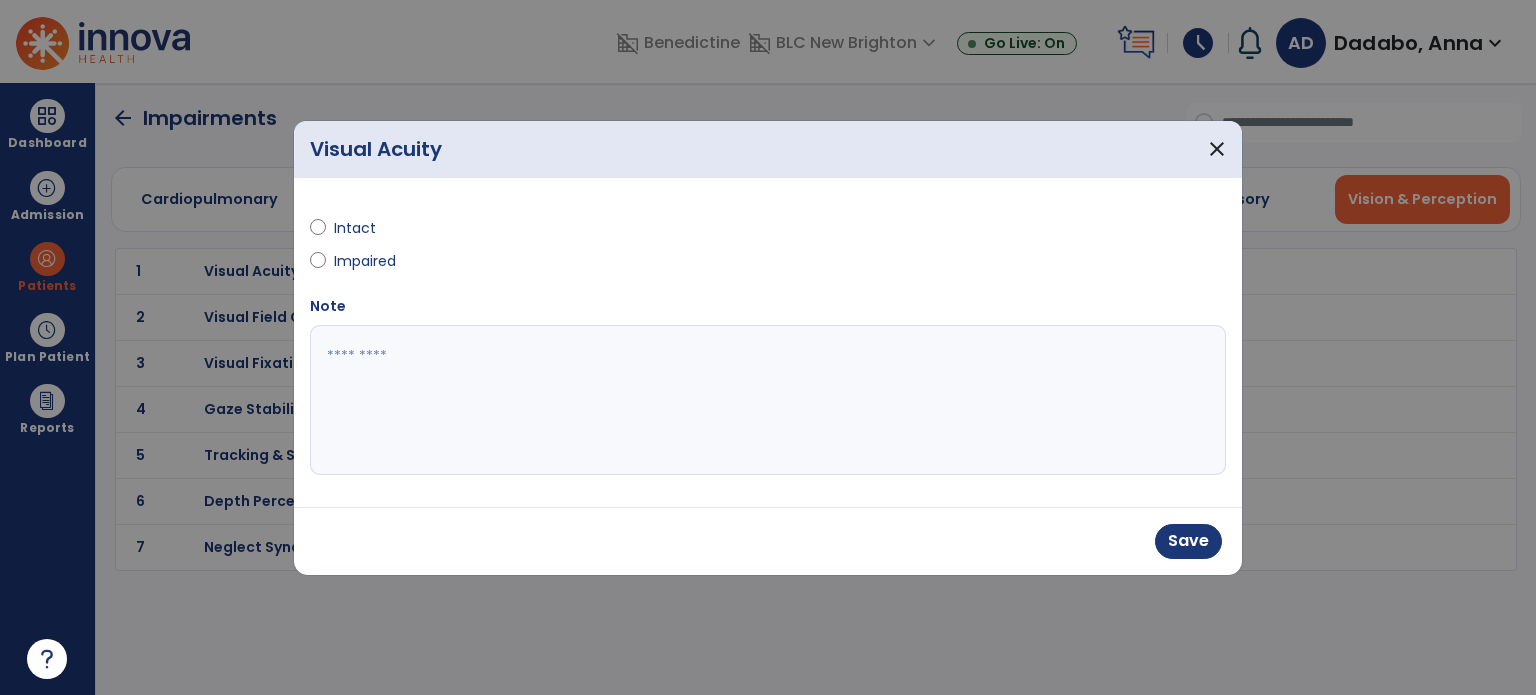 type on "*" 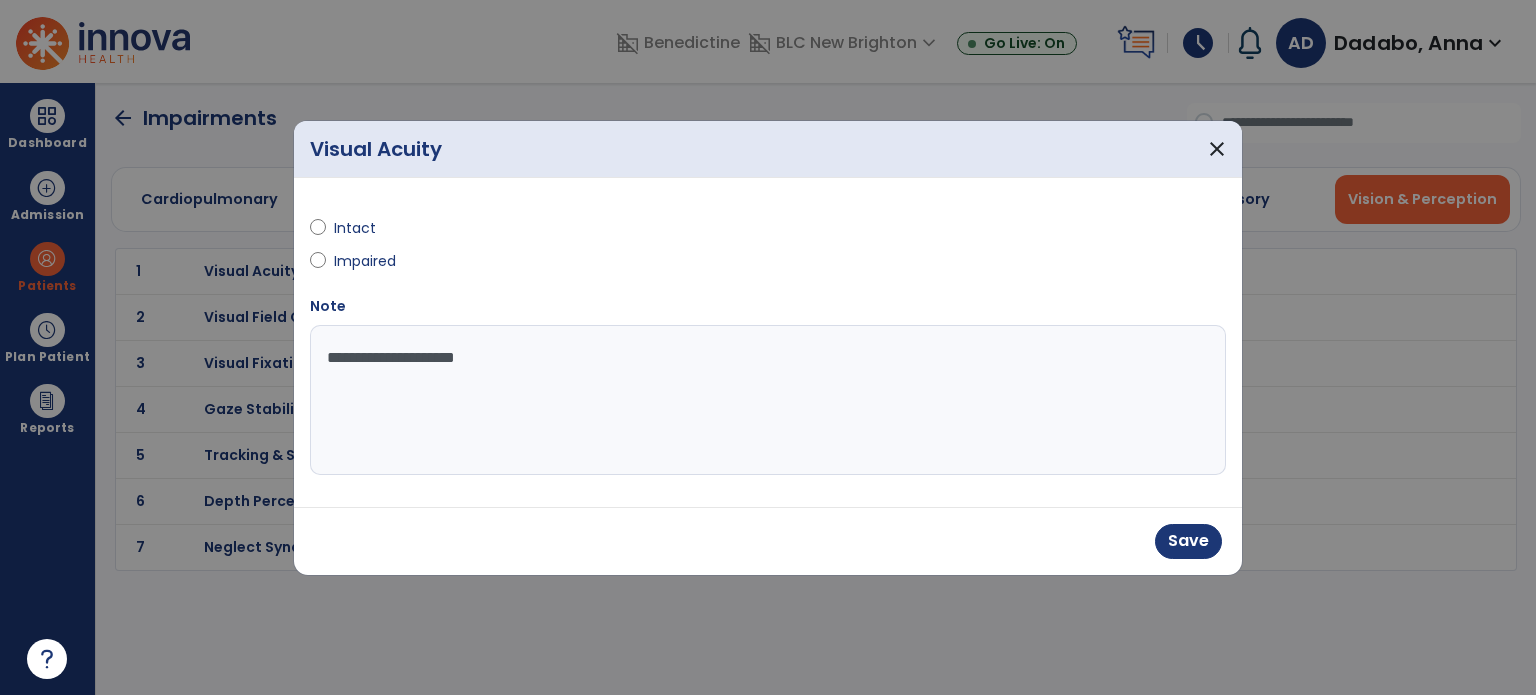 click on "**********" at bounding box center (768, 400) 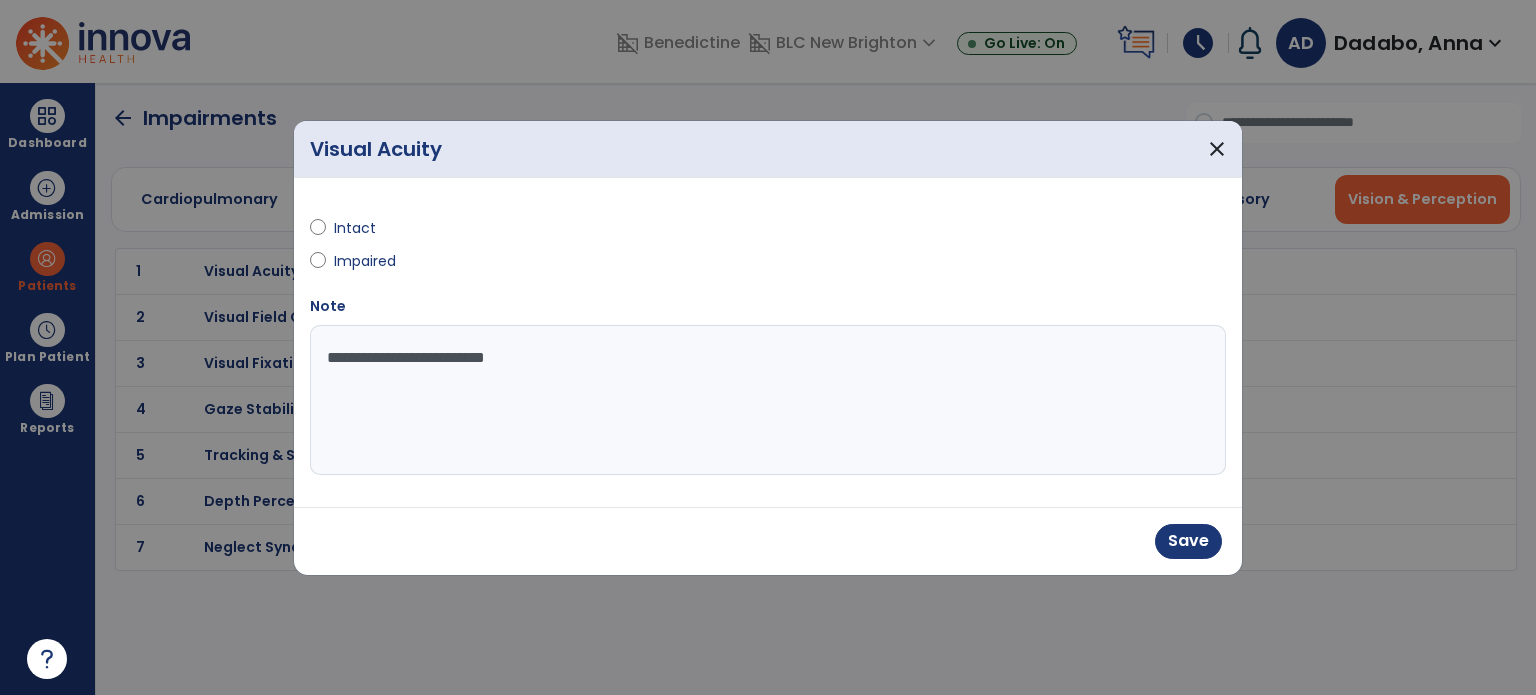 drag, startPoint x: 449, startPoint y: 348, endPoint x: 364, endPoint y: 352, distance: 85.09406 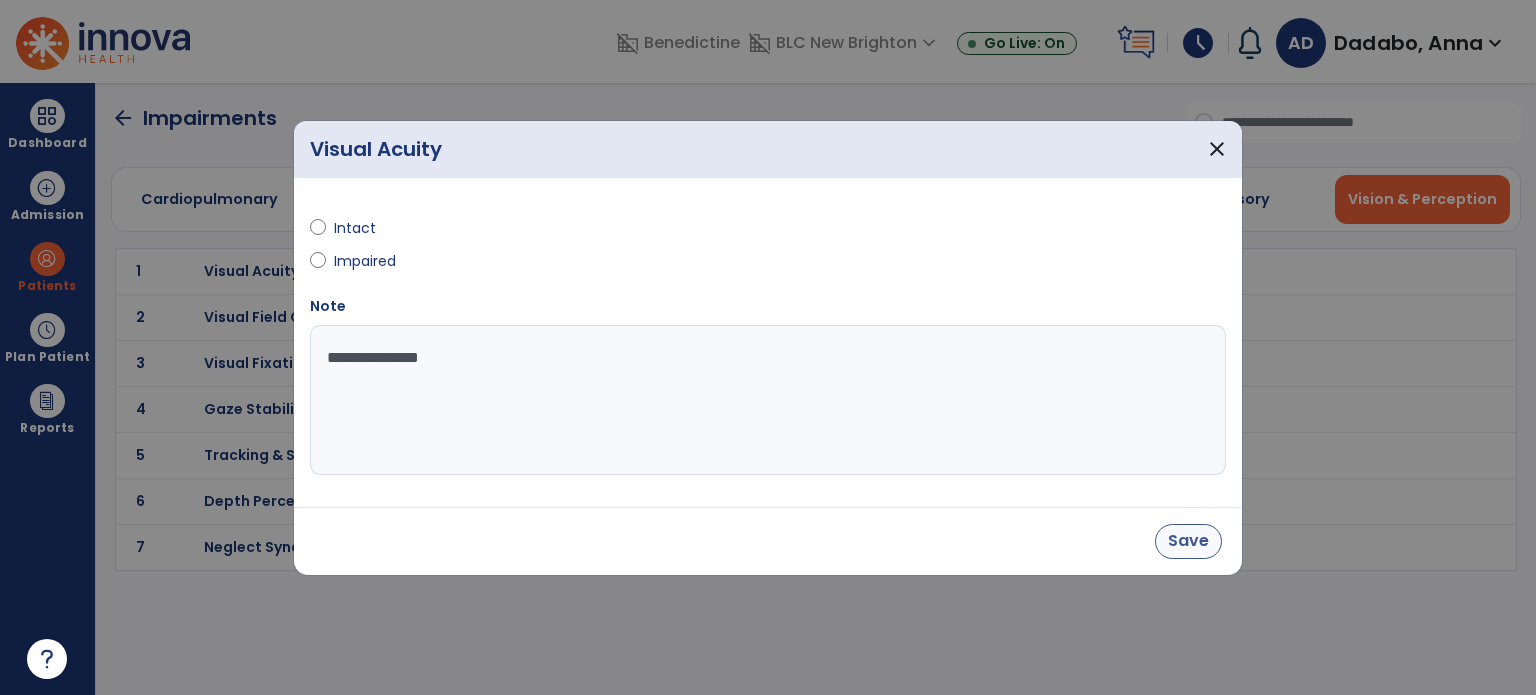 type on "**********" 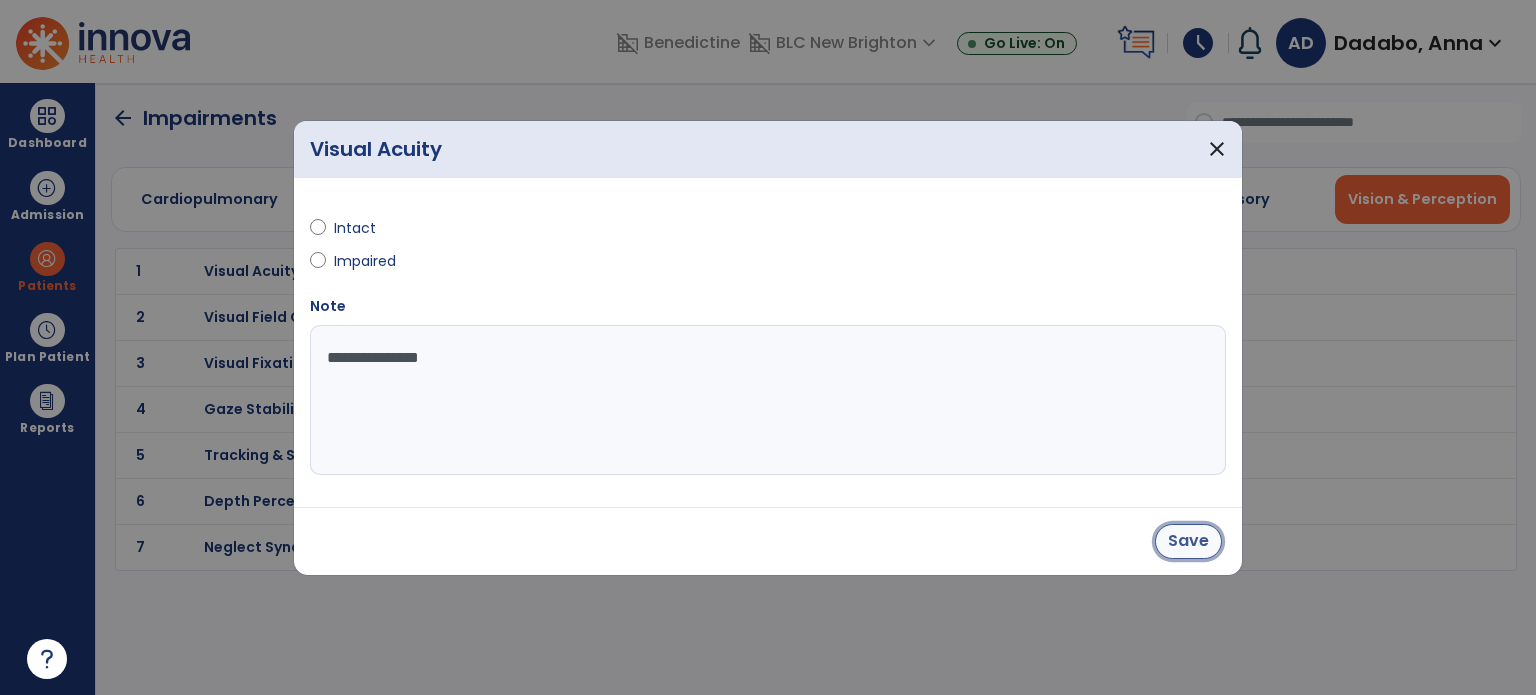 click on "Save" at bounding box center (1188, 541) 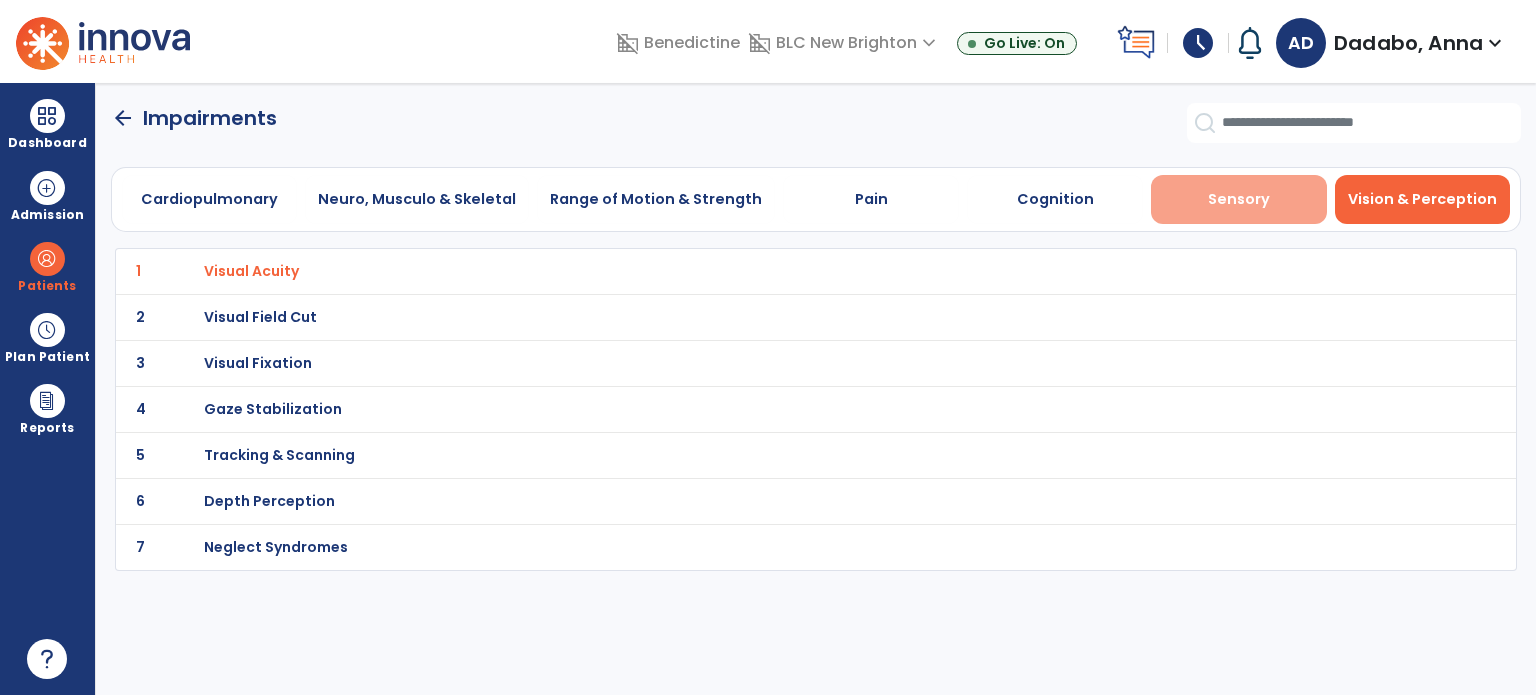 click on "Sensory" at bounding box center (1239, 199) 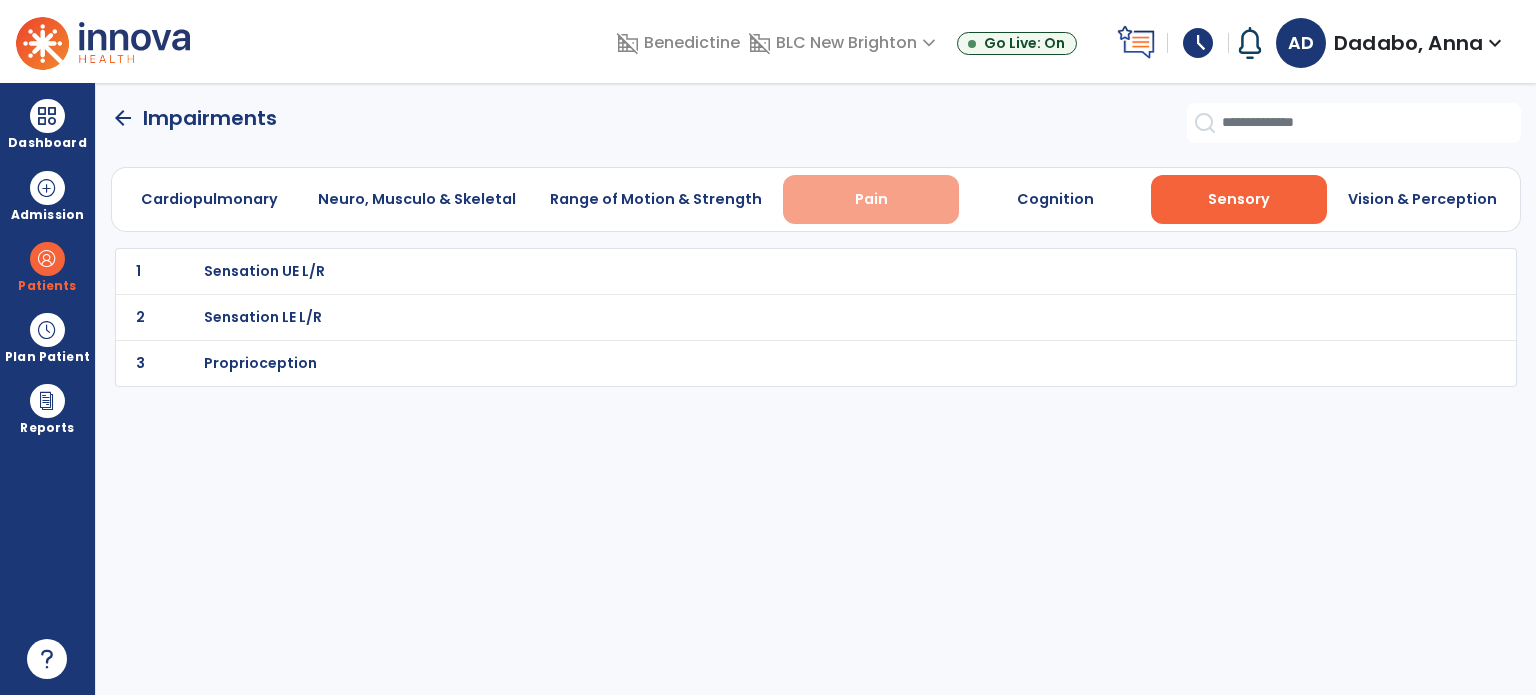 click on "Pain" at bounding box center (871, 199) 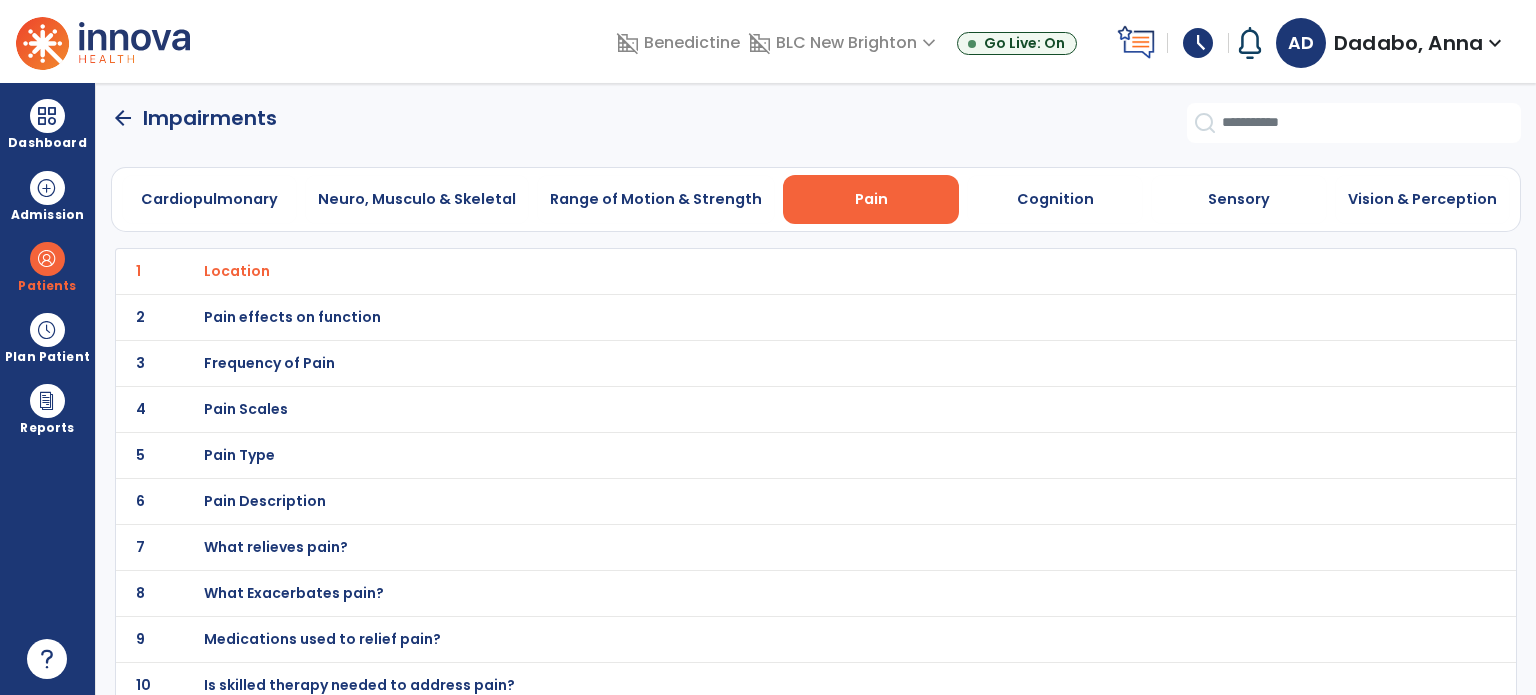 scroll, scrollTop: 11, scrollLeft: 0, axis: vertical 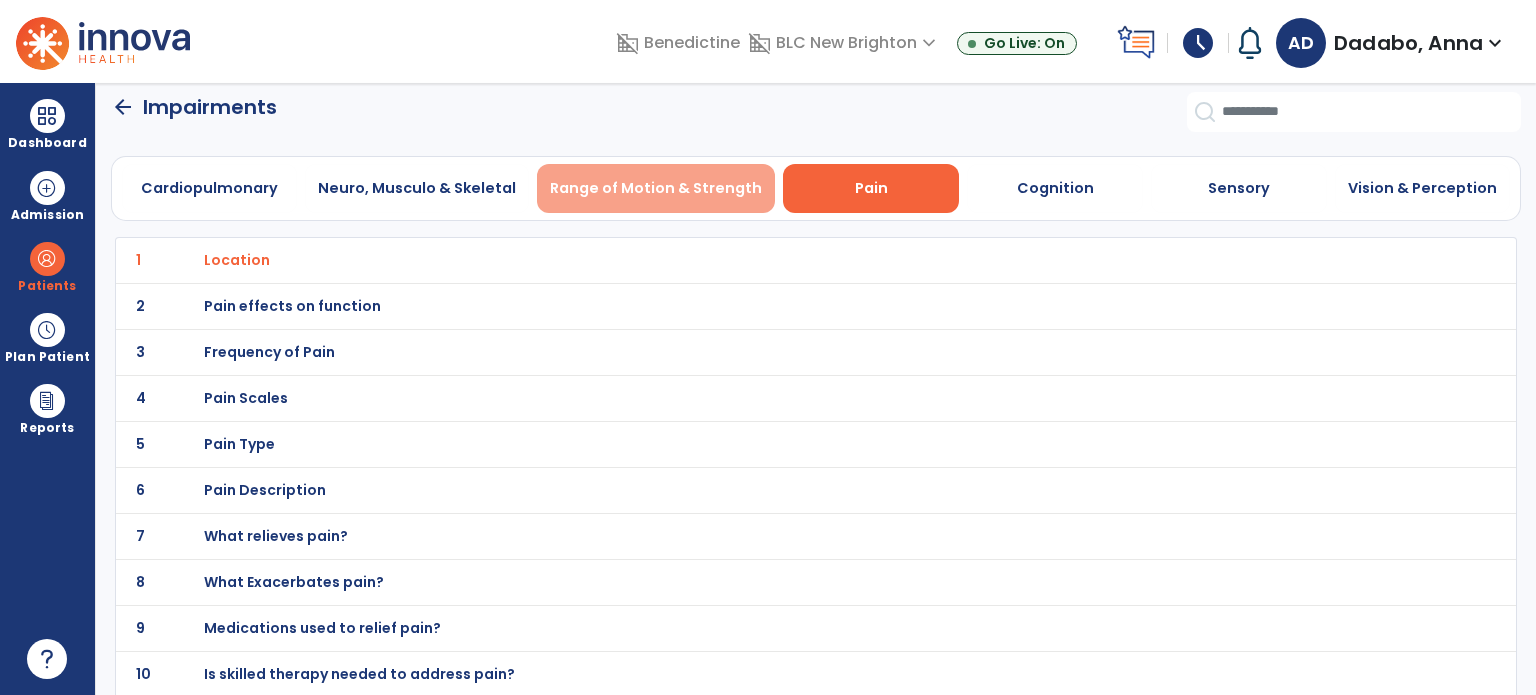 click on "Range of Motion & Strength" at bounding box center (656, 188) 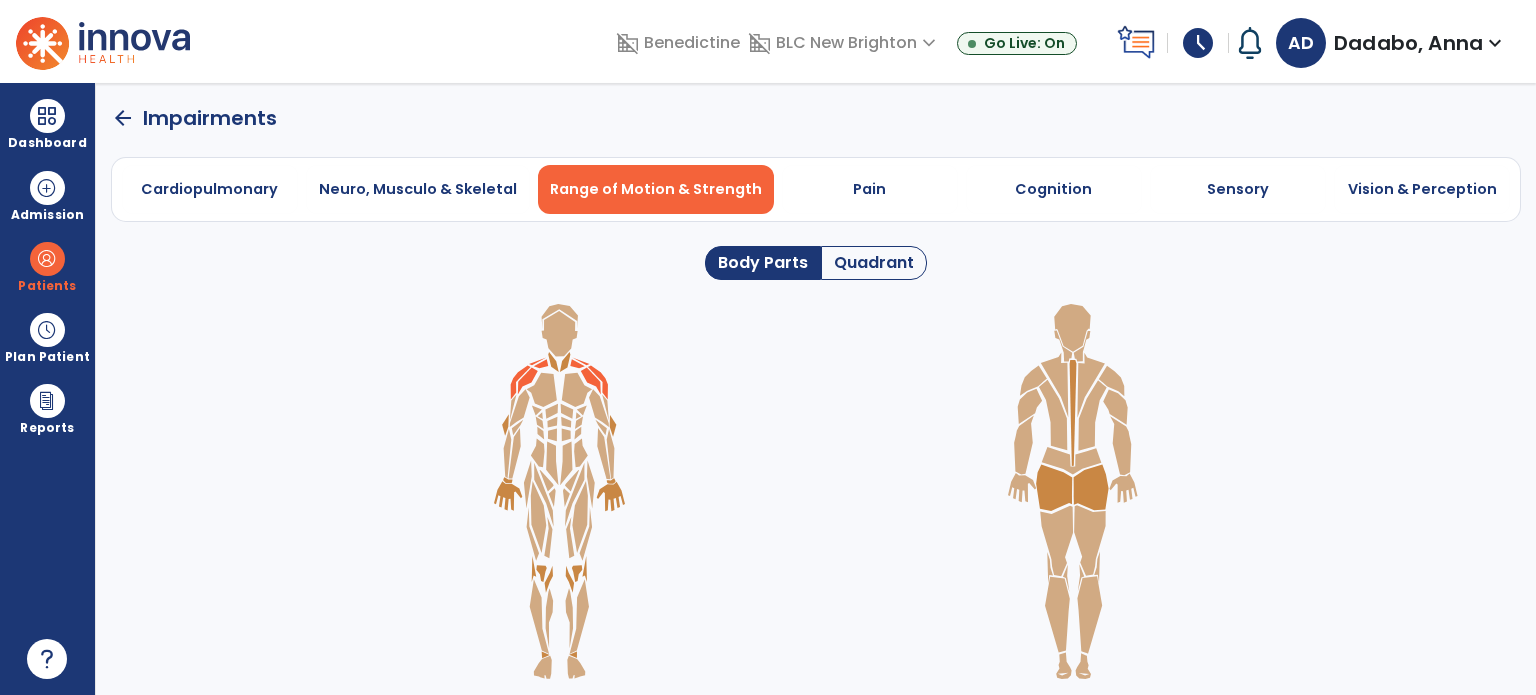 scroll, scrollTop: 0, scrollLeft: 0, axis: both 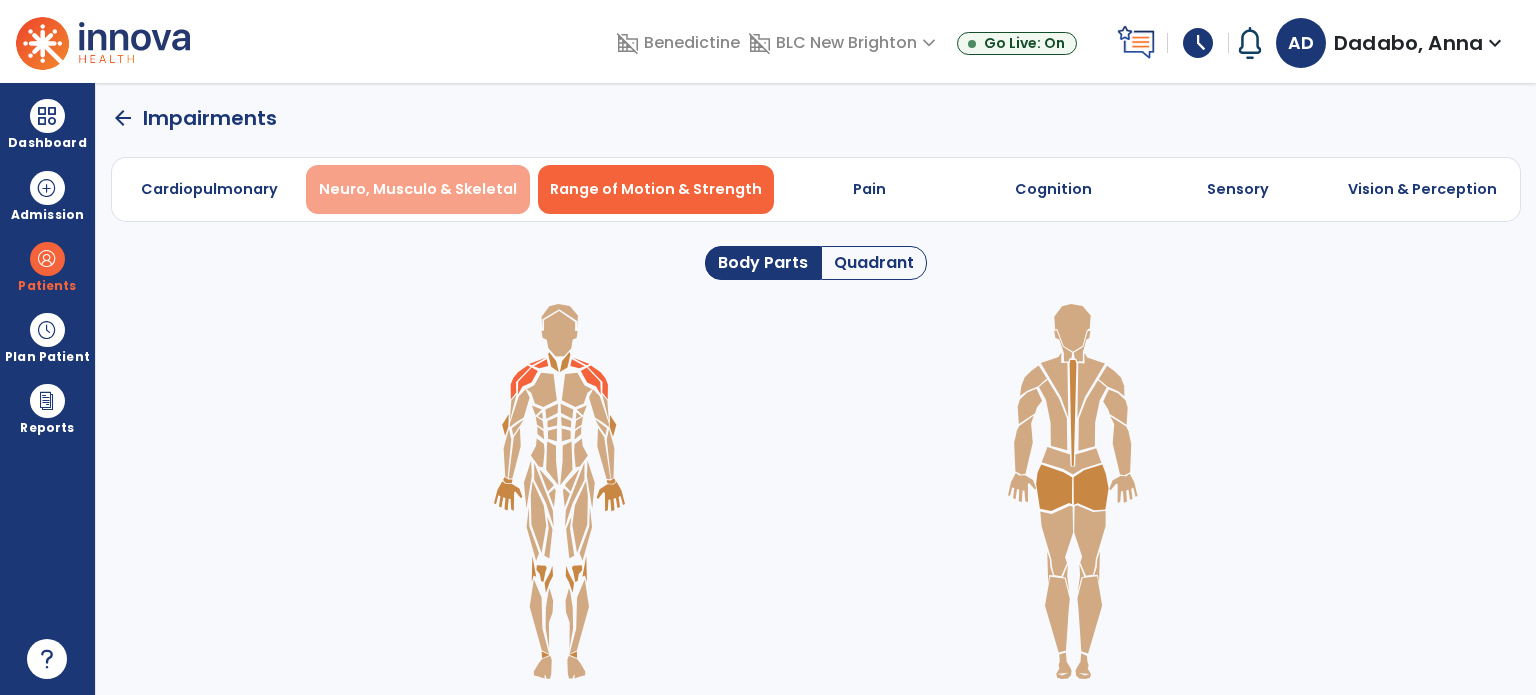 click on "Neuro, Musculo & Skeletal" at bounding box center [418, 189] 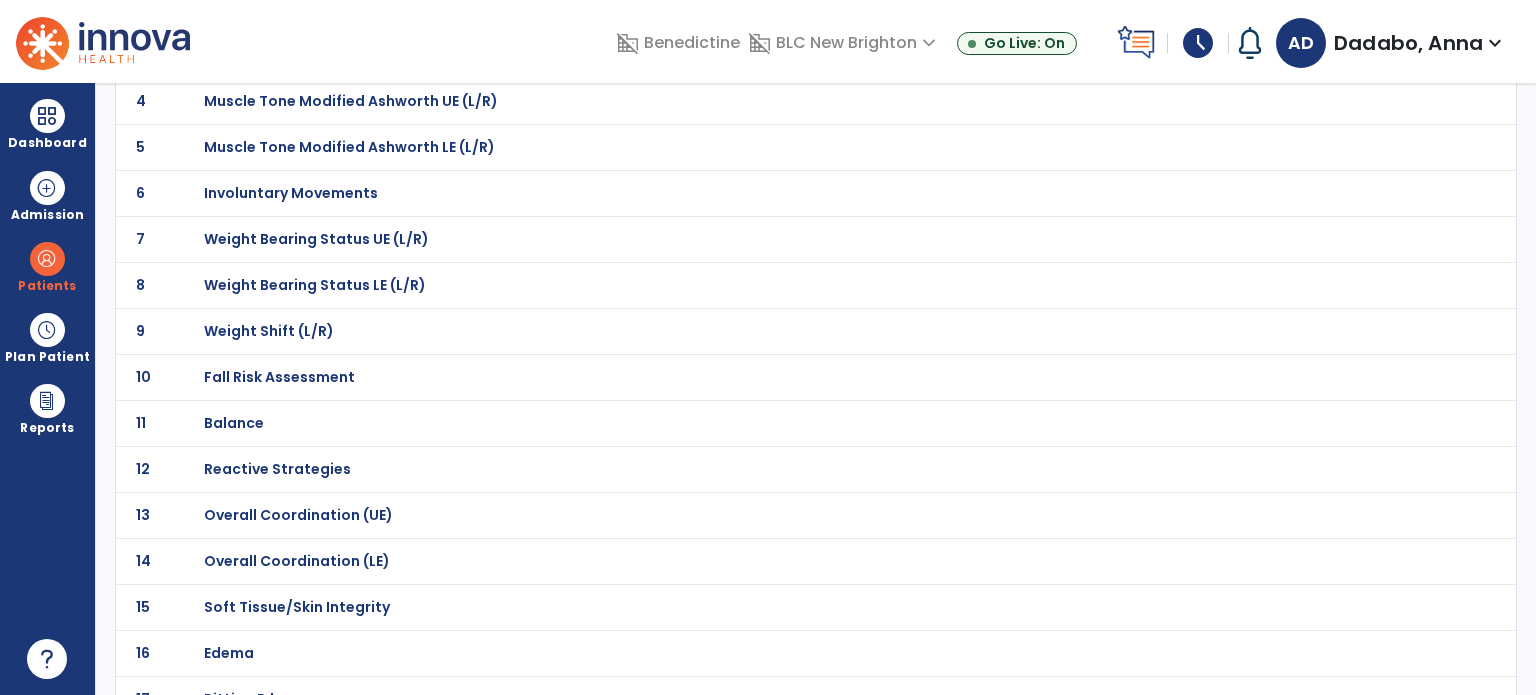 scroll, scrollTop: 606, scrollLeft: 0, axis: vertical 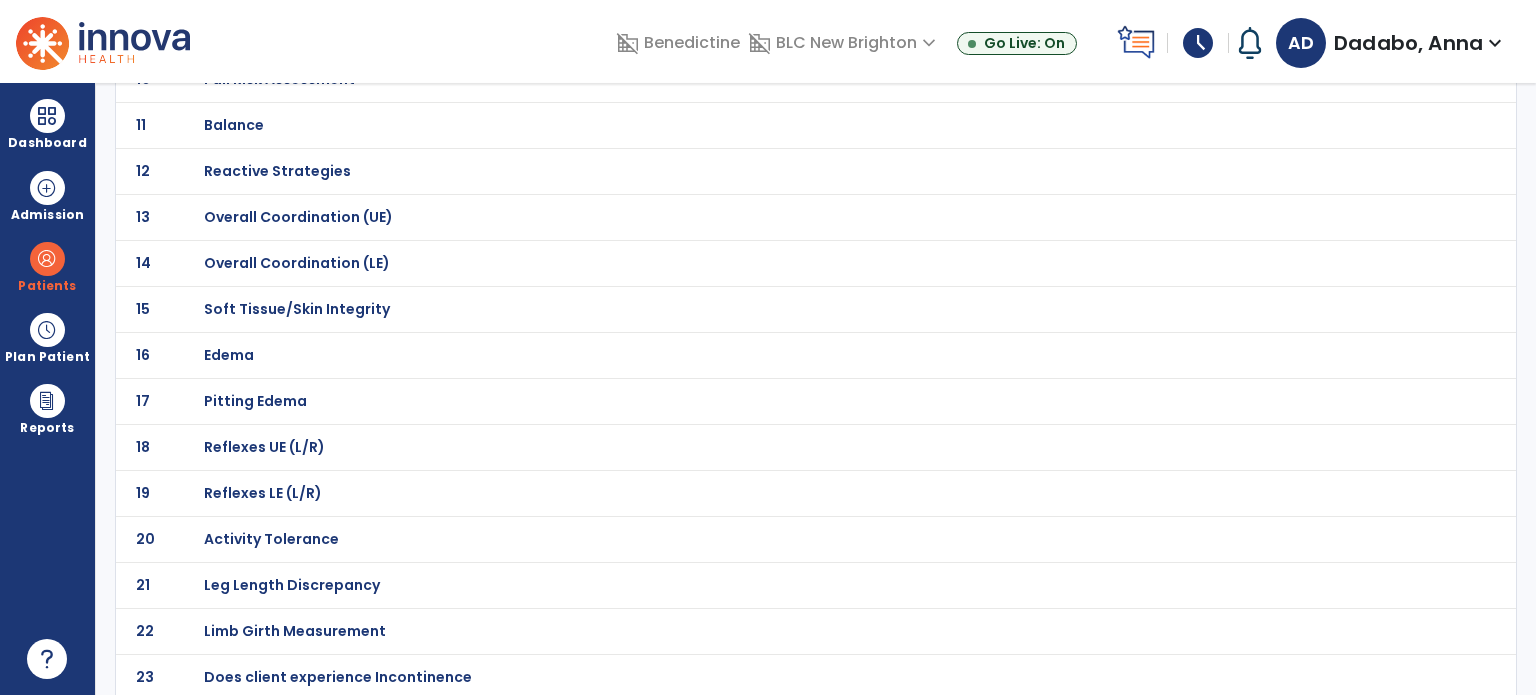 click on "16 Edema" 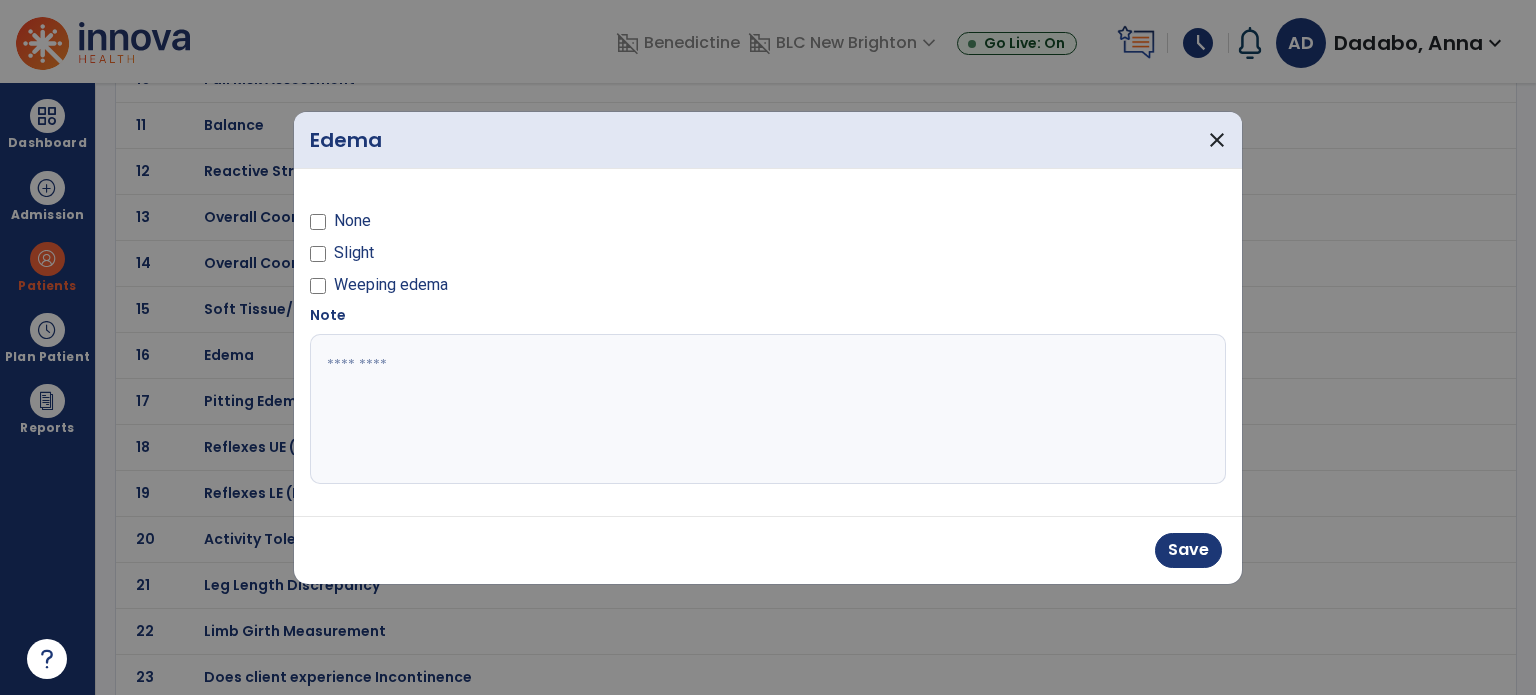 click at bounding box center (768, 409) 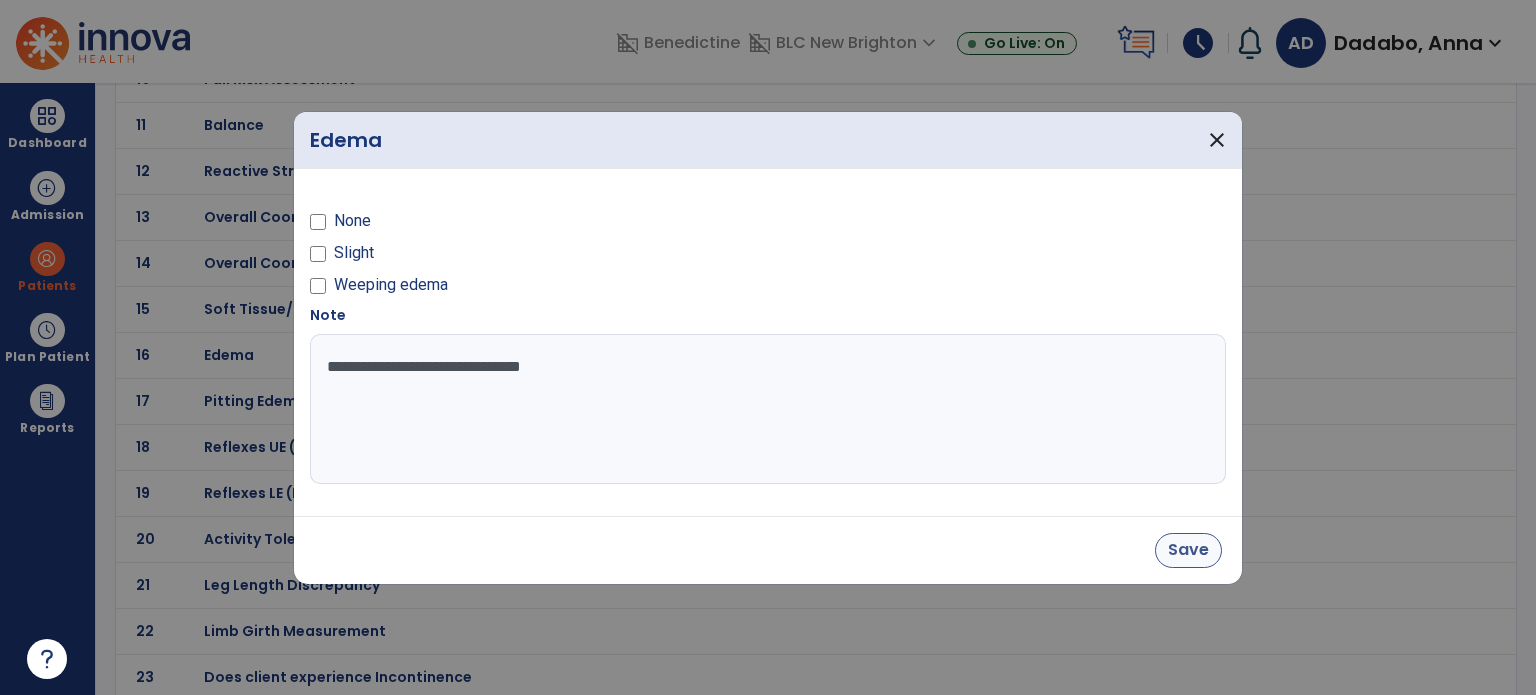 type on "**********" 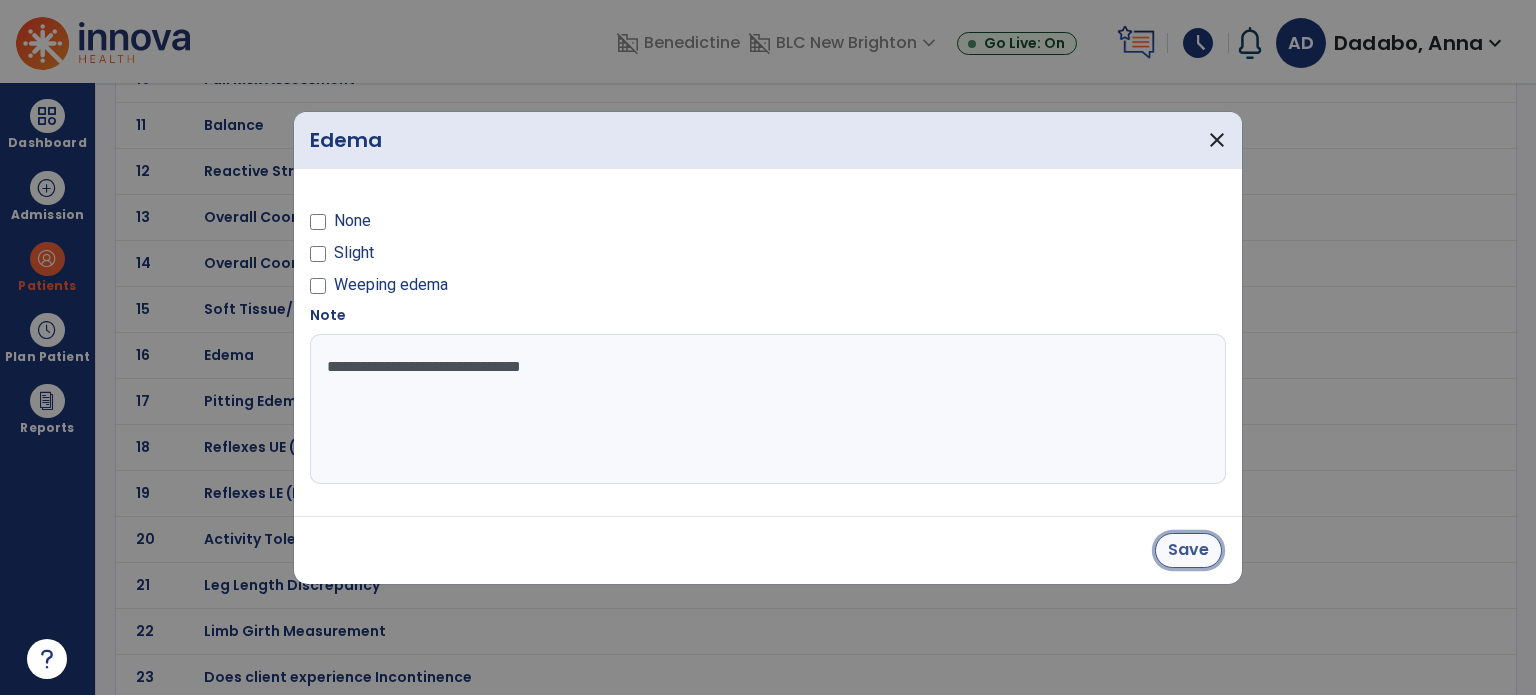 click on "Save" at bounding box center (1188, 550) 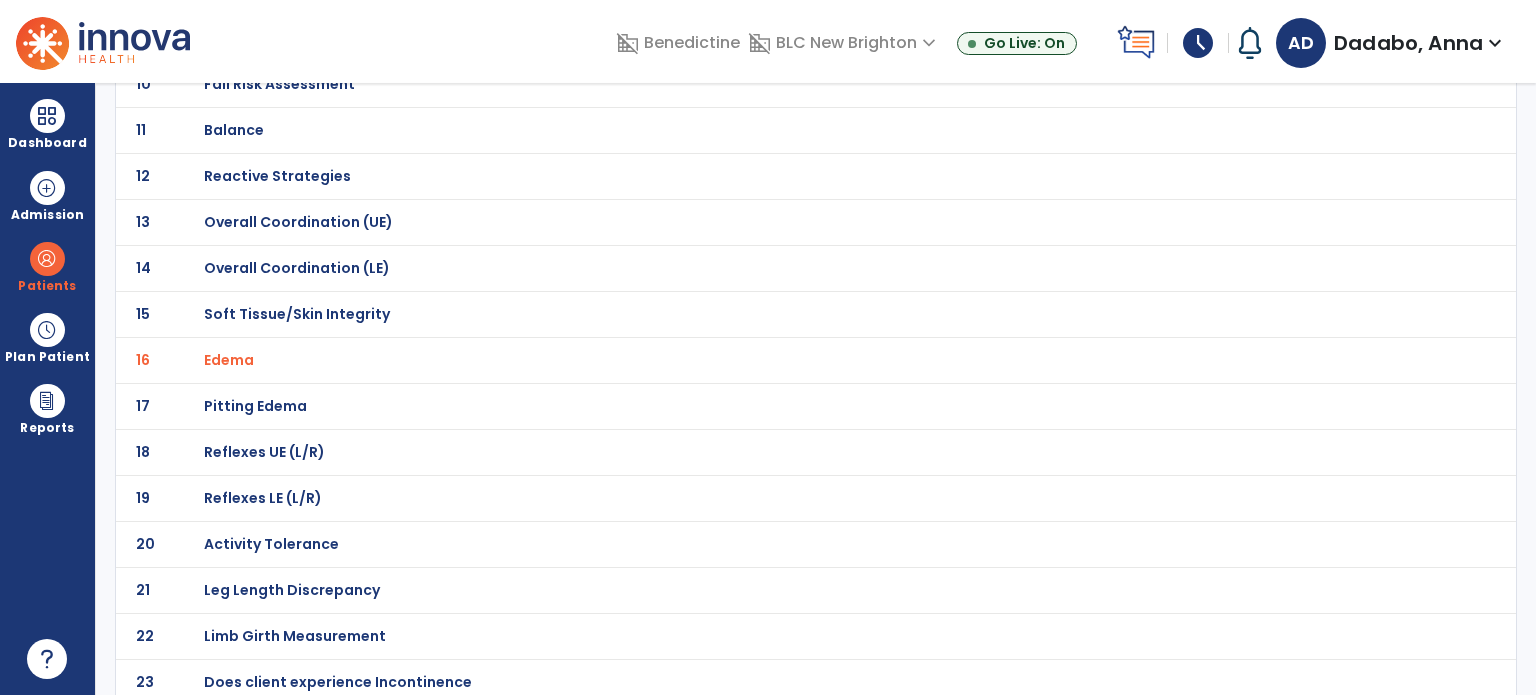 scroll, scrollTop: 600, scrollLeft: 0, axis: vertical 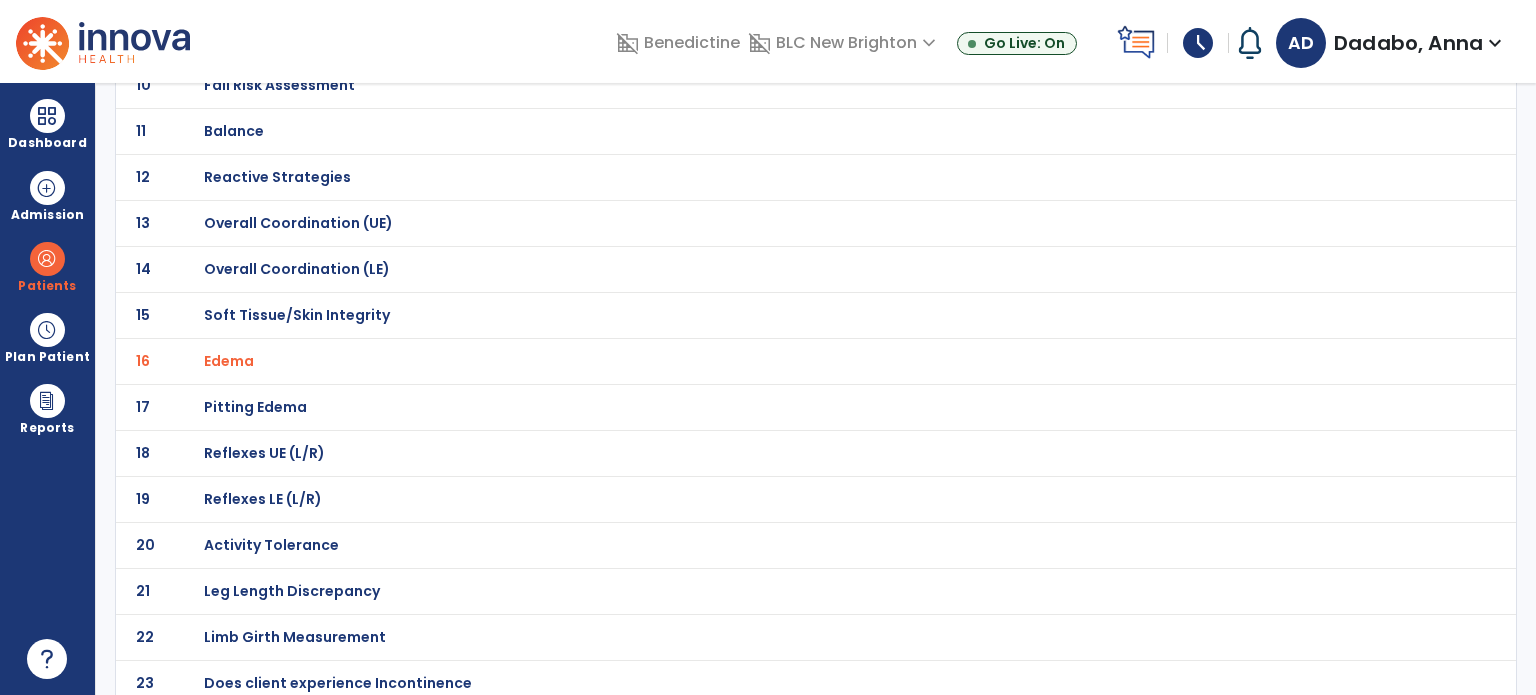 click on "20 Activity Tolerance" 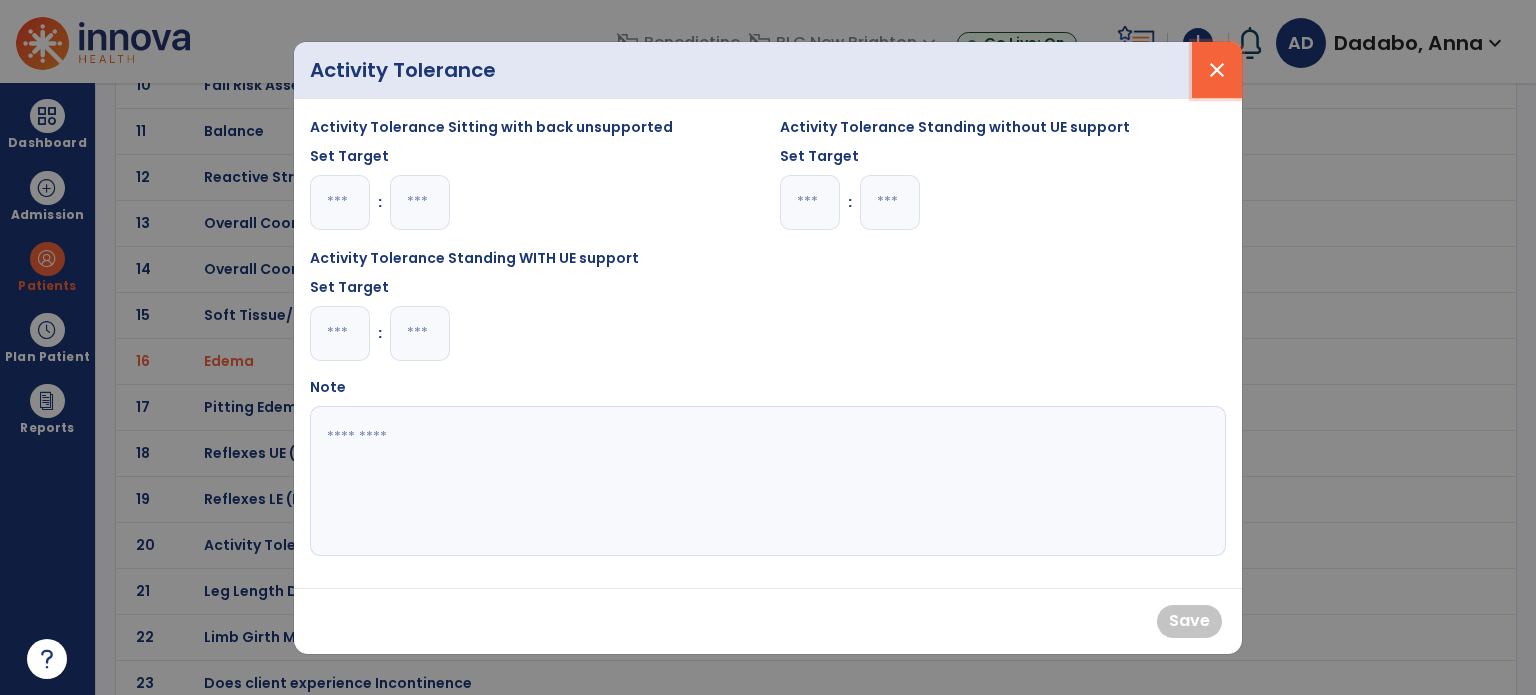click on "close" at bounding box center [1217, 70] 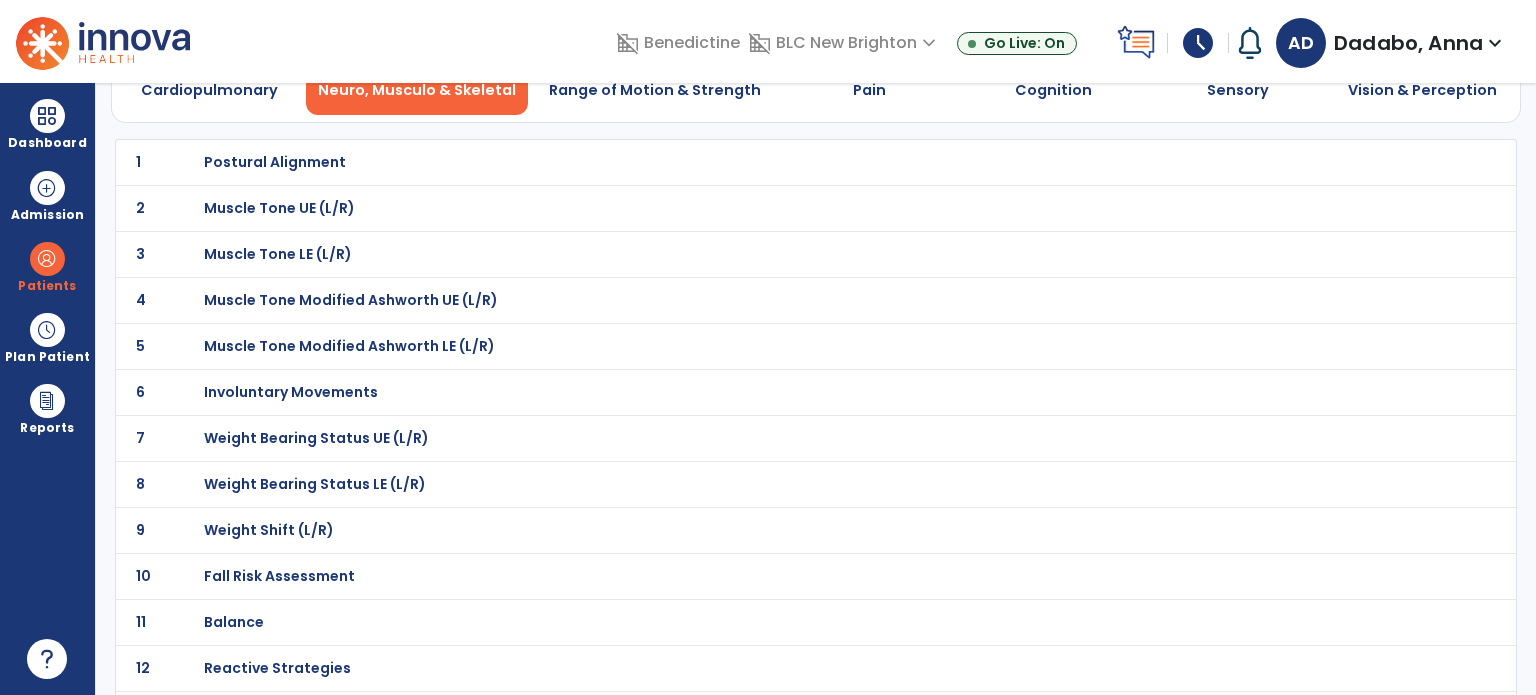 scroll, scrollTop: 0, scrollLeft: 0, axis: both 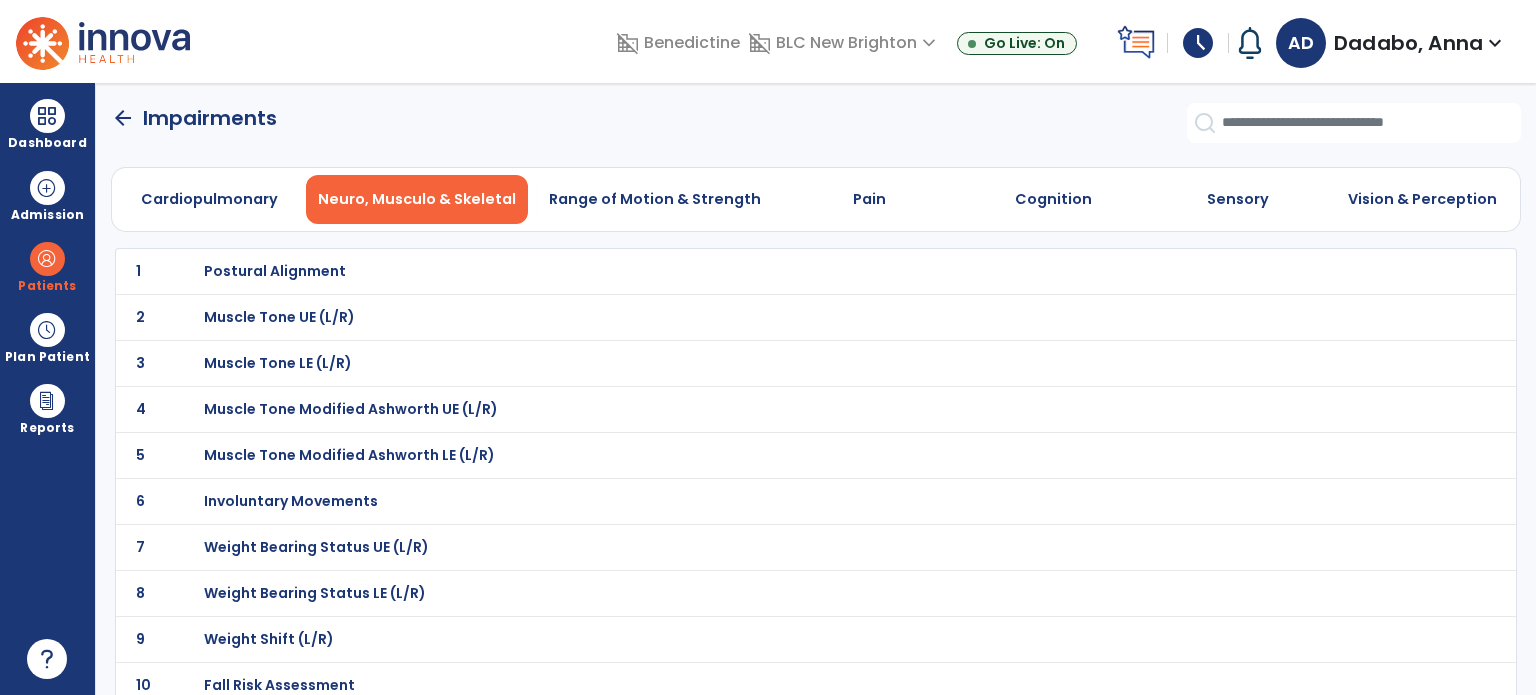 click on "arrow_back" 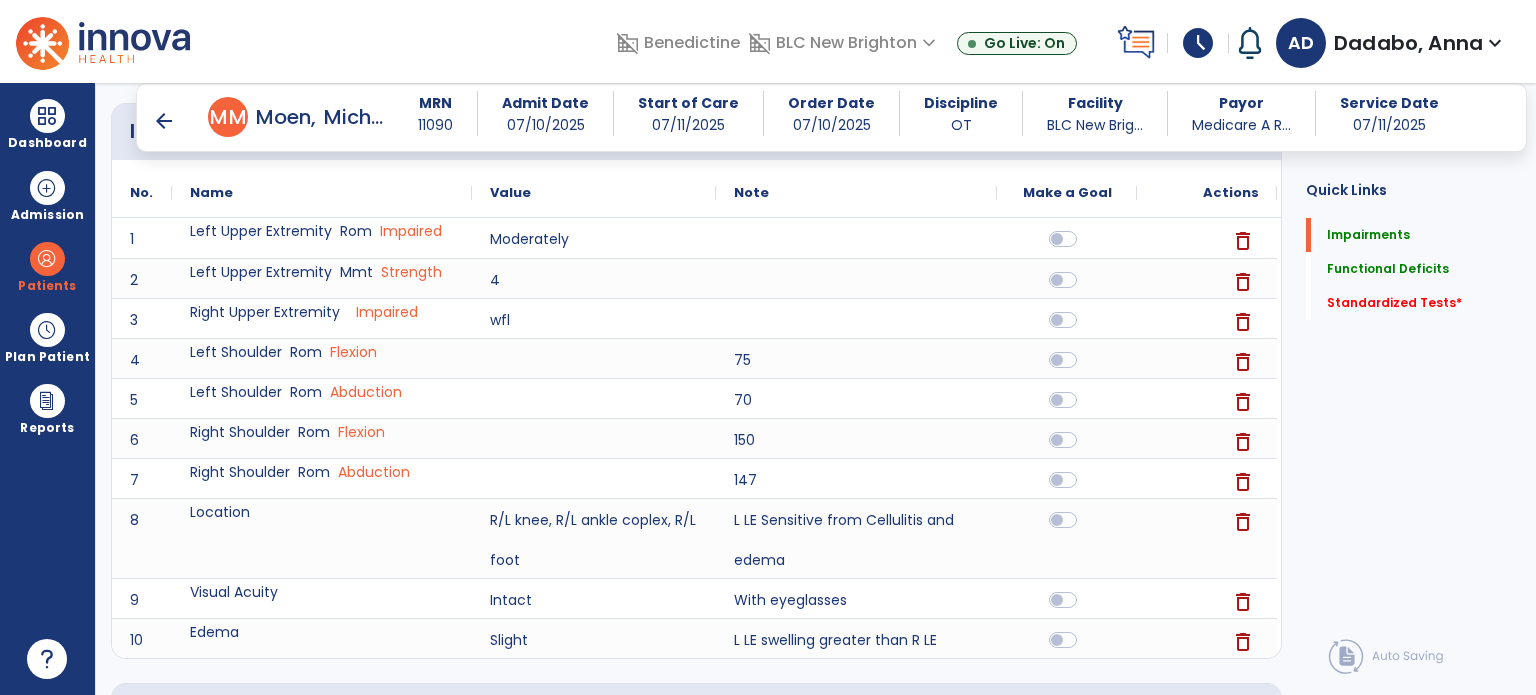 scroll, scrollTop: 0, scrollLeft: 0, axis: both 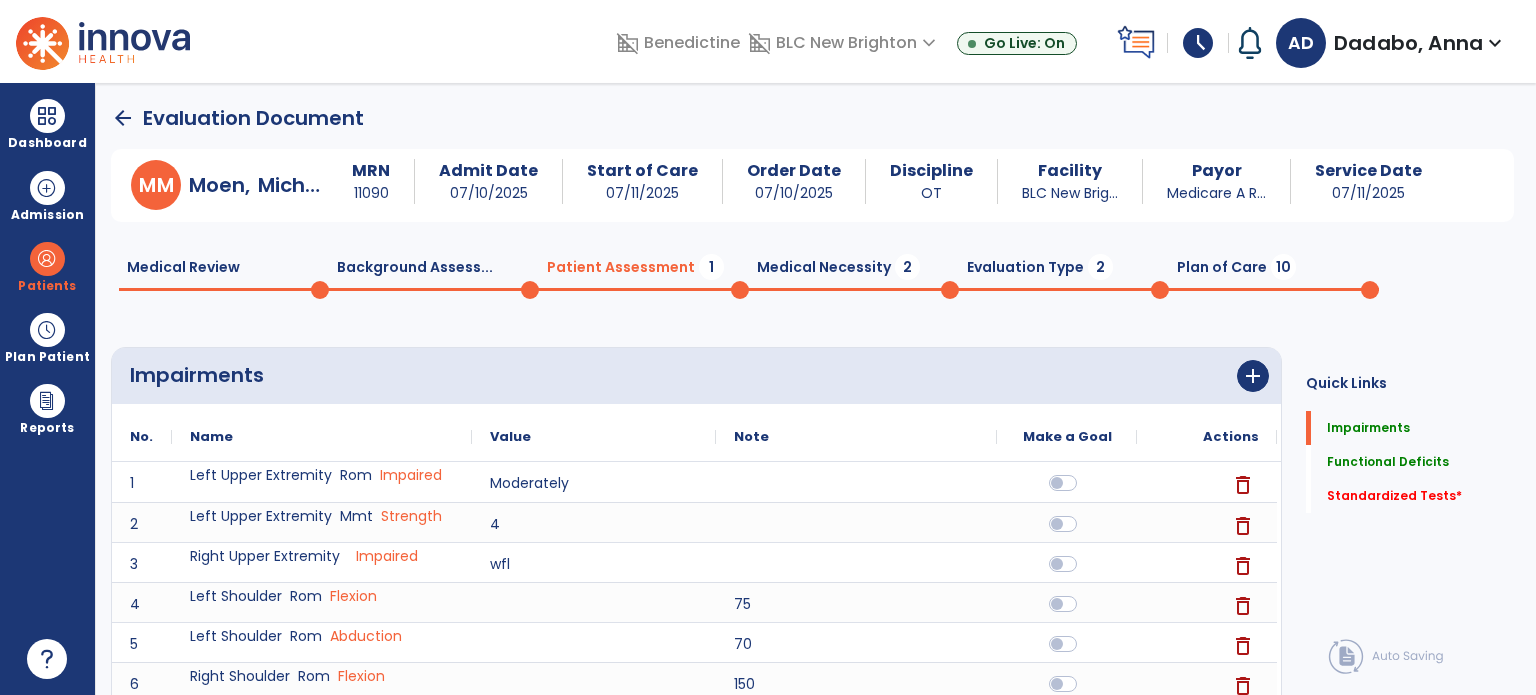 click on "Medical Necessity  2" 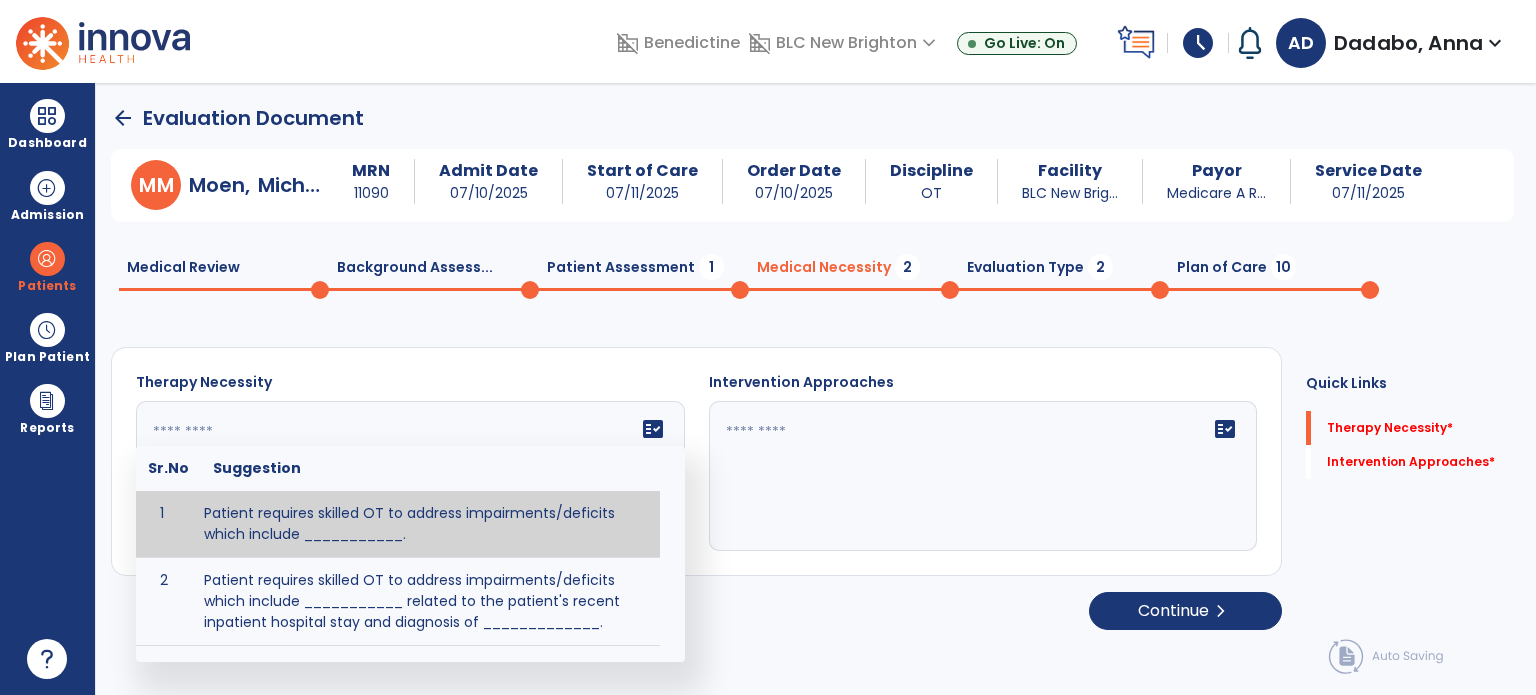 click on "fact_check  Sr.No Suggestion 1 Patient requires skilled OT to address impairments/deficits which include ___________. 2 Patient requires skilled OT to address impairments/deficits which include ___________ related to the patient's recent inpatient hospital stay and diagnosis of _____________." 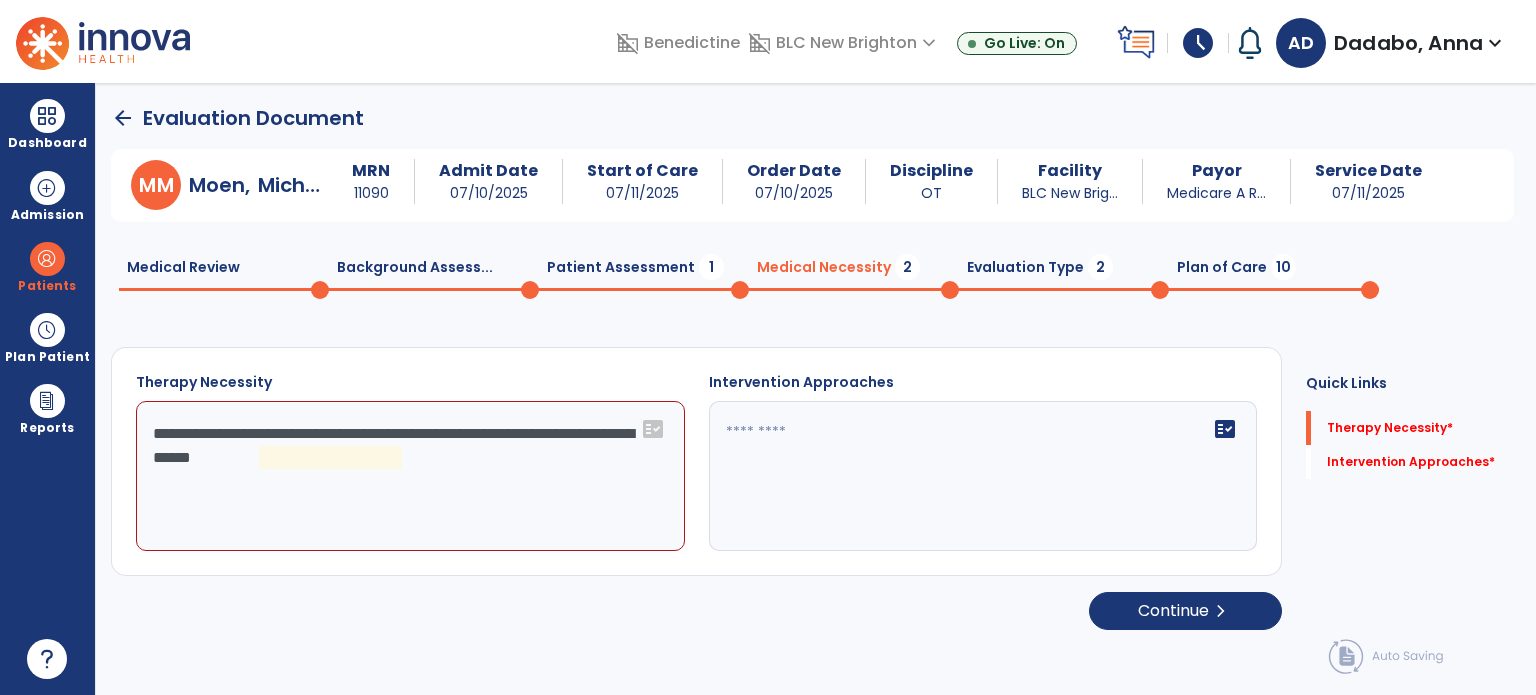 drag, startPoint x: 400, startPoint y: 527, endPoint x: 368, endPoint y: 460, distance: 74.24958 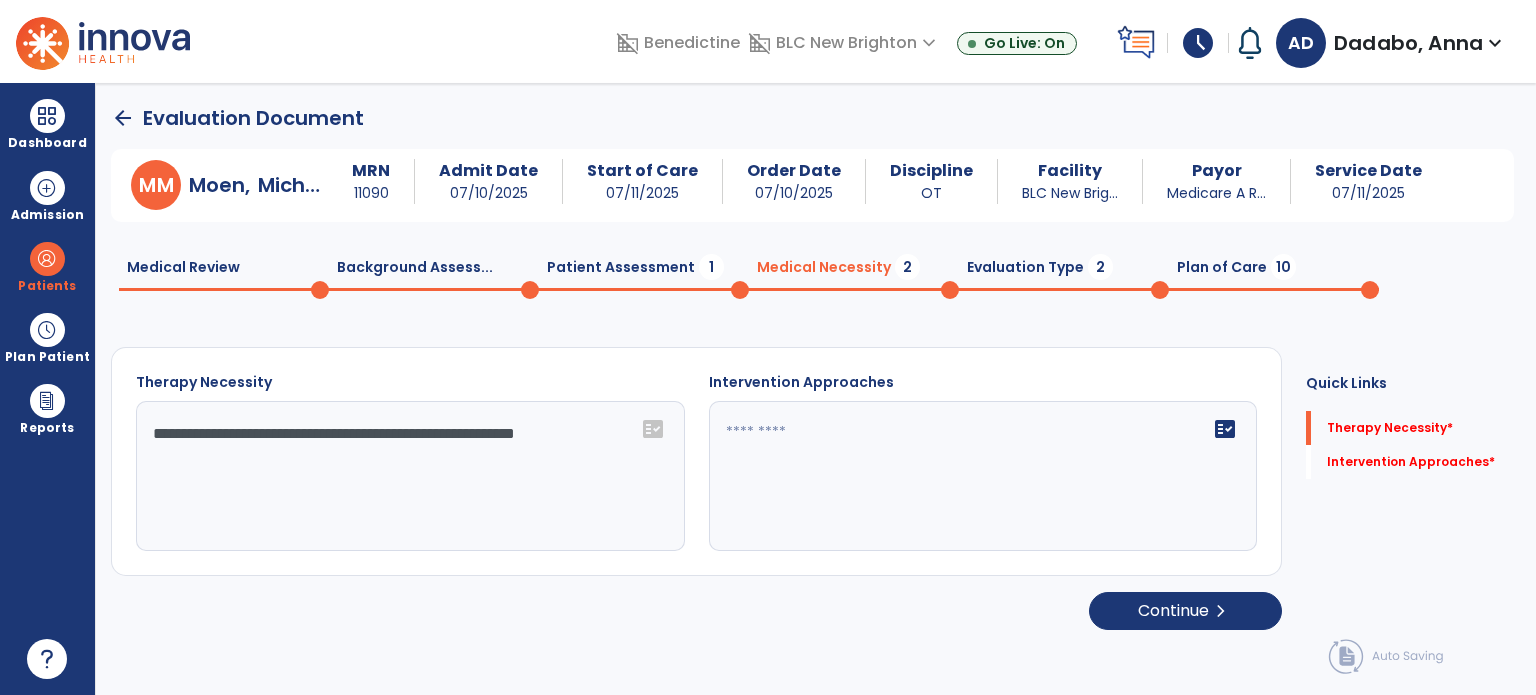 type on "**********" 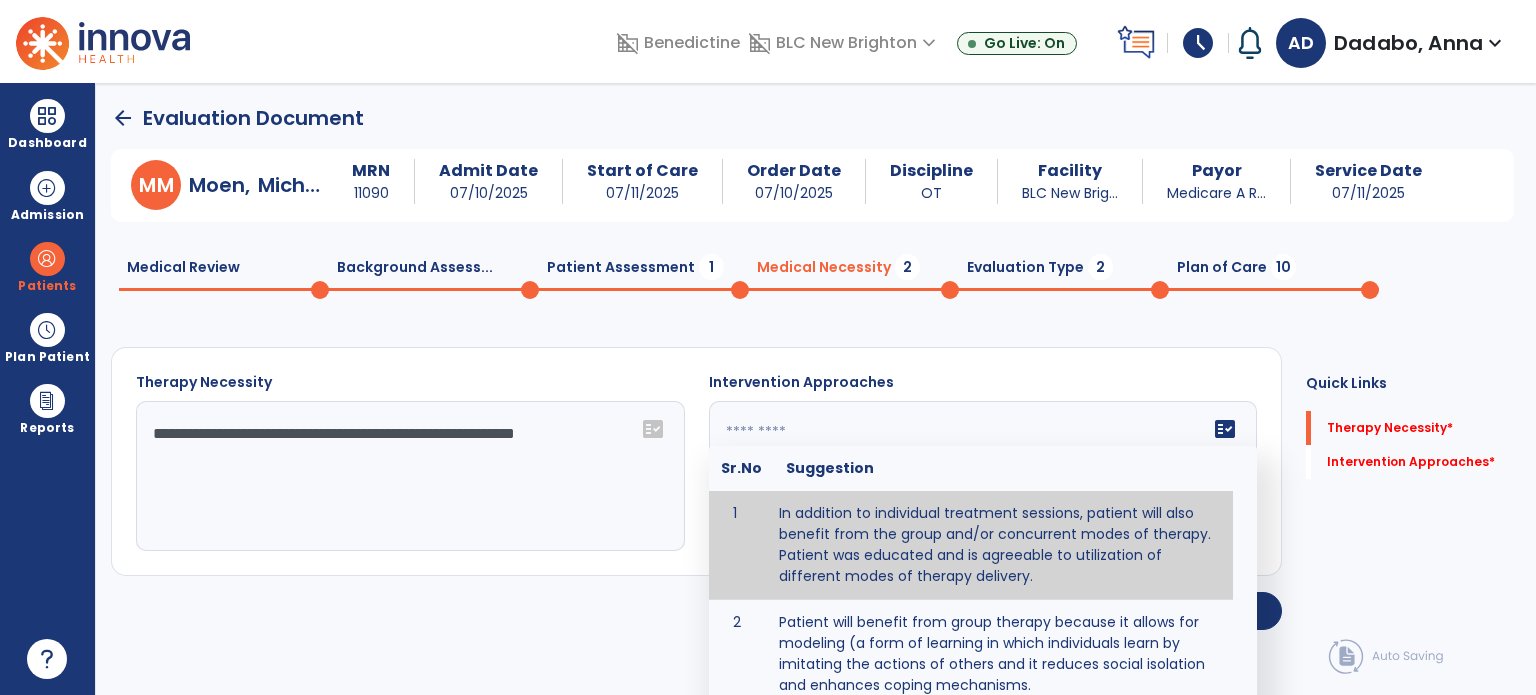 click on "fact_check  Sr.No Suggestion 1 In addition to individual treatment sessions, patient will also benefit from the group and/or concurrent modes of therapy. Patient was educated and is agreeable to utilization of different modes of therapy delivery. 2 Patient will benefit from group therapy because it allows for modeling (a form of learning in which individuals learn by imitating the actions of others and it reduces social isolation and enhances coping mechanisms. 3 Patient will benefit from group therapy to: Create a network that promotes growth and learning by enabling patients to receive and give support and to share experiences from different points of view. 4 Patient will benefit from group/concurrent therapy because it is supported by evidence to promote increased patient engagement and sustainable outcomes. 5 Patient will benefit from group/concurrent therapy to: Promote independence and minimize dependence." 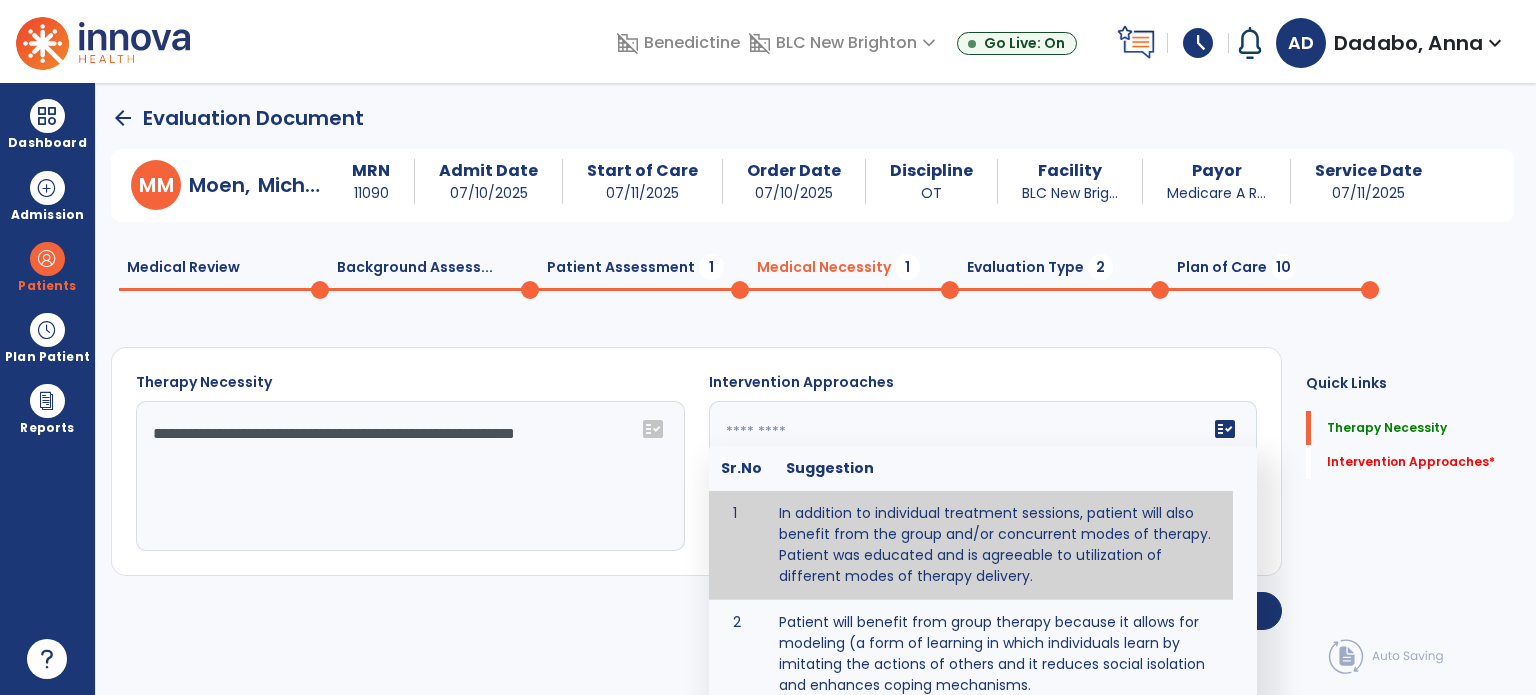 type on "**********" 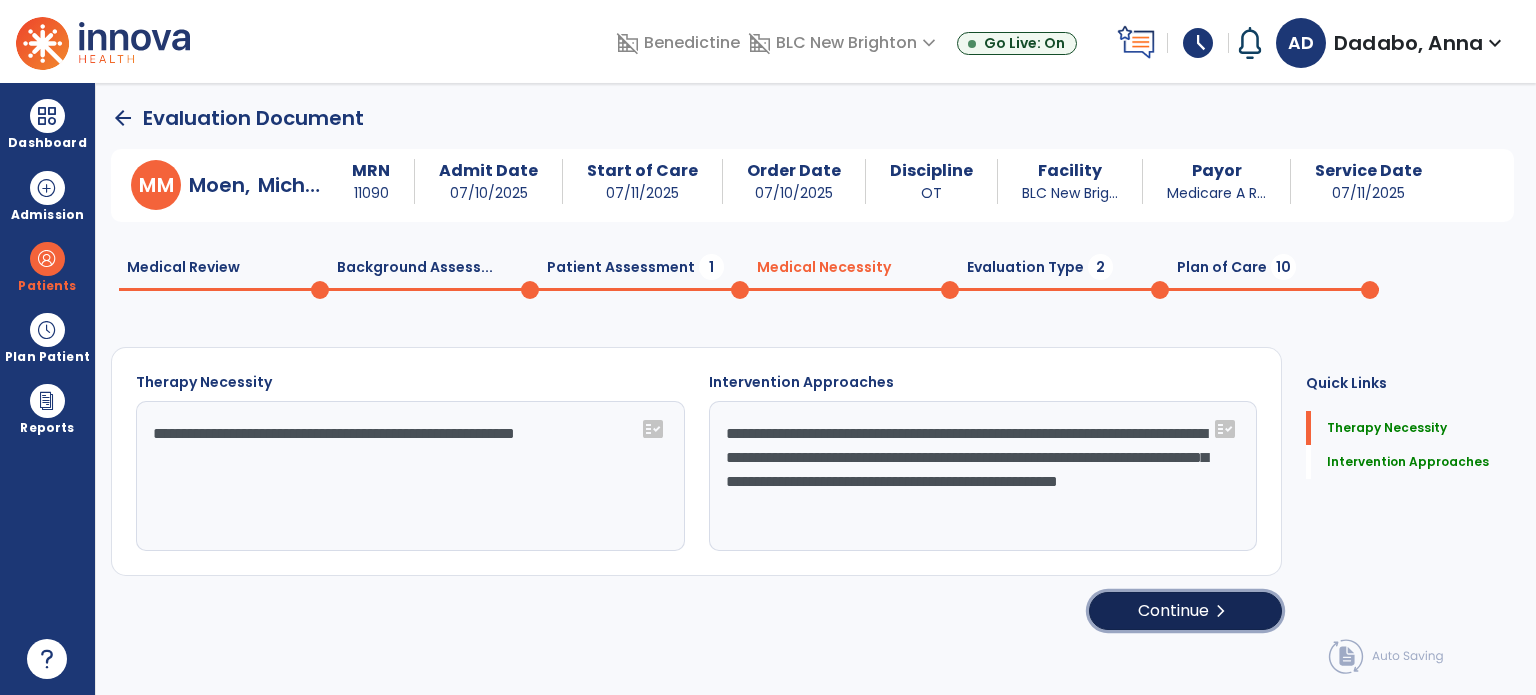click on "Continue  chevron_right" 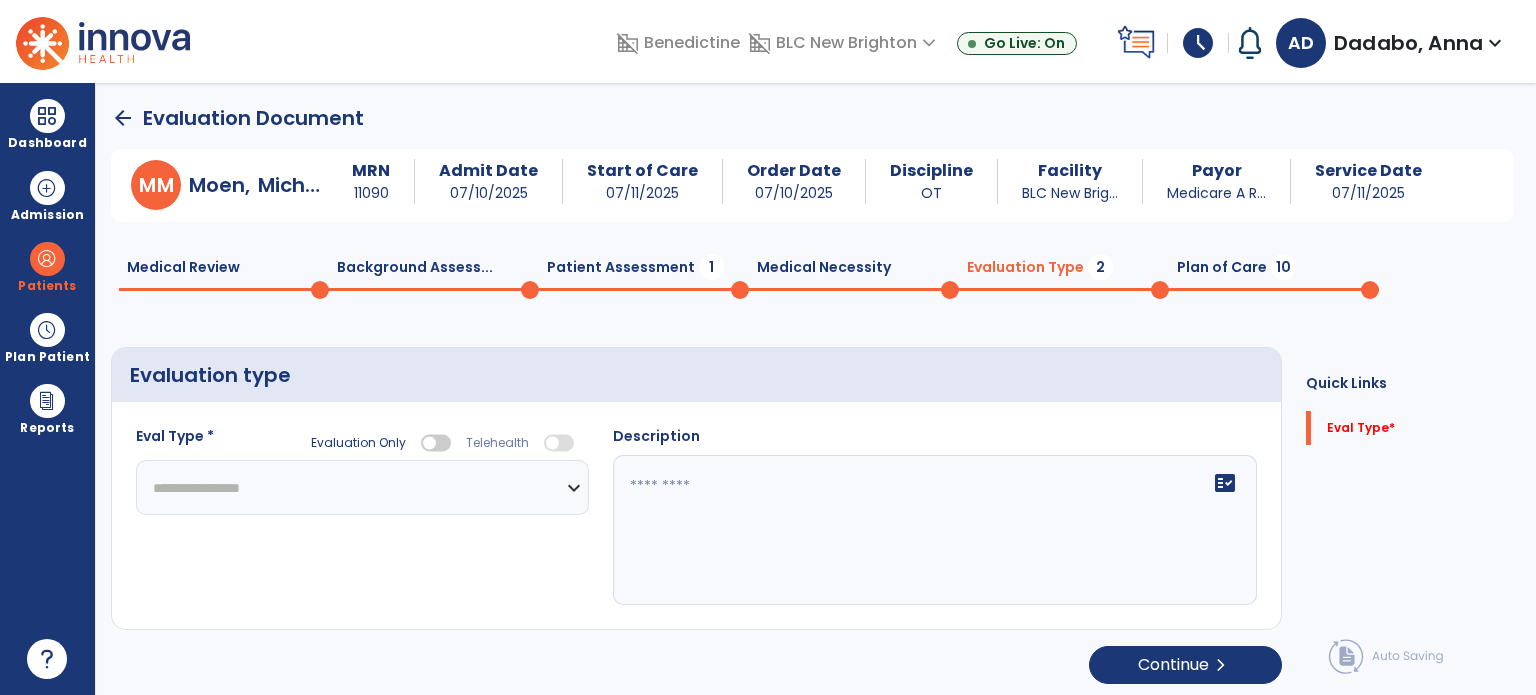 click on "**********" 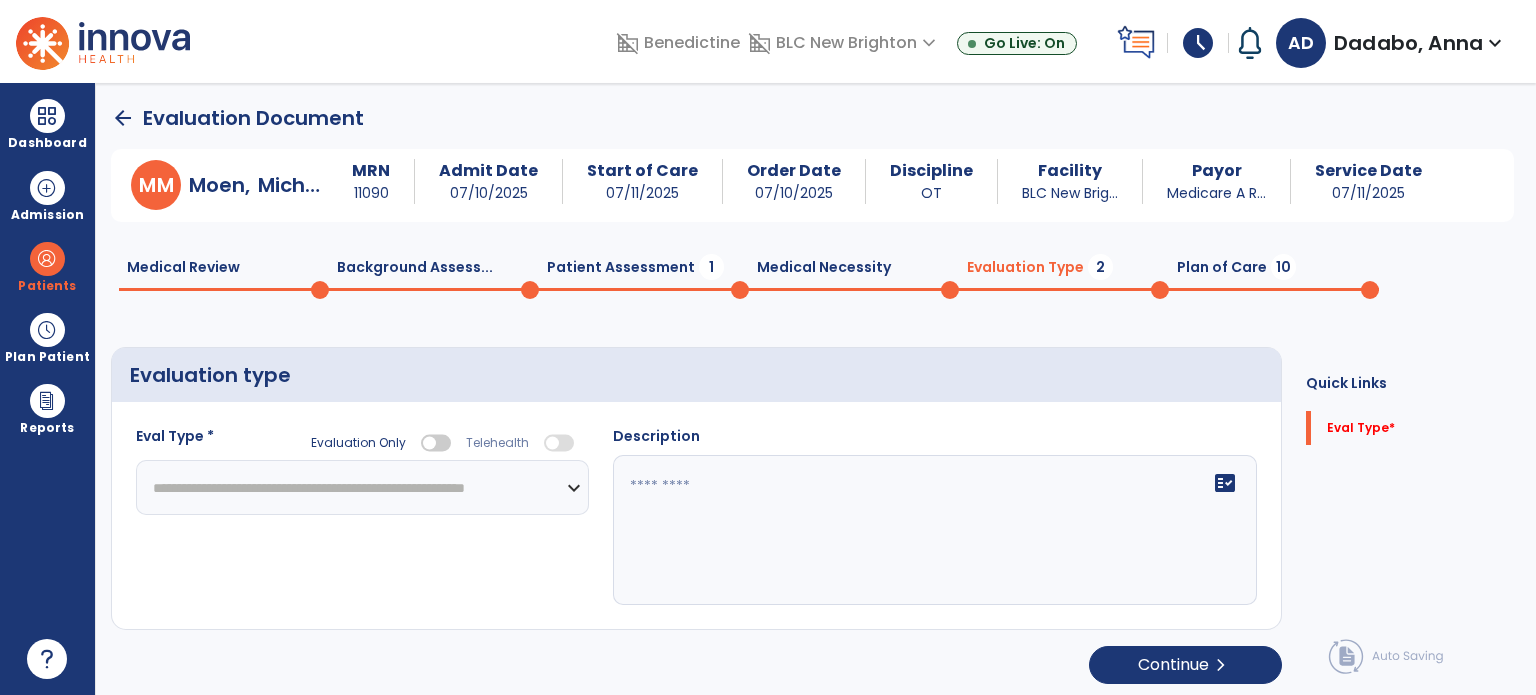 click on "**********" 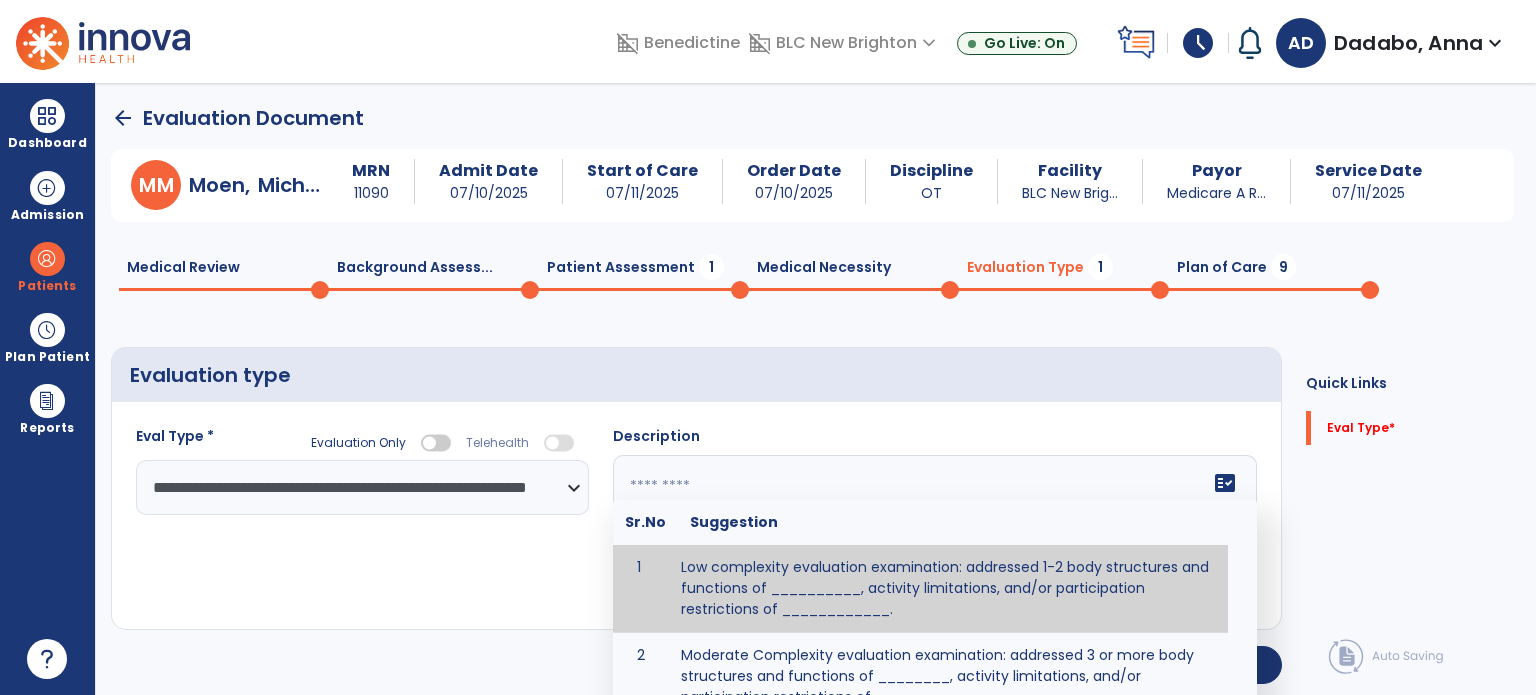 click on "fact_check  Sr.No Suggestion 1 Low complexity evaluation examination: addressed 1-2 body structures and functions of __________, activity limitations, and/or participation restrictions of ____________. 2 Moderate Complexity evaluation examination: addressed 3 or more body structures and functions of ________, activity limitations, and/or participation restrictions of _______. 3 High Complexity evaluation examination: addressed 4 or more body structures and functions of _______, activity limitations, and/or participation restrictions of _________" 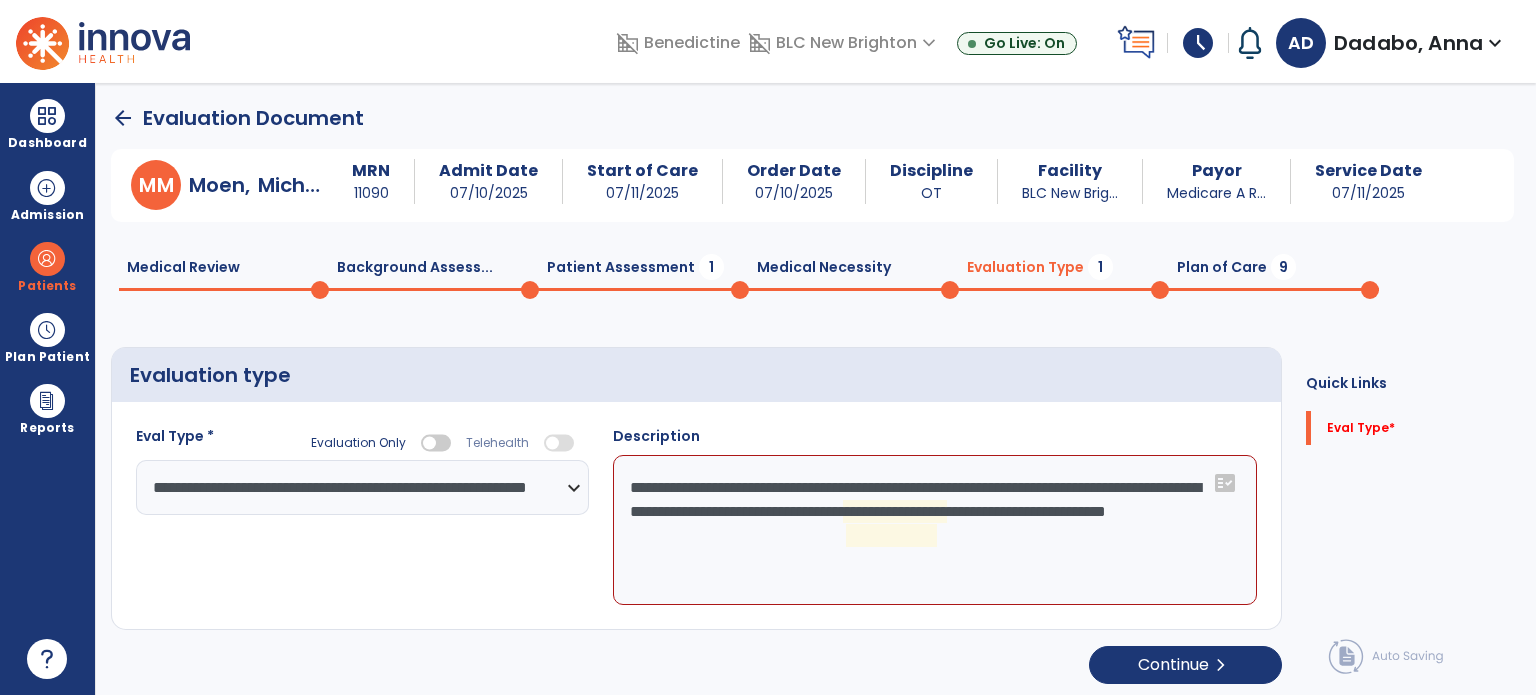click on "**********" 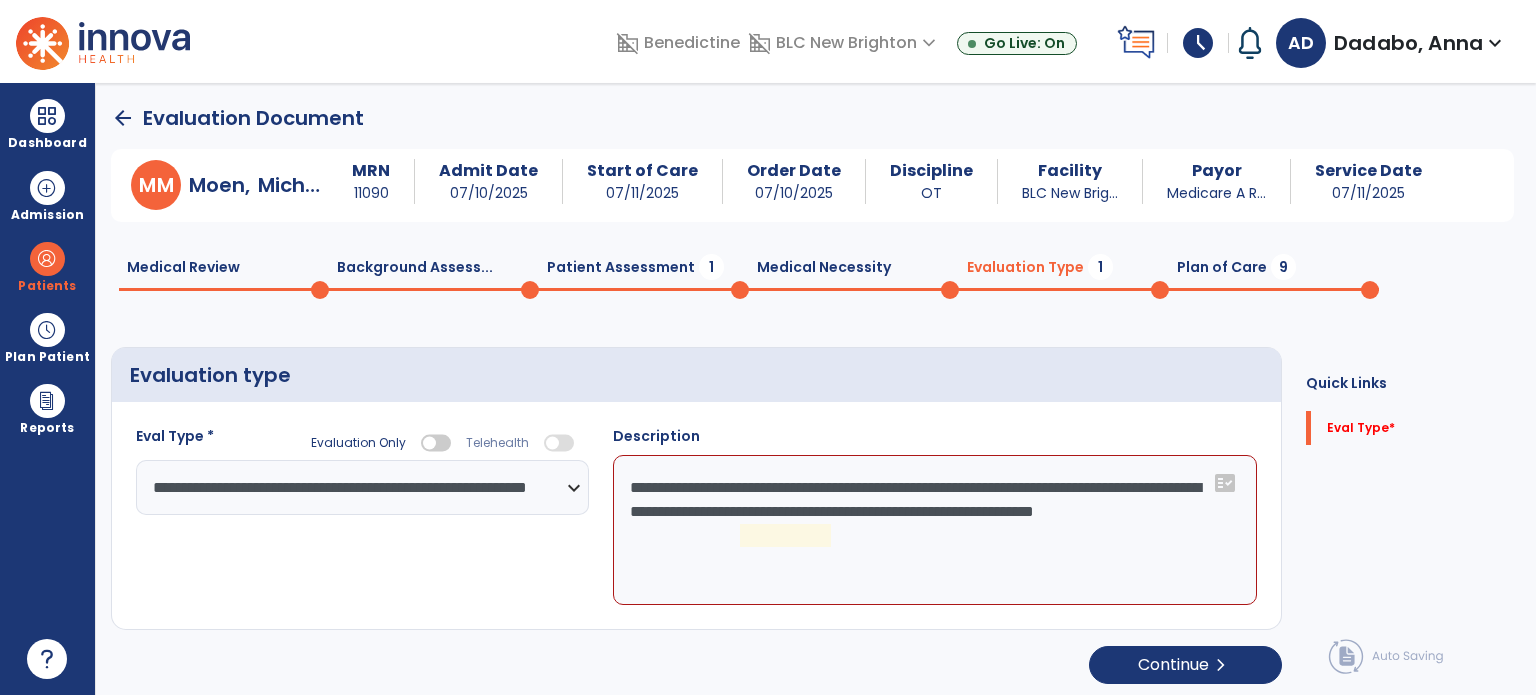 click on "**********" 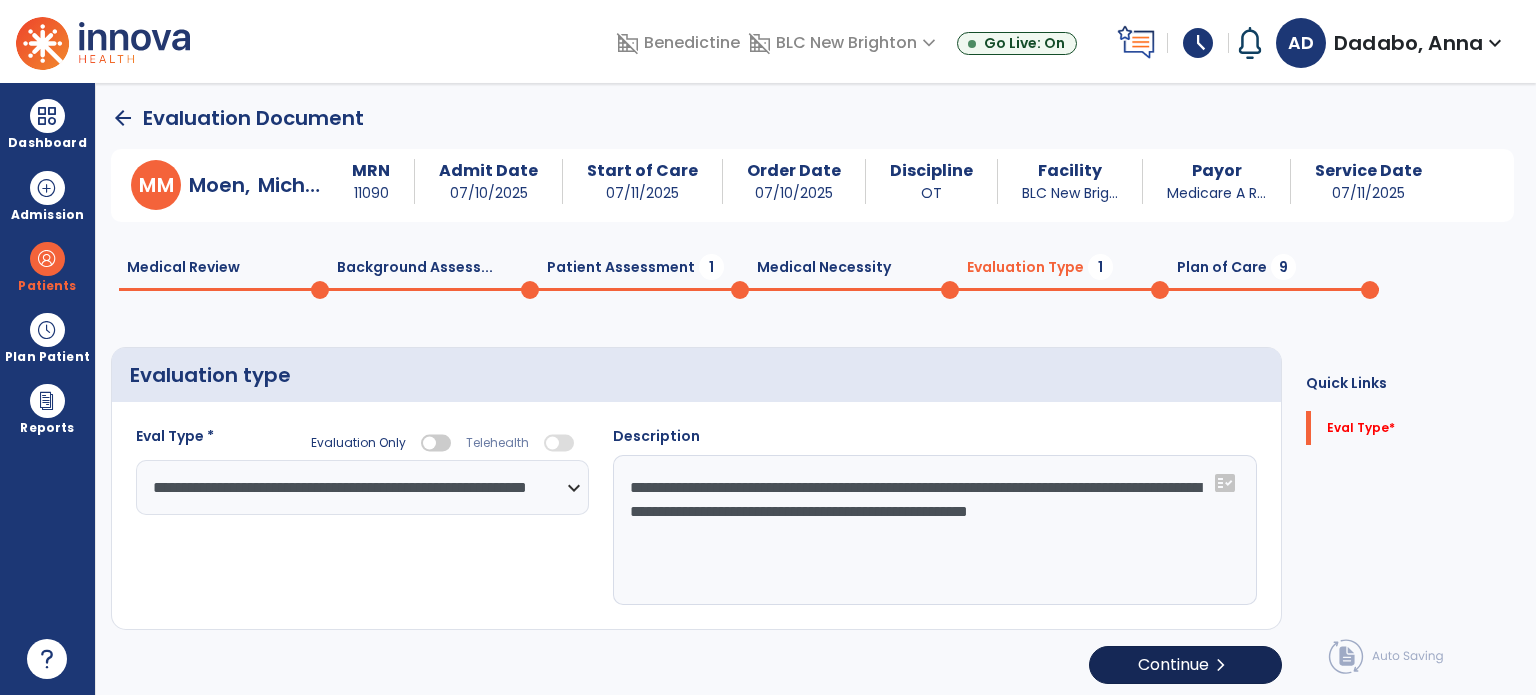 type on "**********" 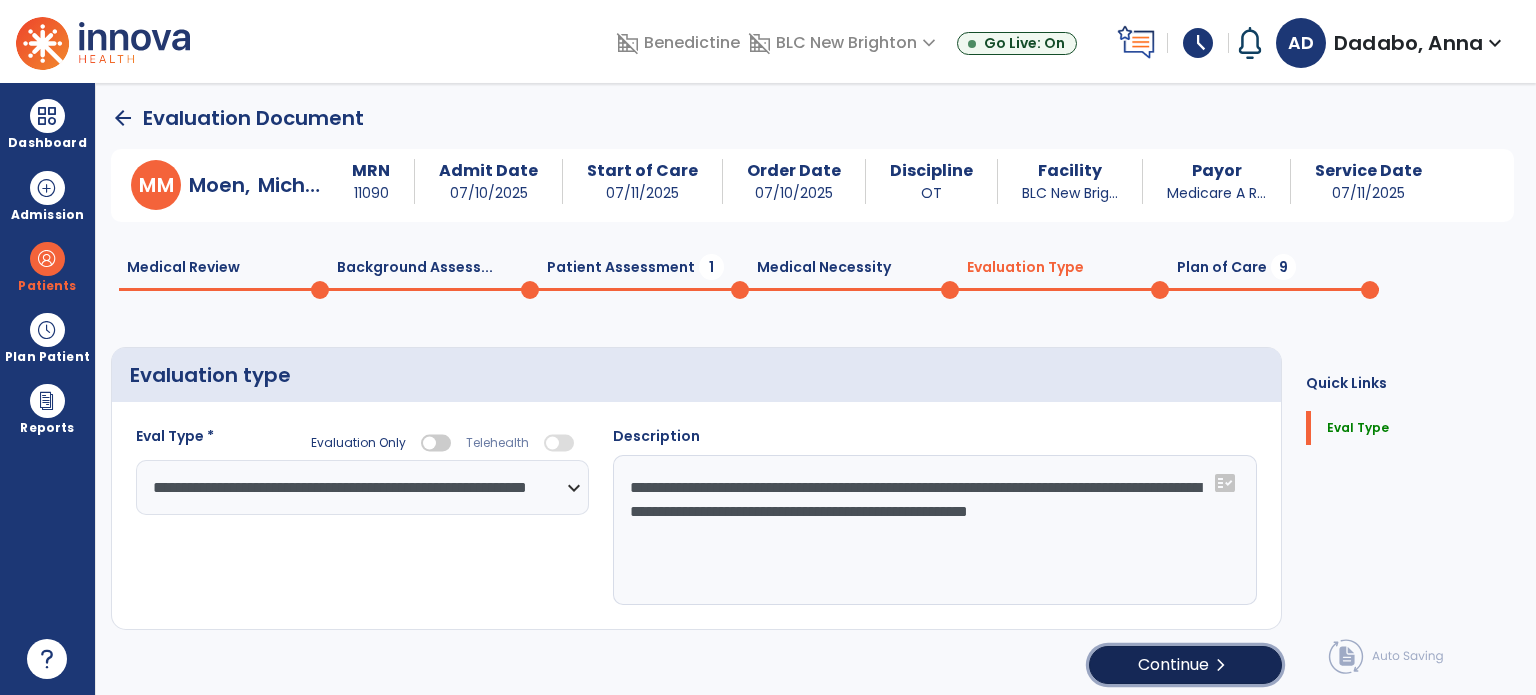 click on "Continue  chevron_right" 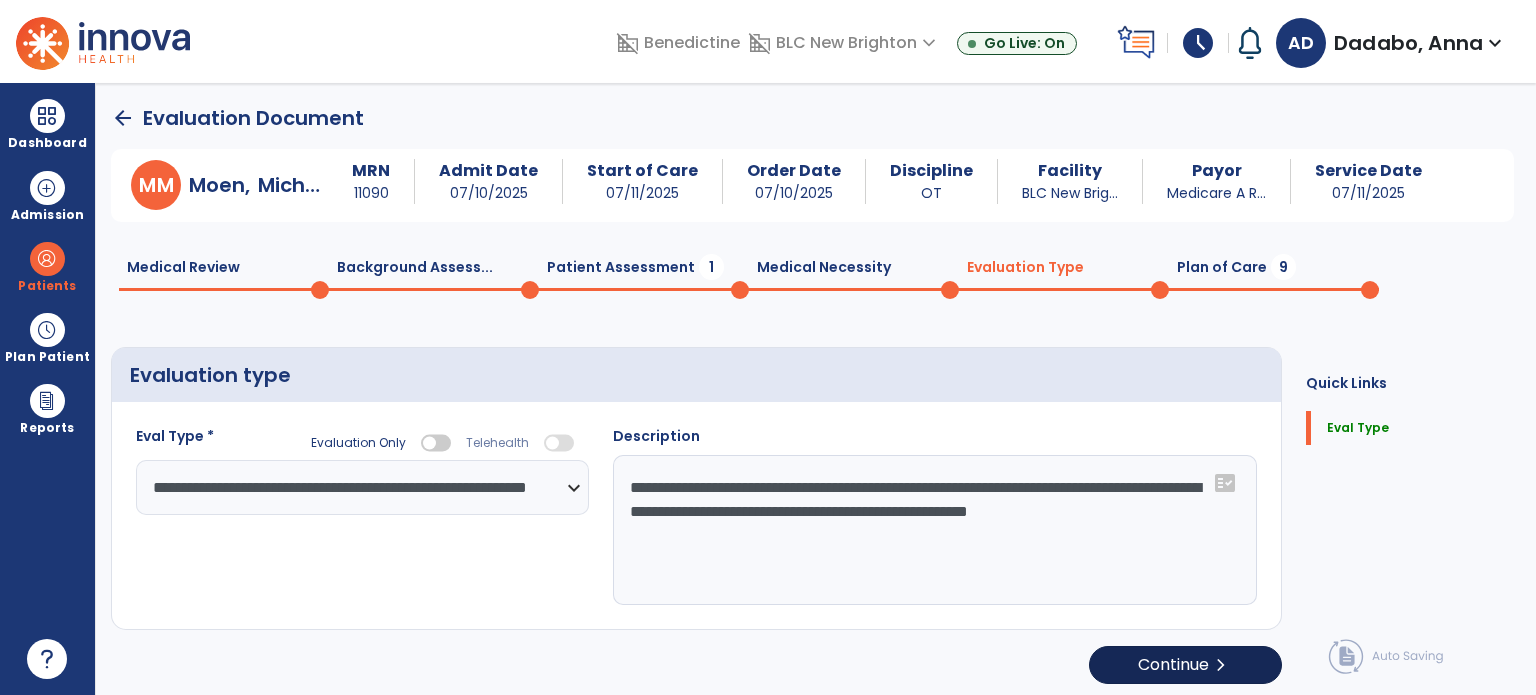 select on "*****" 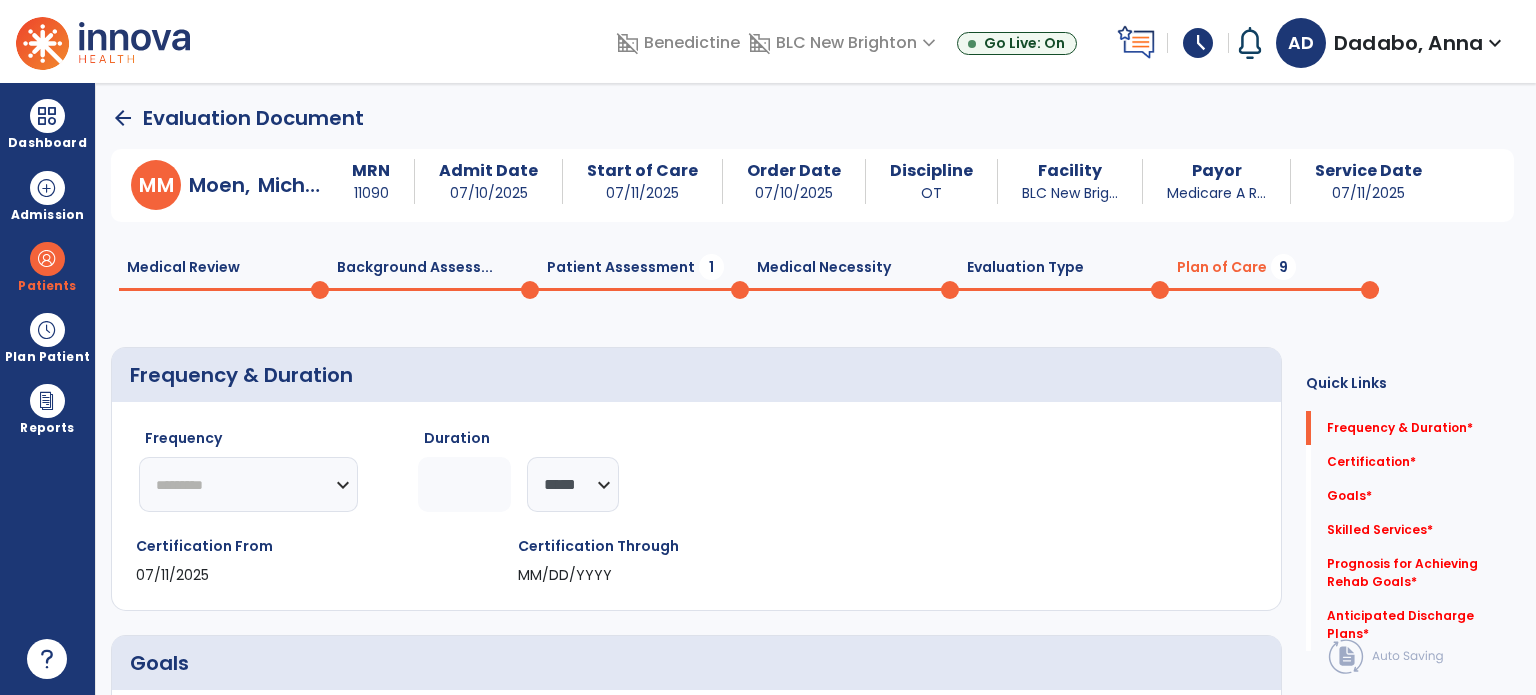 click on "********* ** ** ** ** ** ** **" 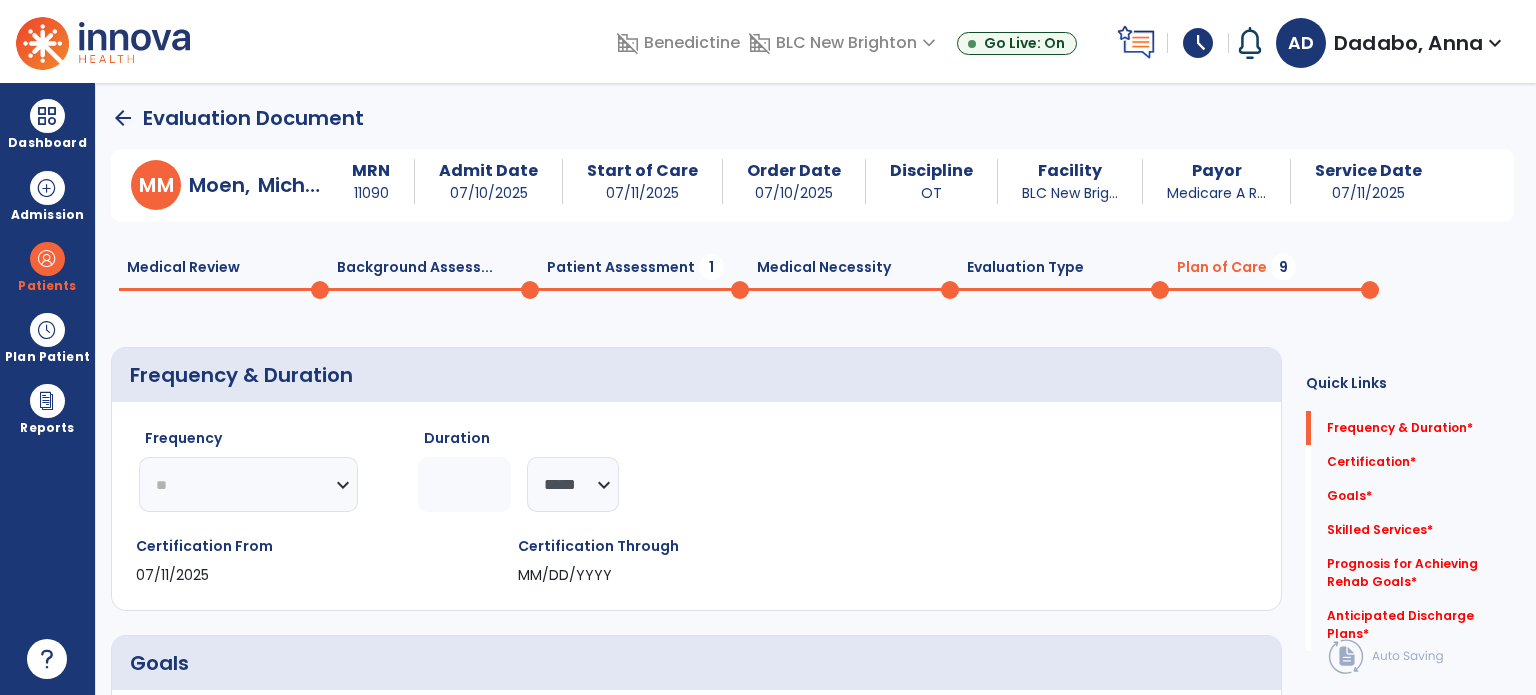 click on "********* ** ** ** ** ** ** **" 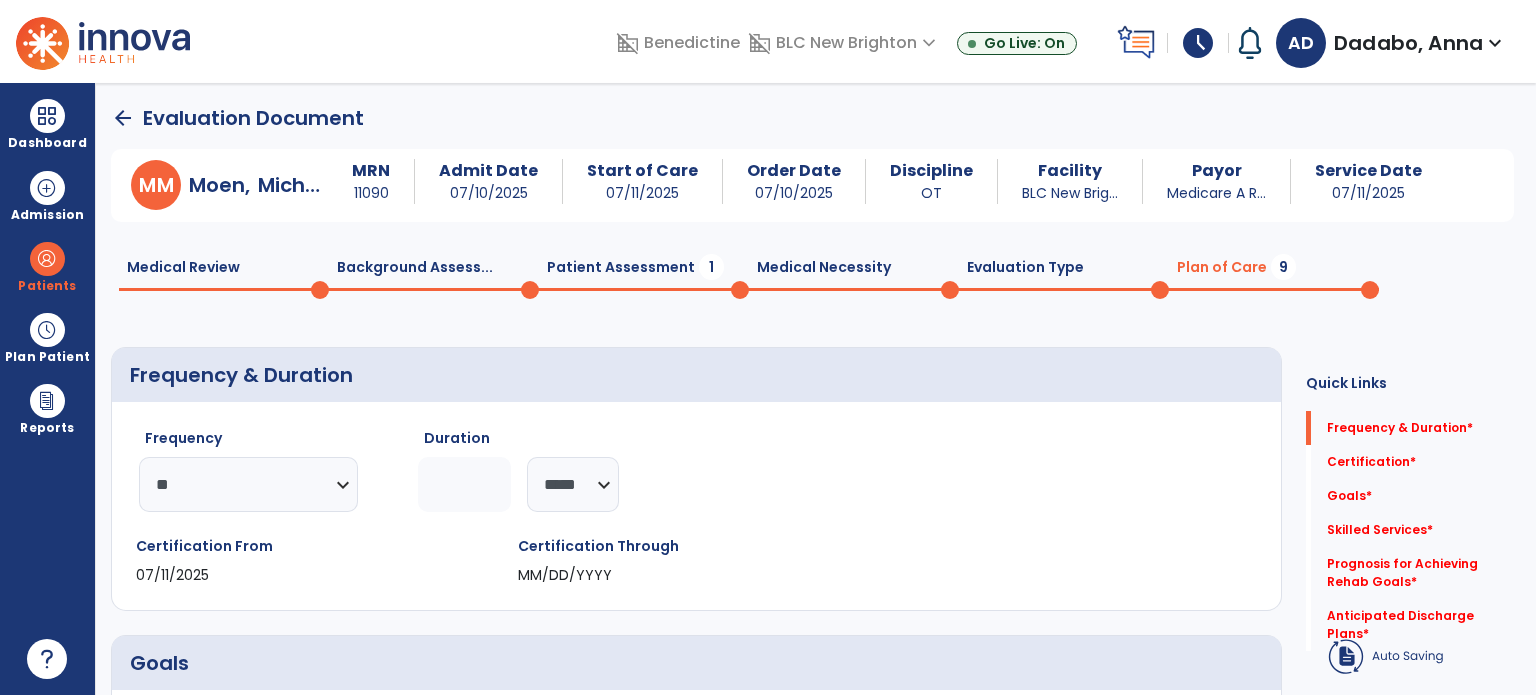 click 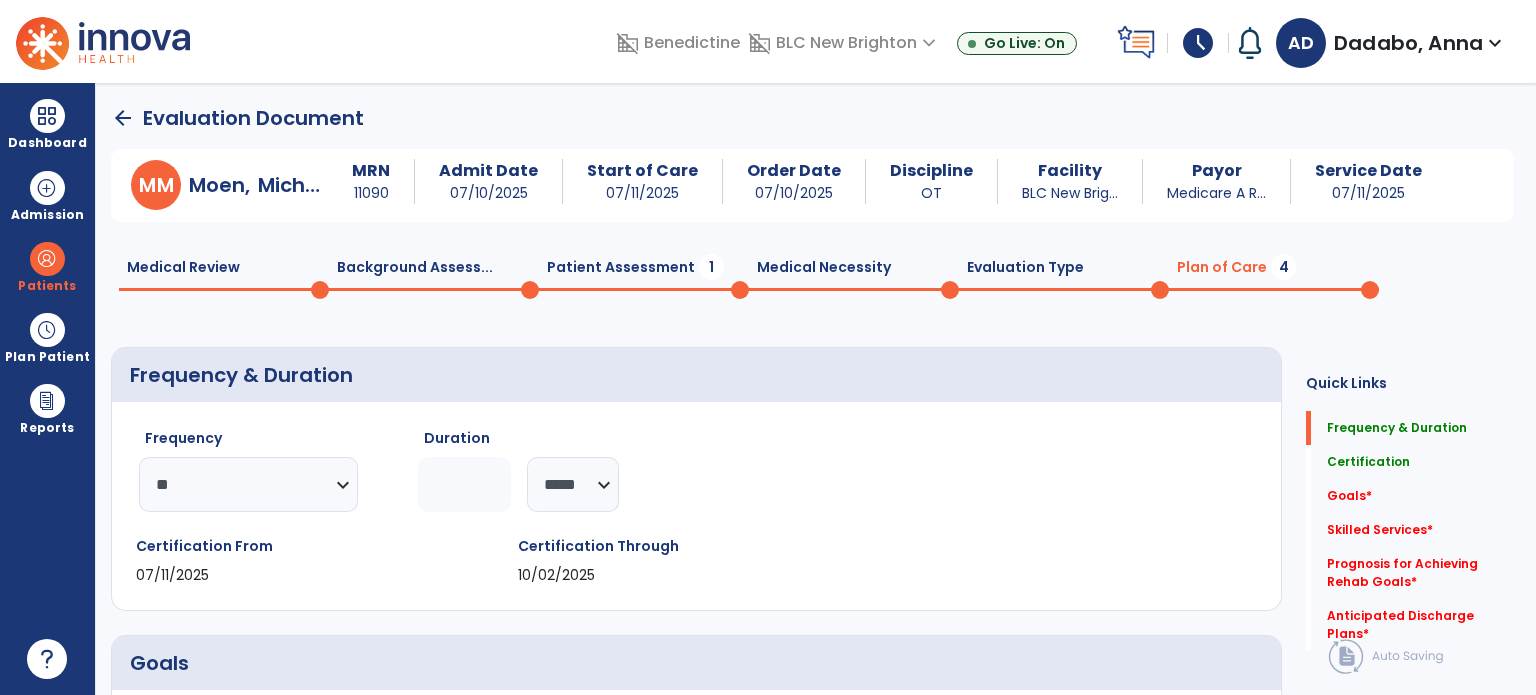 type on "**" 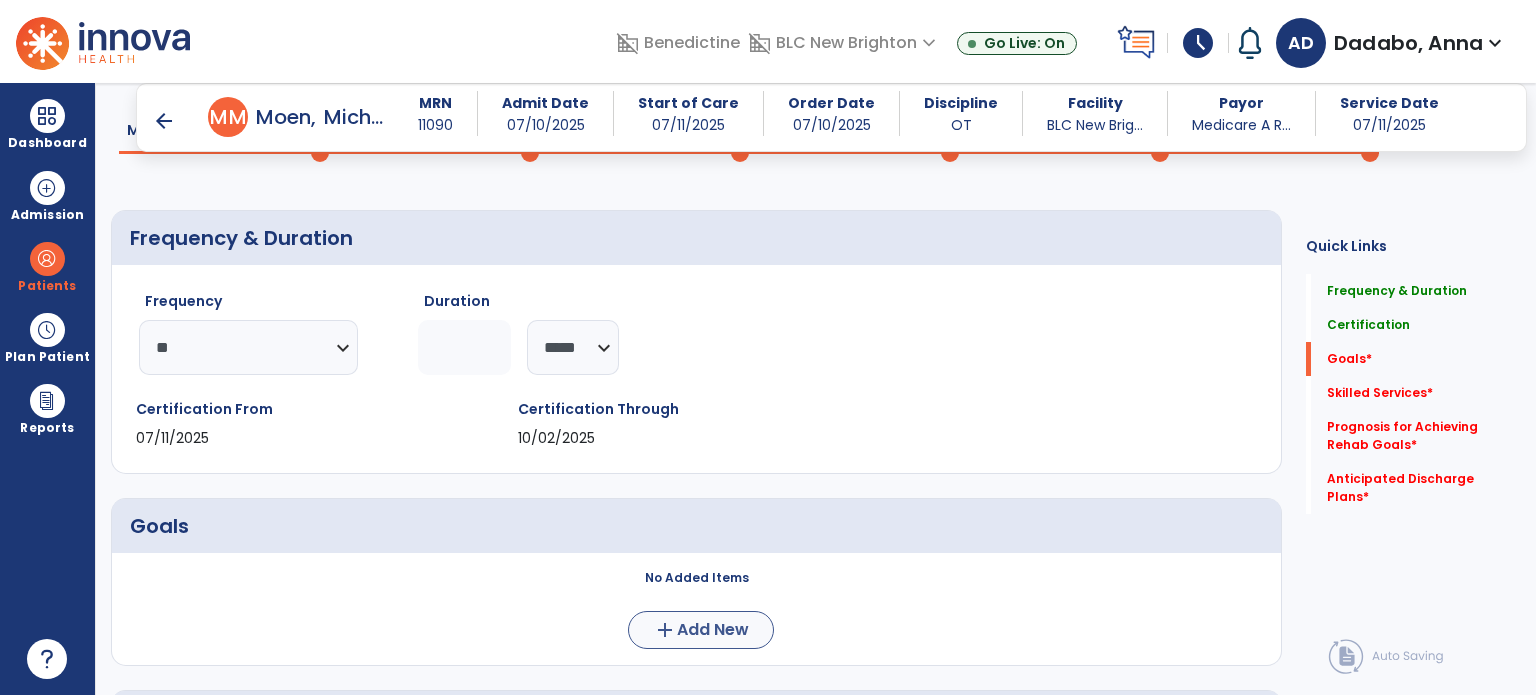 scroll, scrollTop: 0, scrollLeft: 0, axis: both 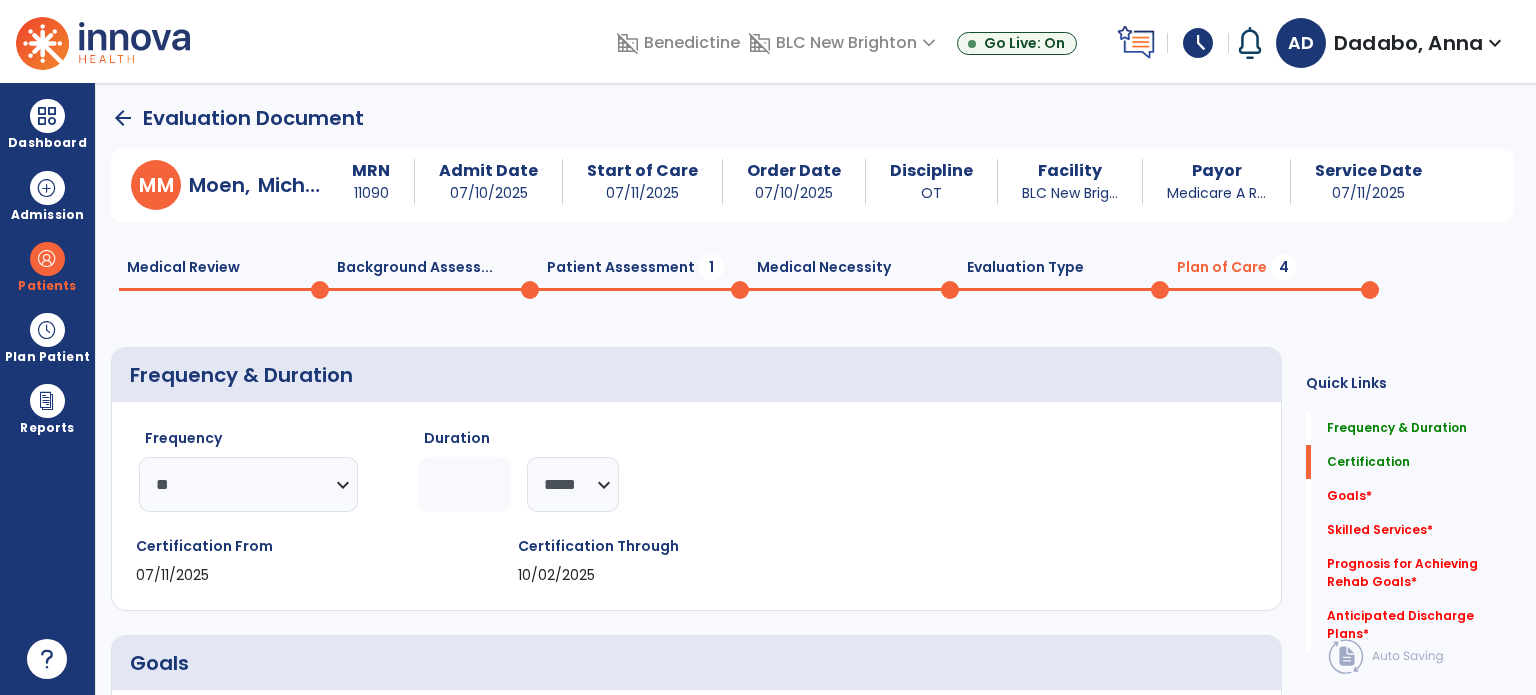 click on "Medical Necessity  0" 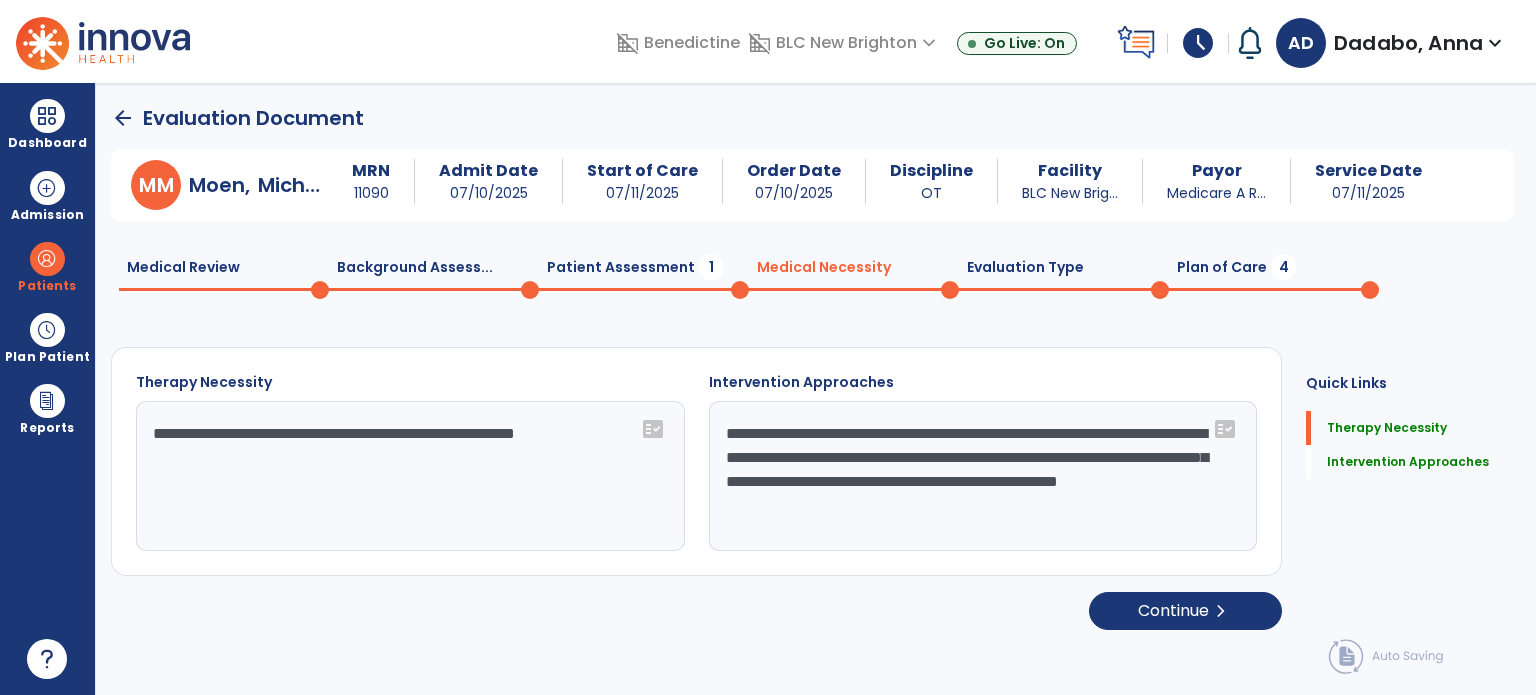 click on "Background Assess...  0" 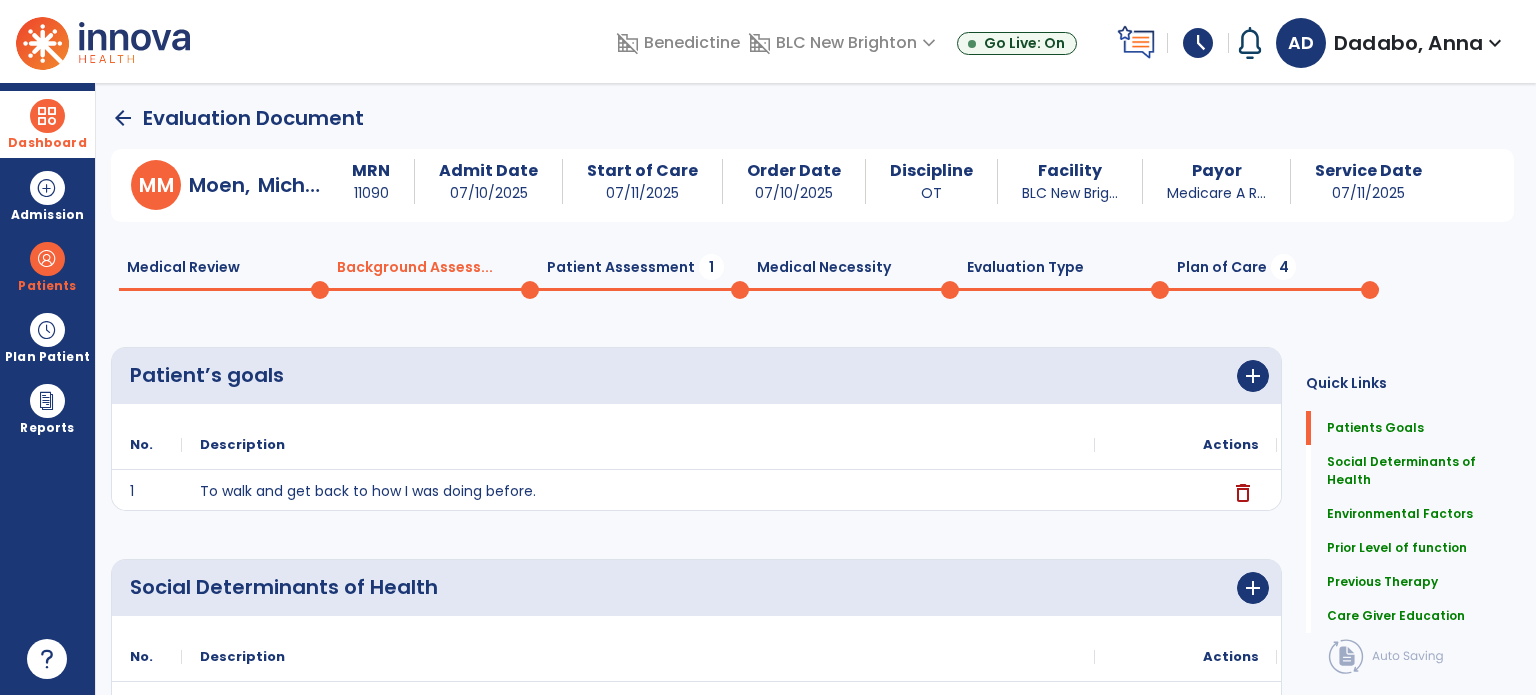 click on "Dashboard" at bounding box center [47, 124] 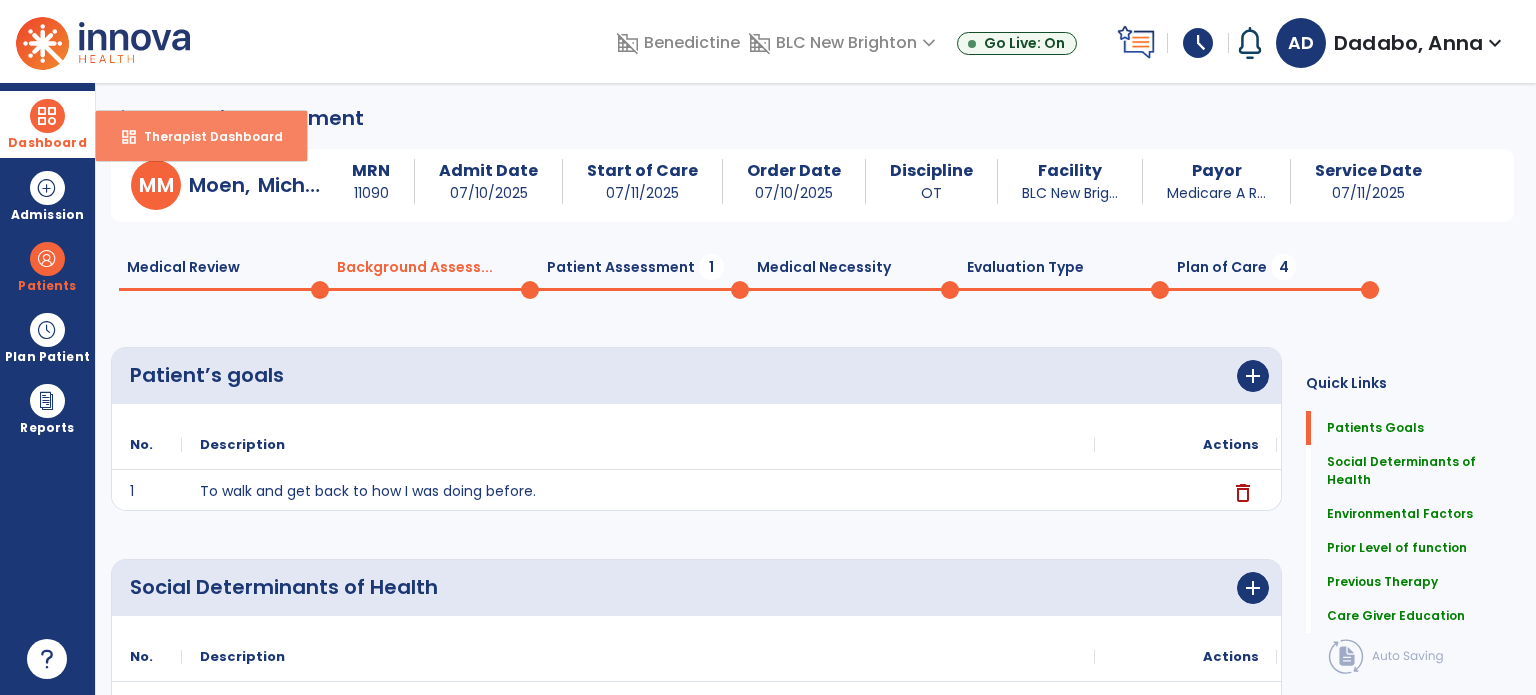click on "Therapist Dashboard" at bounding box center [205, 136] 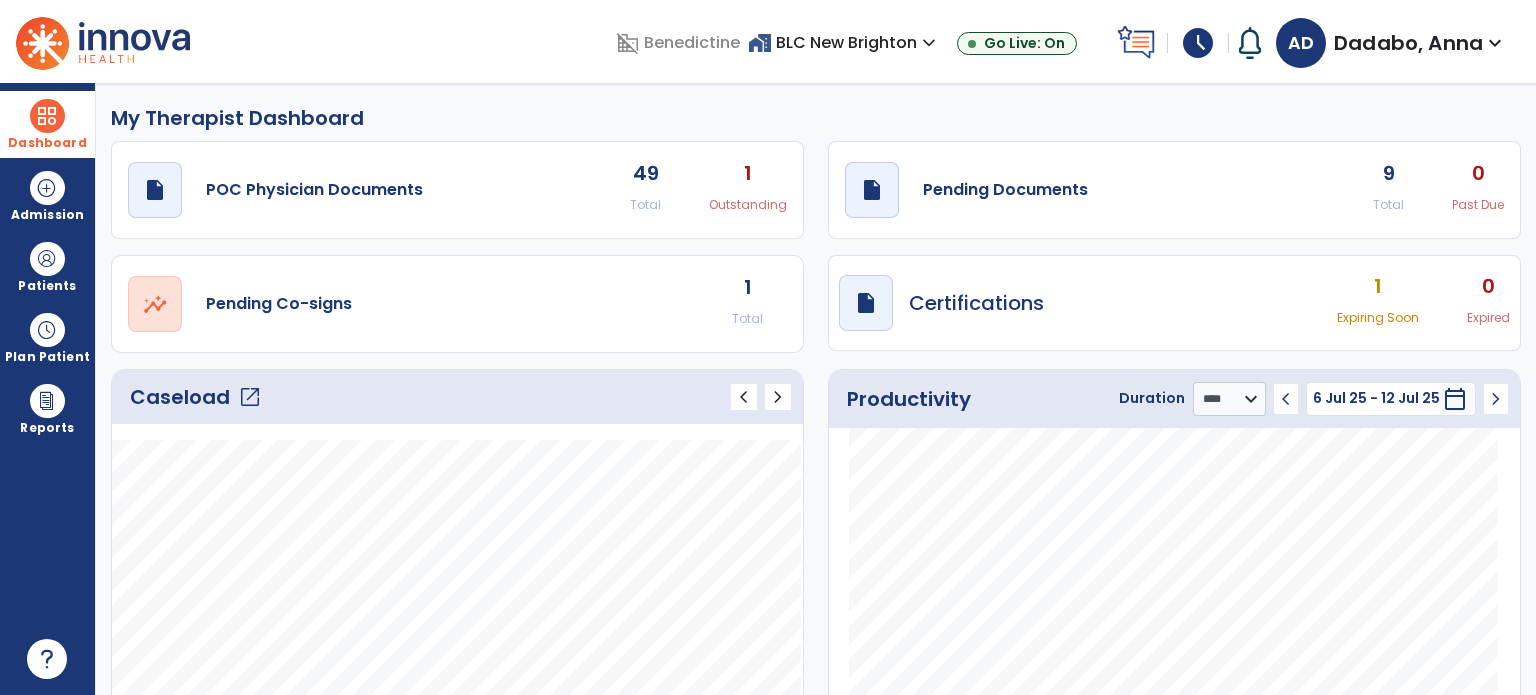 click on "open_in_new" 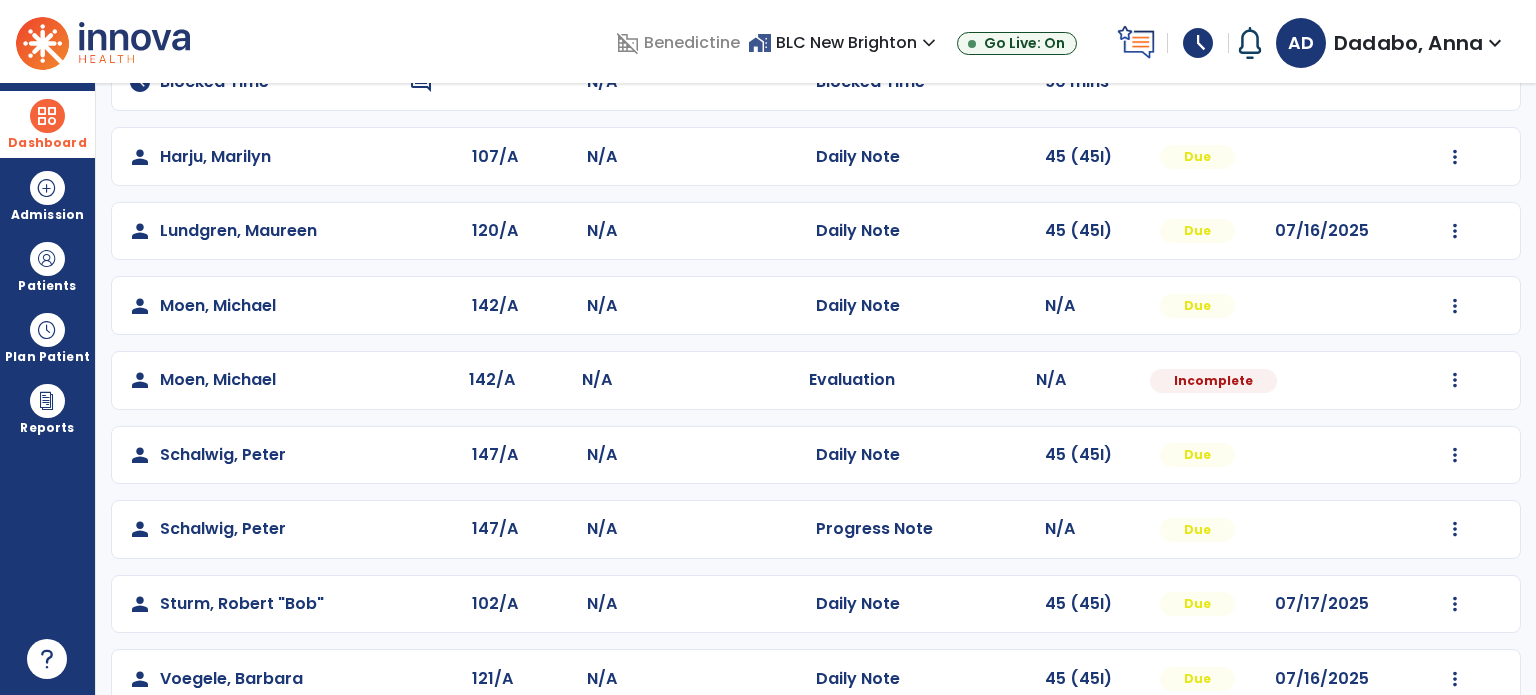 scroll, scrollTop: 317, scrollLeft: 0, axis: vertical 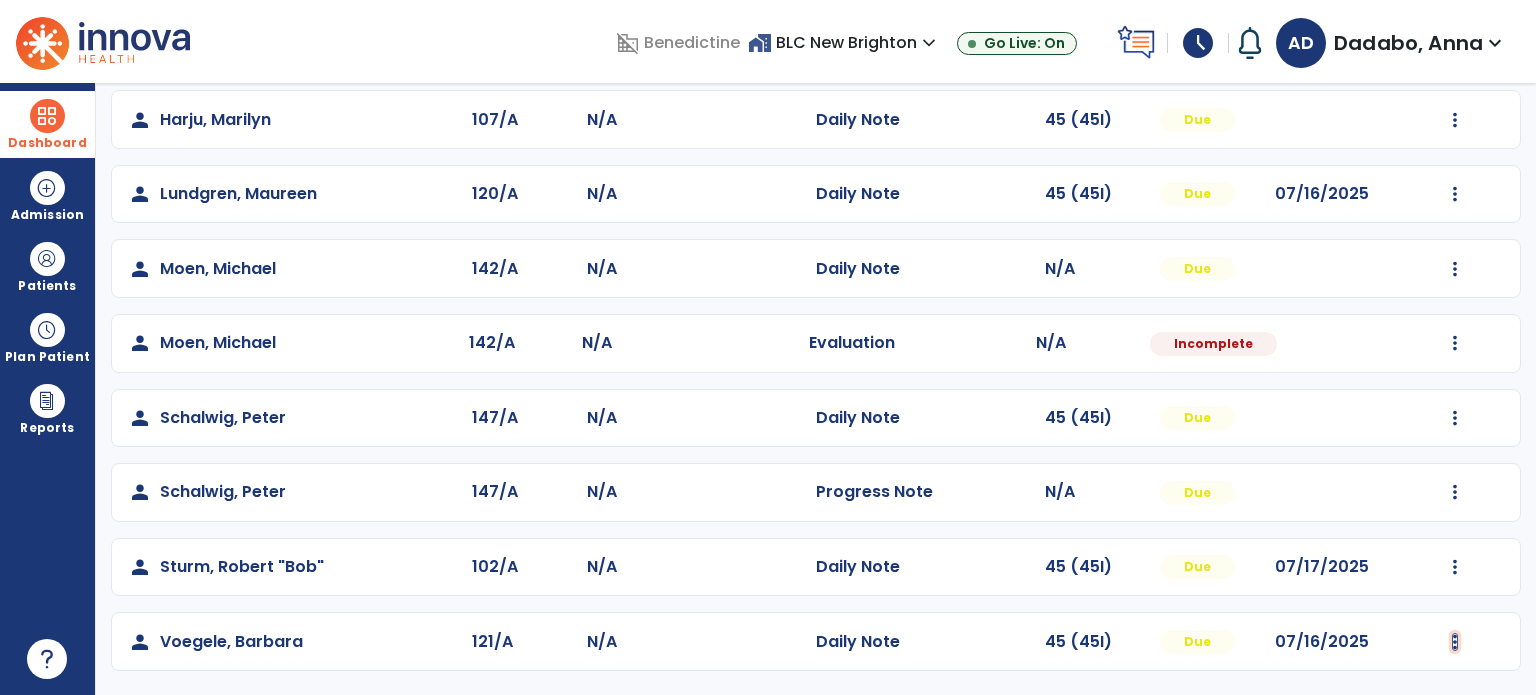 click at bounding box center [1455, -29] 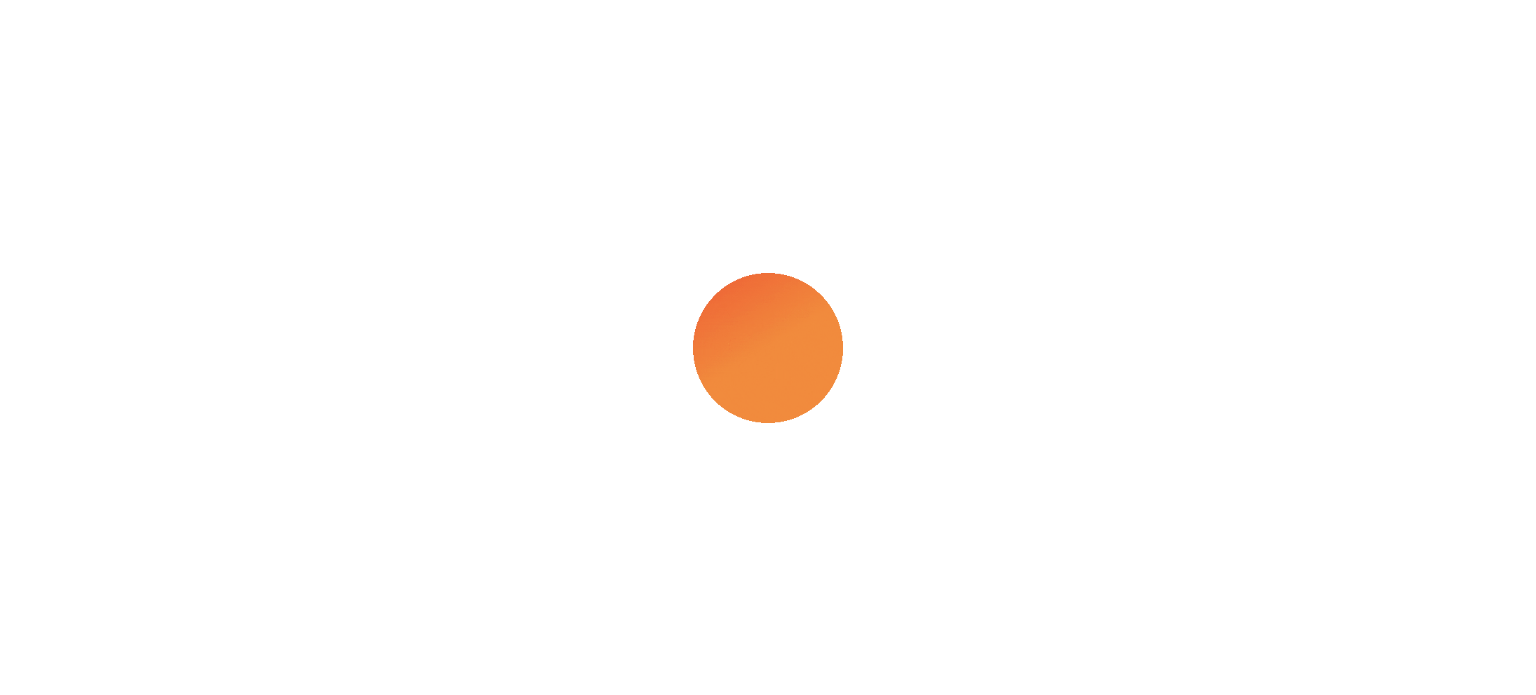 scroll, scrollTop: 0, scrollLeft: 0, axis: both 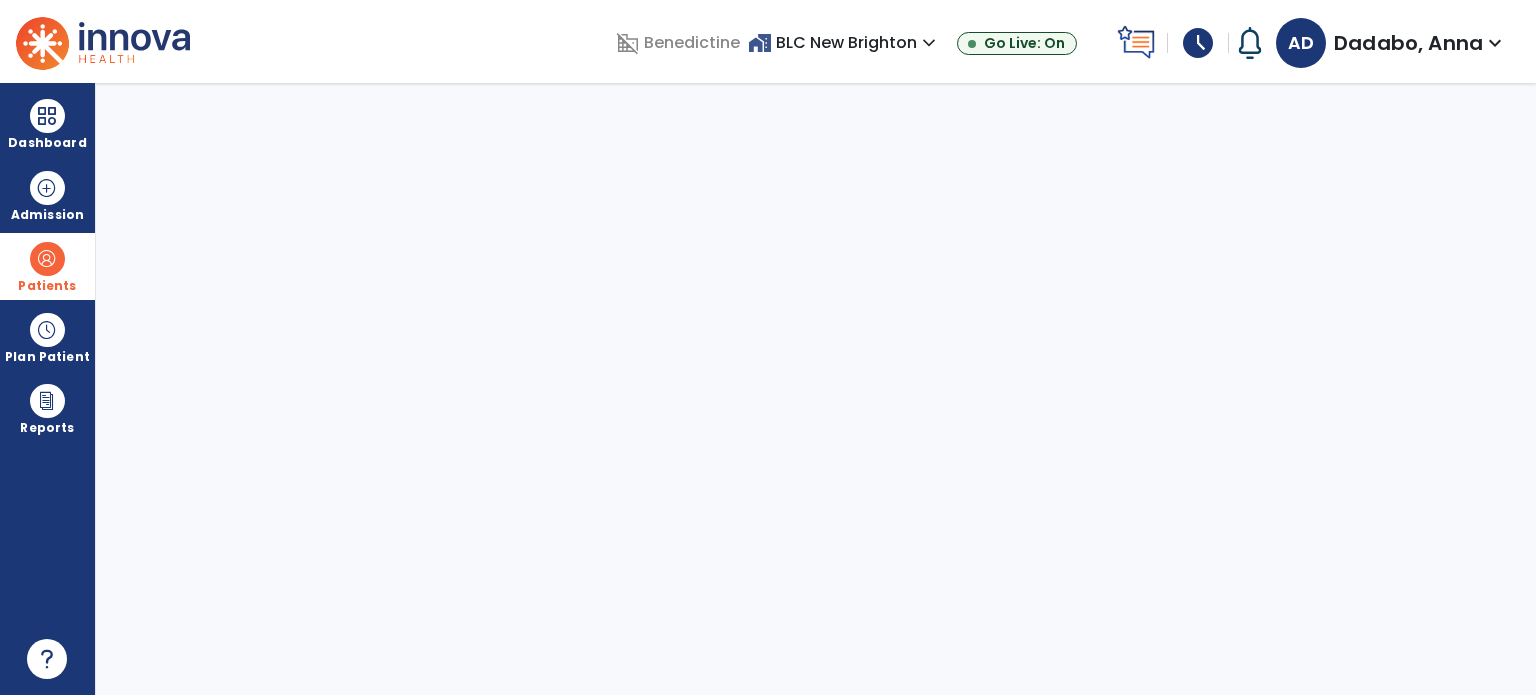 click at bounding box center [47, 259] 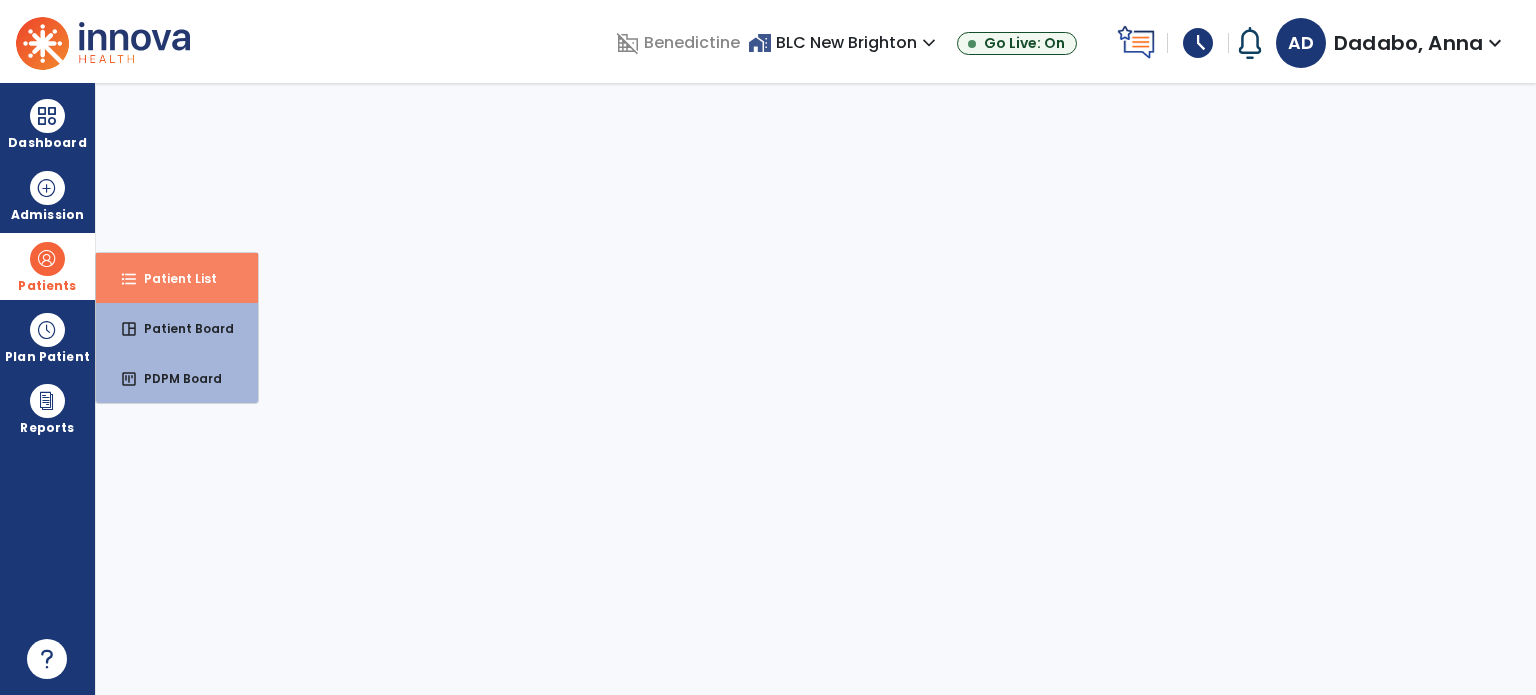 click on "Patient List" at bounding box center (172, 278) 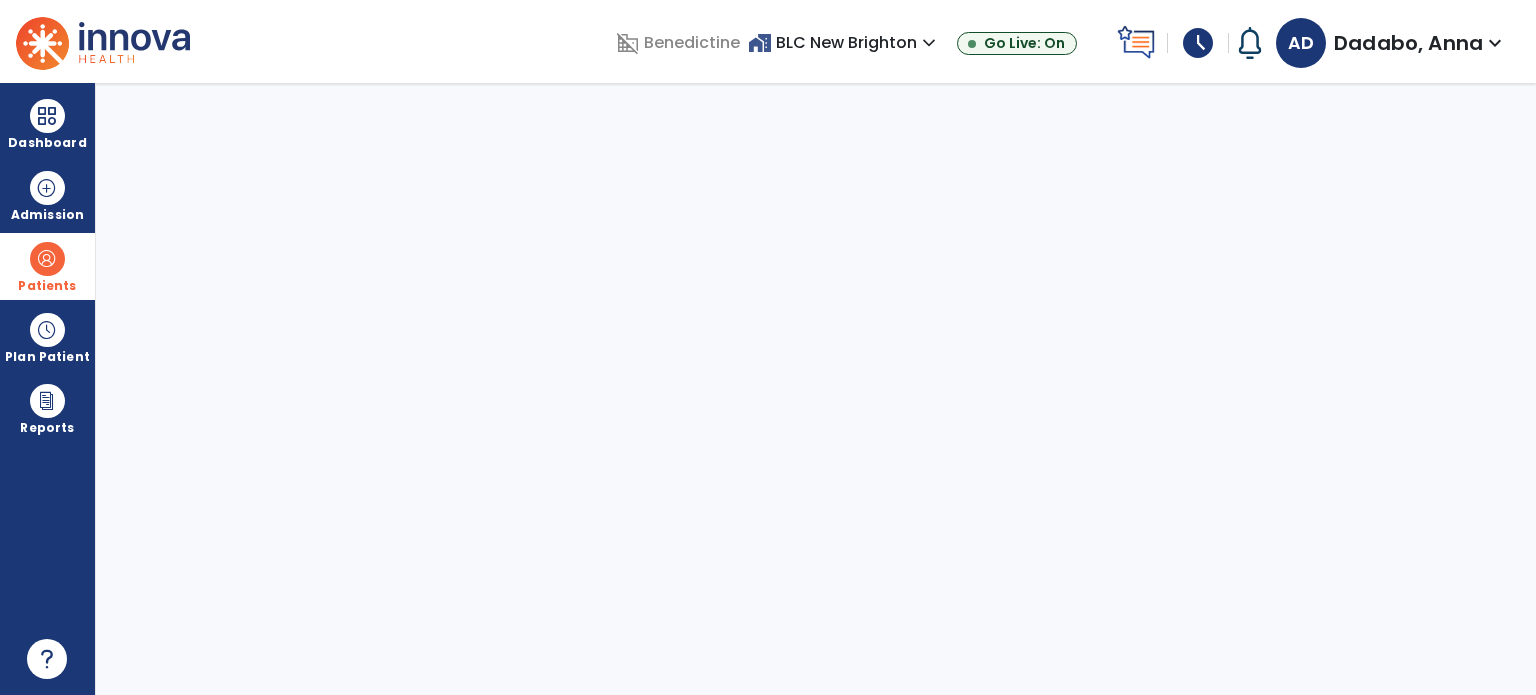 click on "Patients" at bounding box center (47, 286) 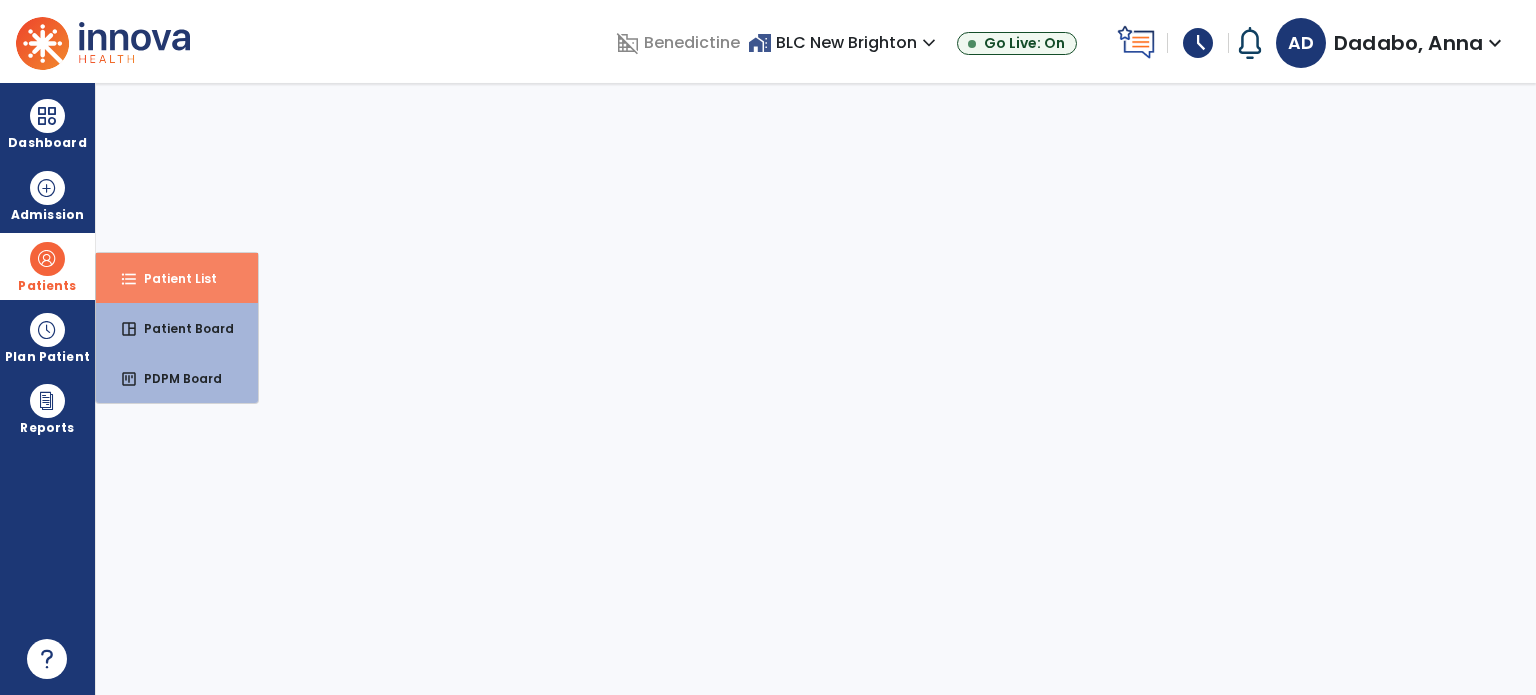 click on "format_list_bulleted" at bounding box center [129, 279] 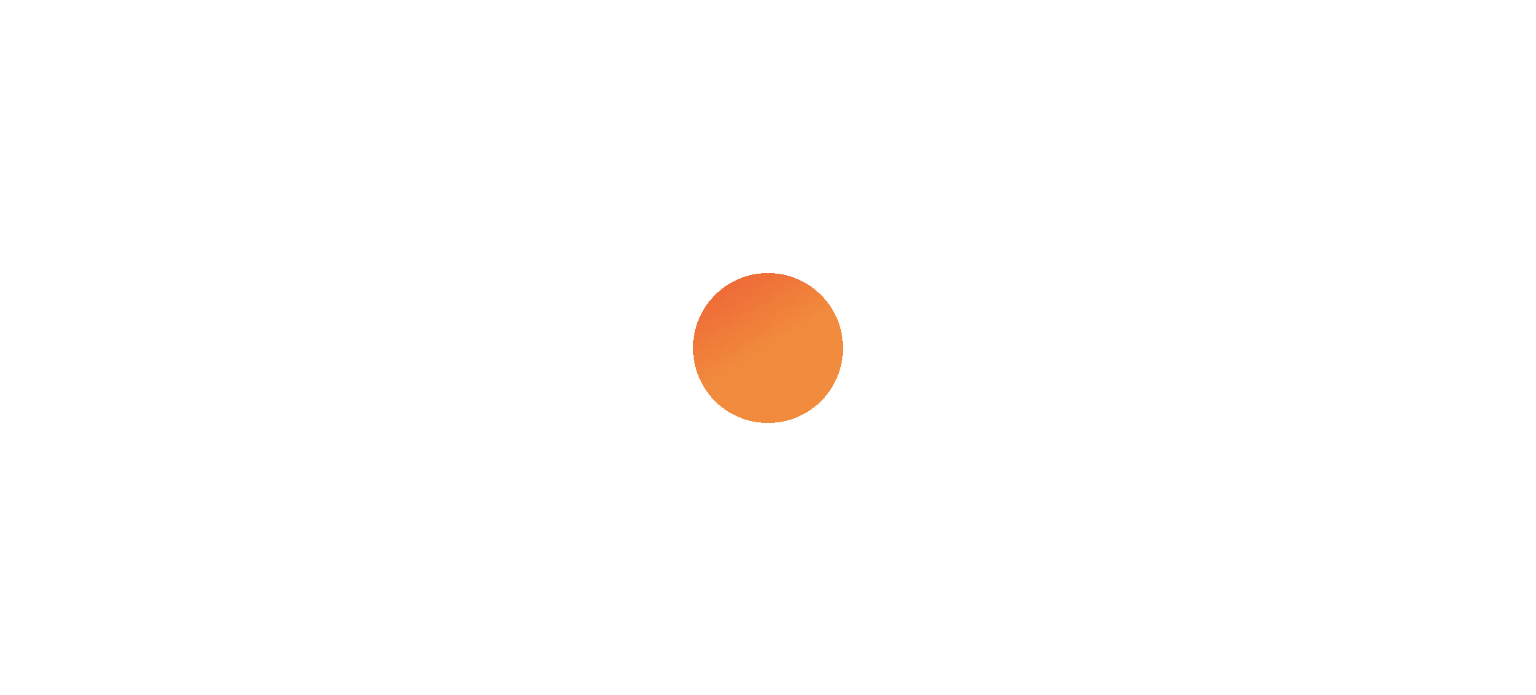 scroll, scrollTop: 0, scrollLeft: 0, axis: both 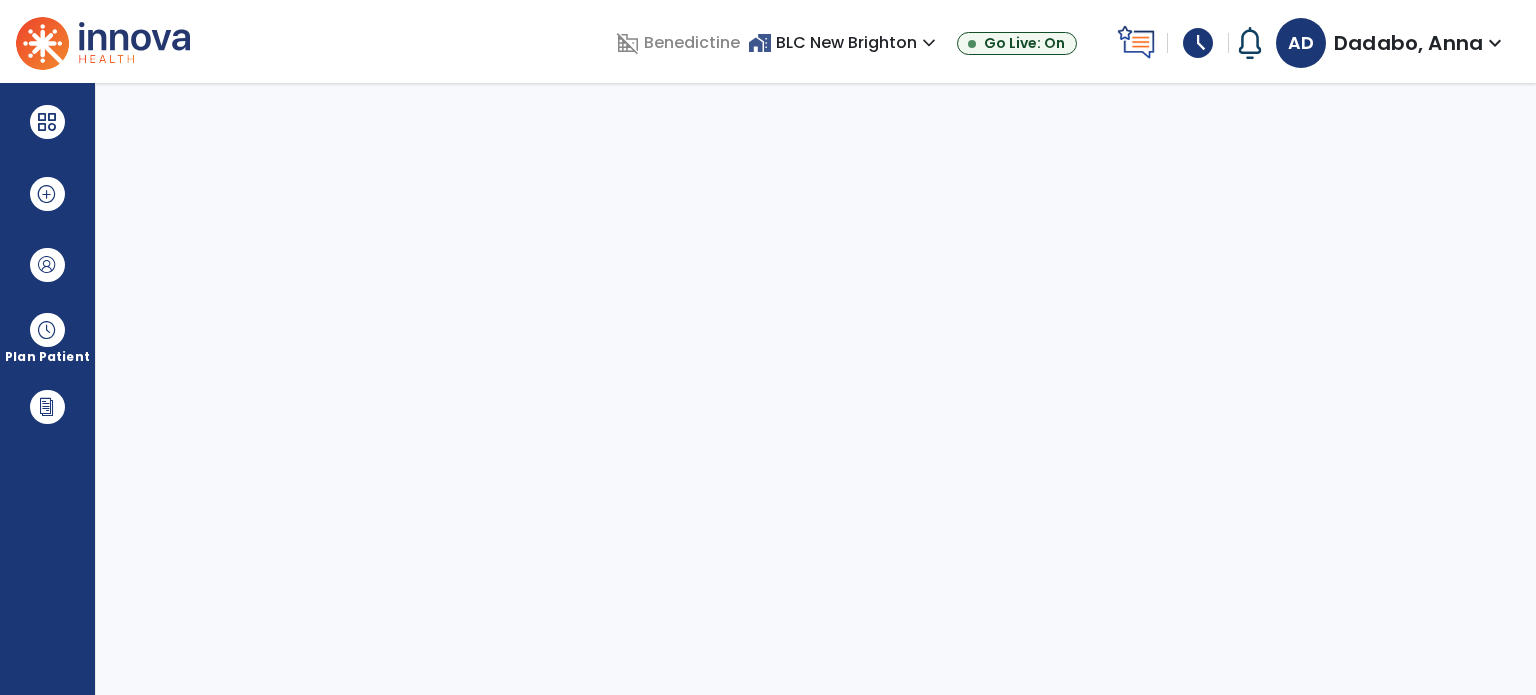 select on "****" 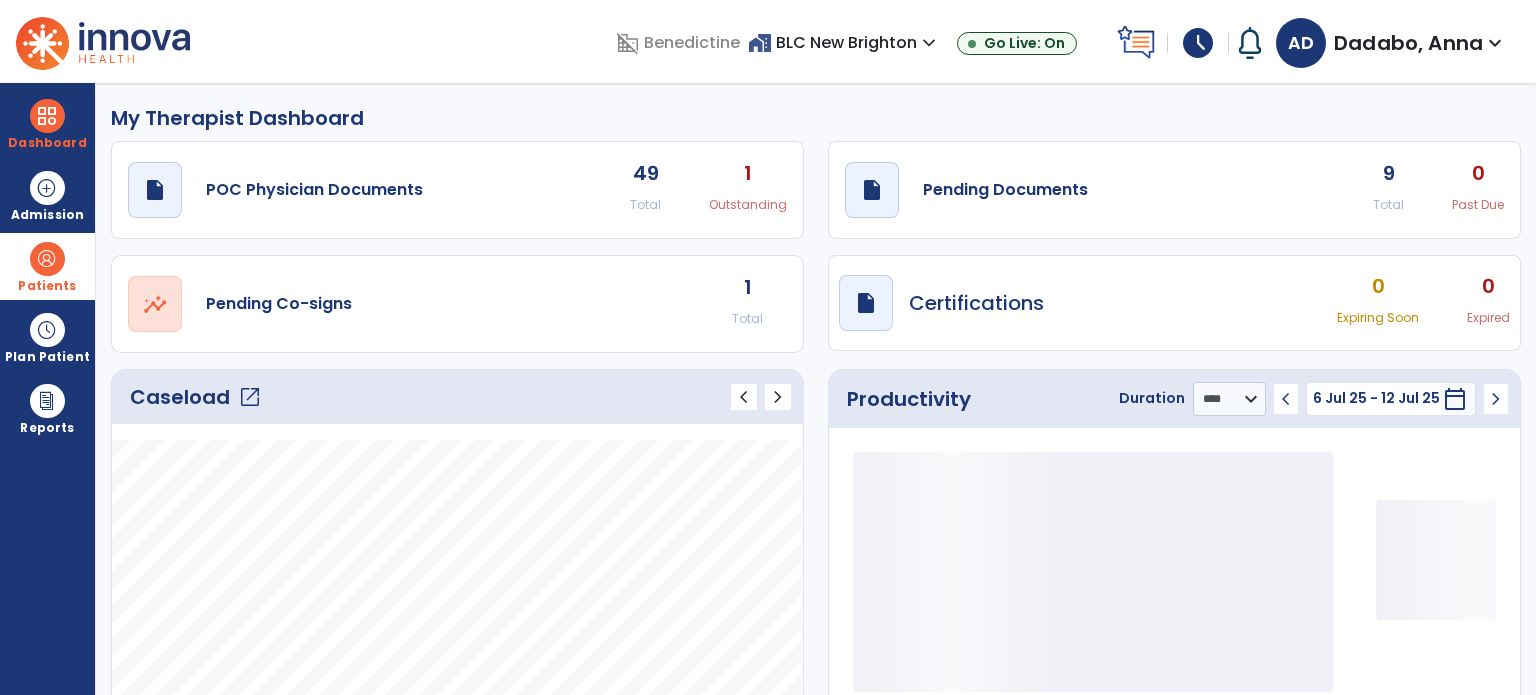 click at bounding box center (47, 259) 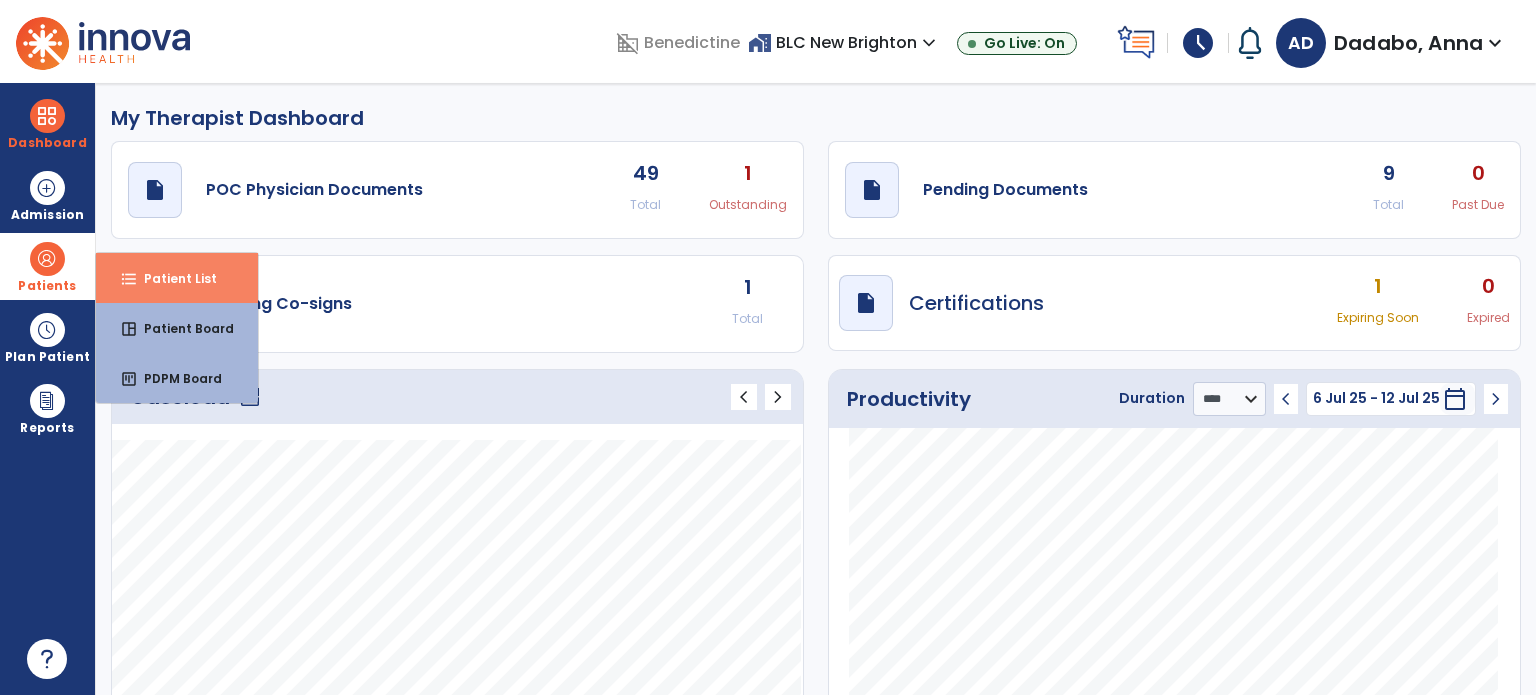 click on "Patient List" at bounding box center [172, 278] 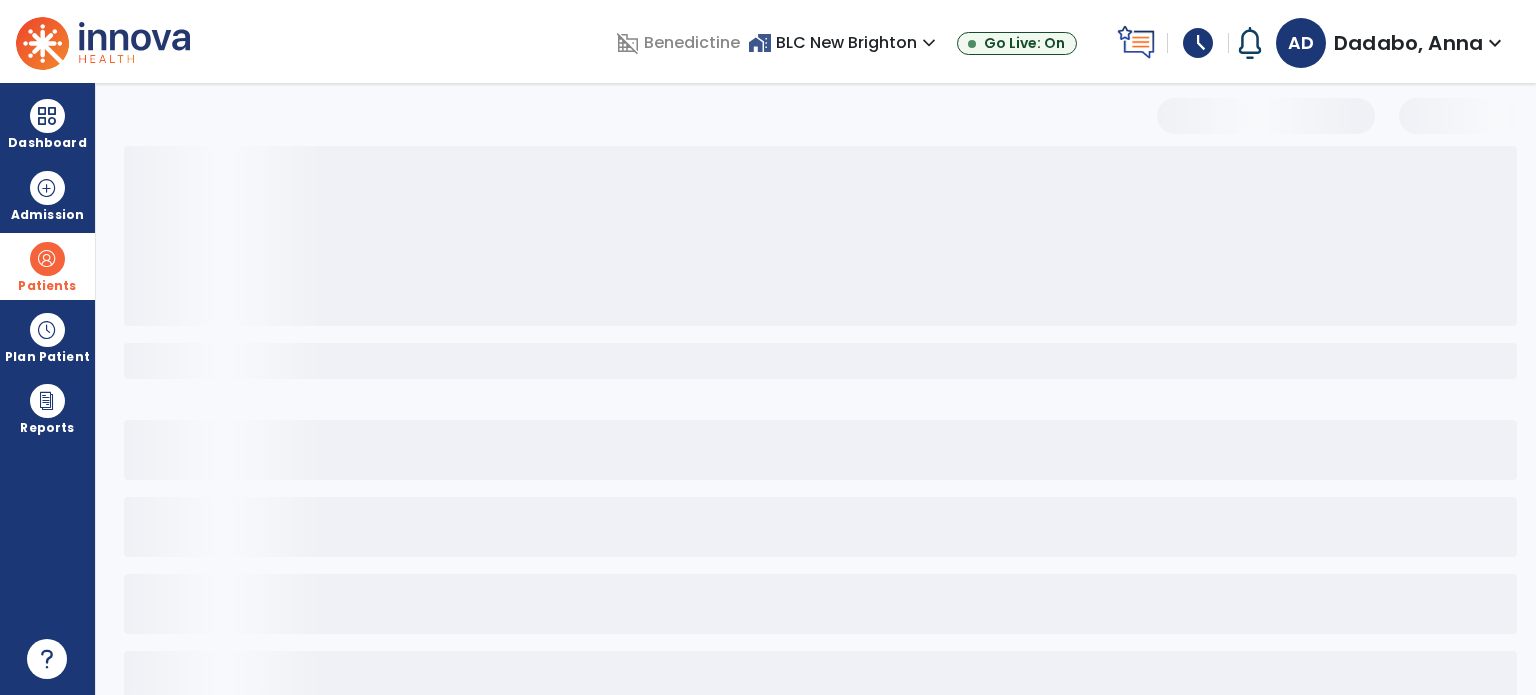 select on "***" 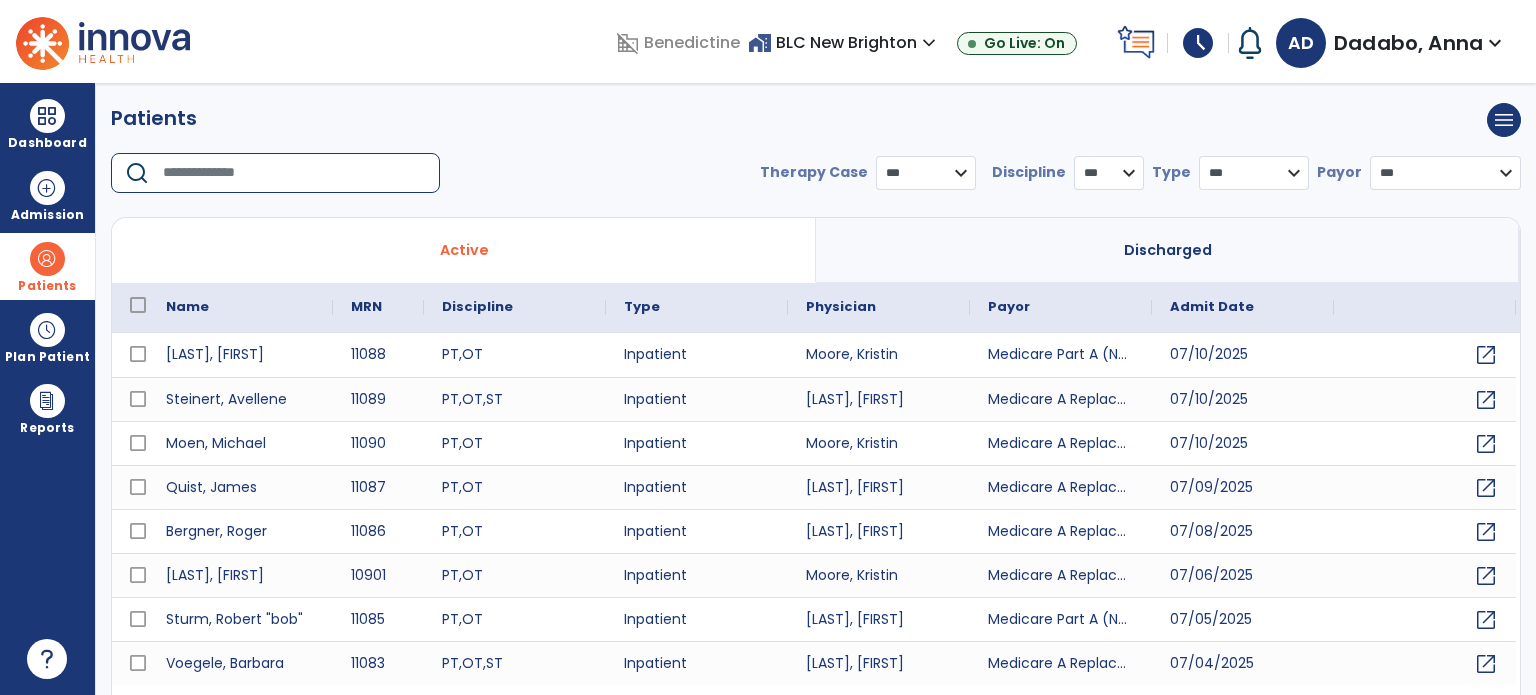 click at bounding box center [294, 173] 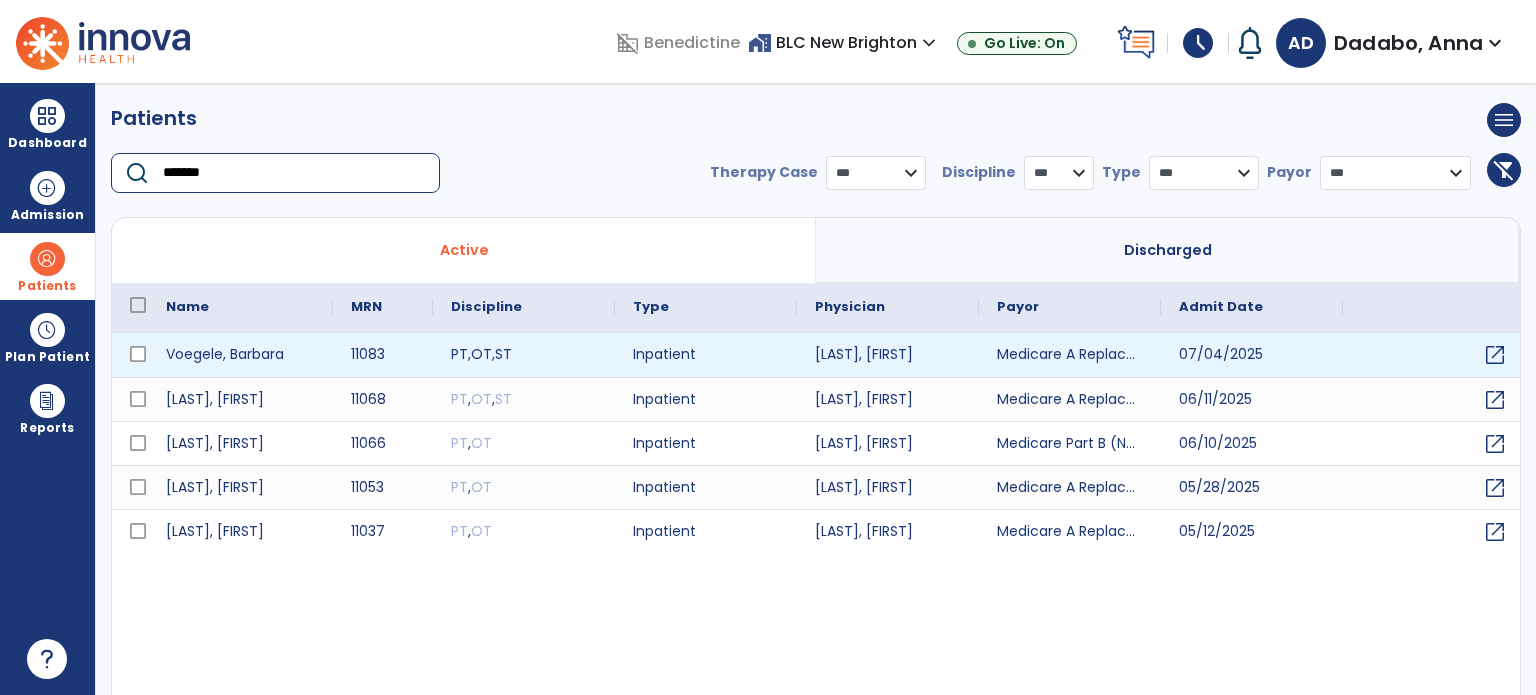 type on "*******" 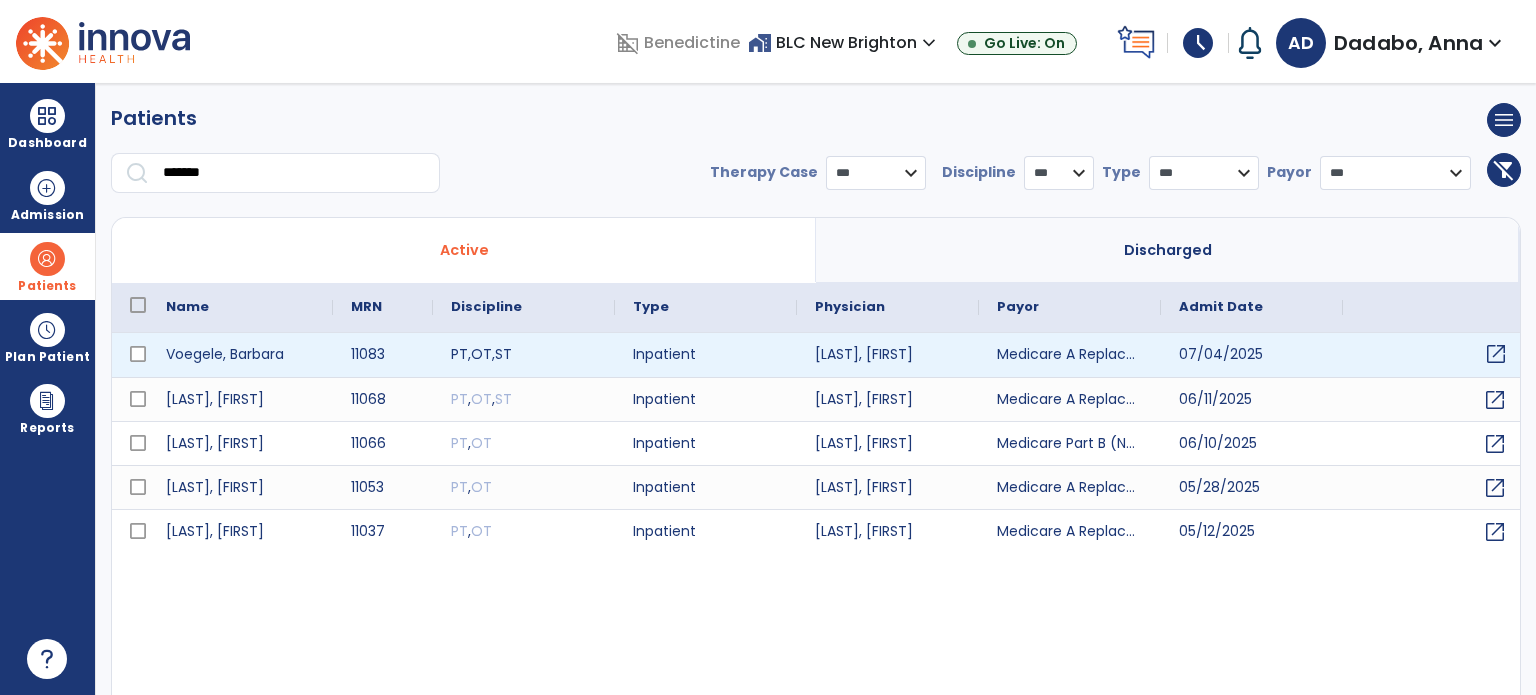 click on "open_in_new" at bounding box center [1496, 354] 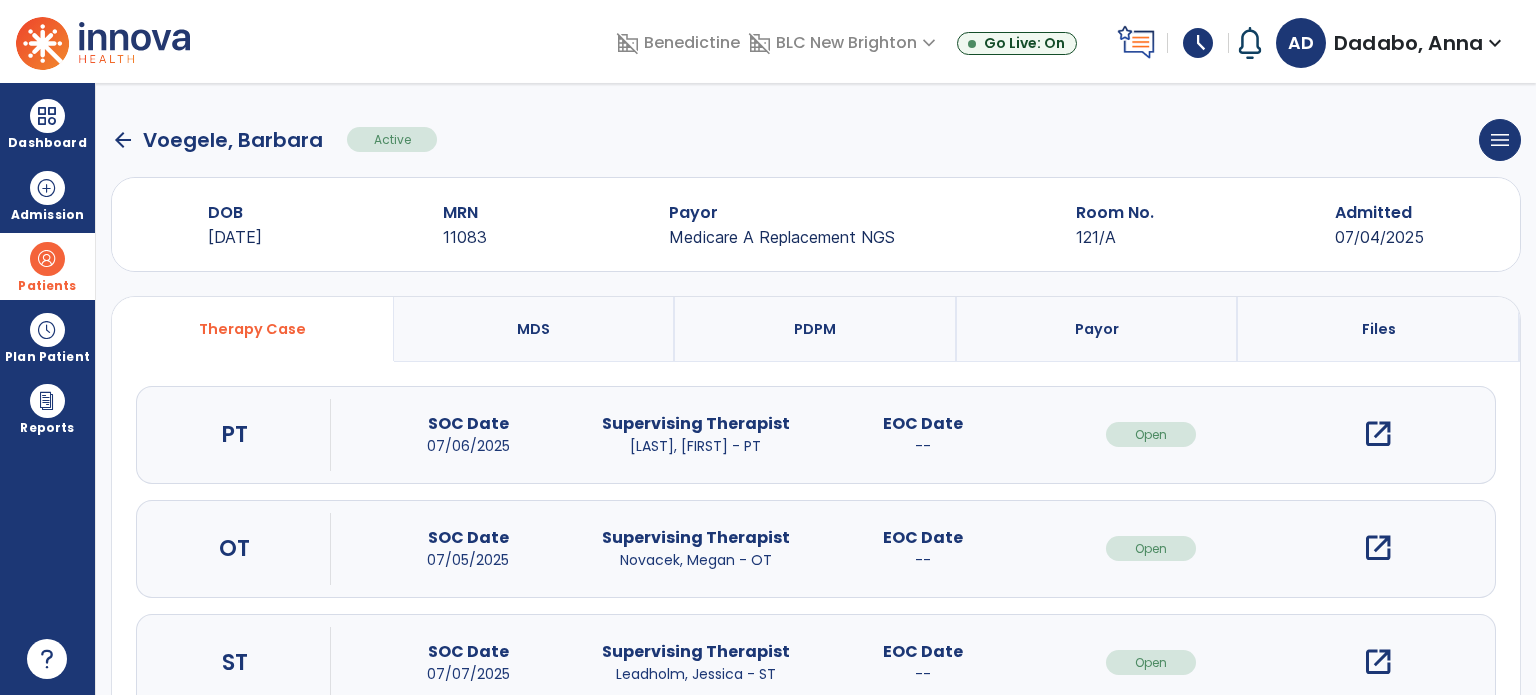 scroll, scrollTop: 62, scrollLeft: 0, axis: vertical 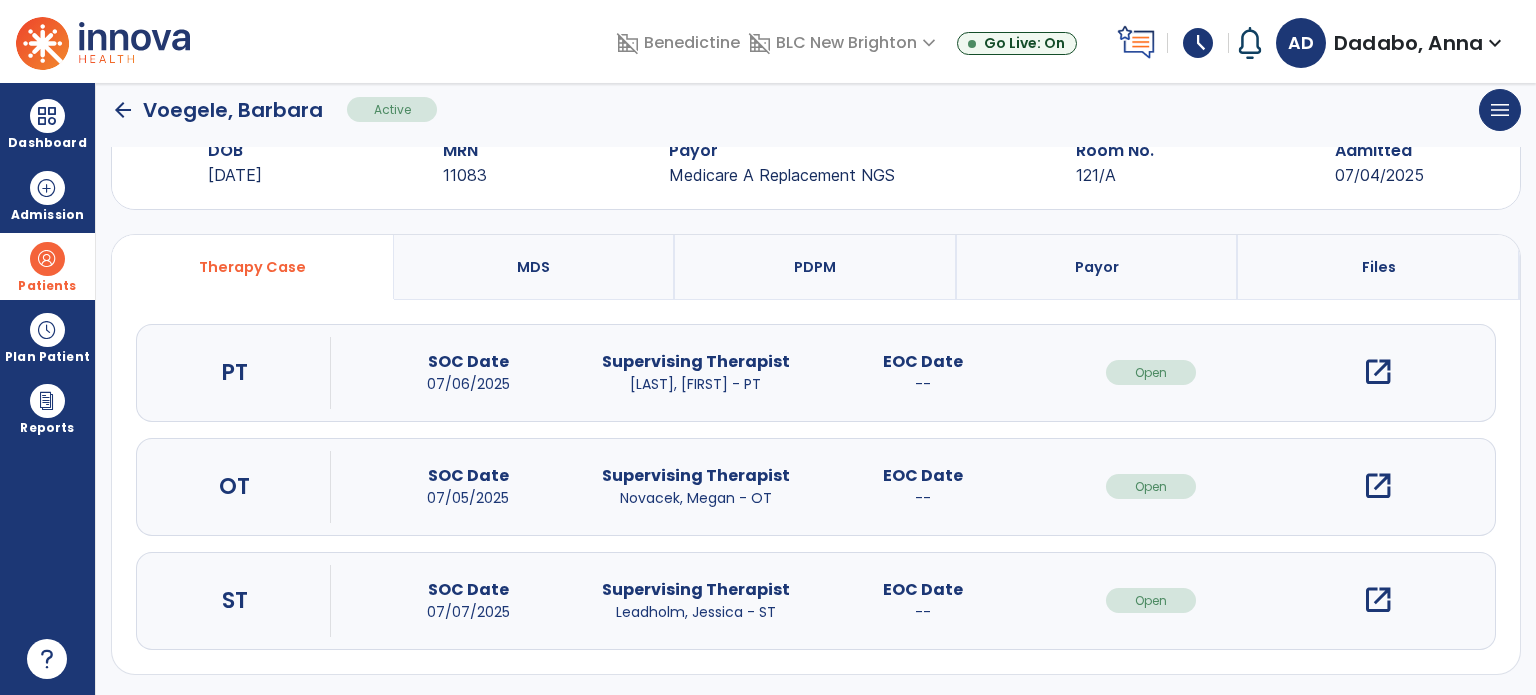 click on "open_in_new" at bounding box center (1378, 486) 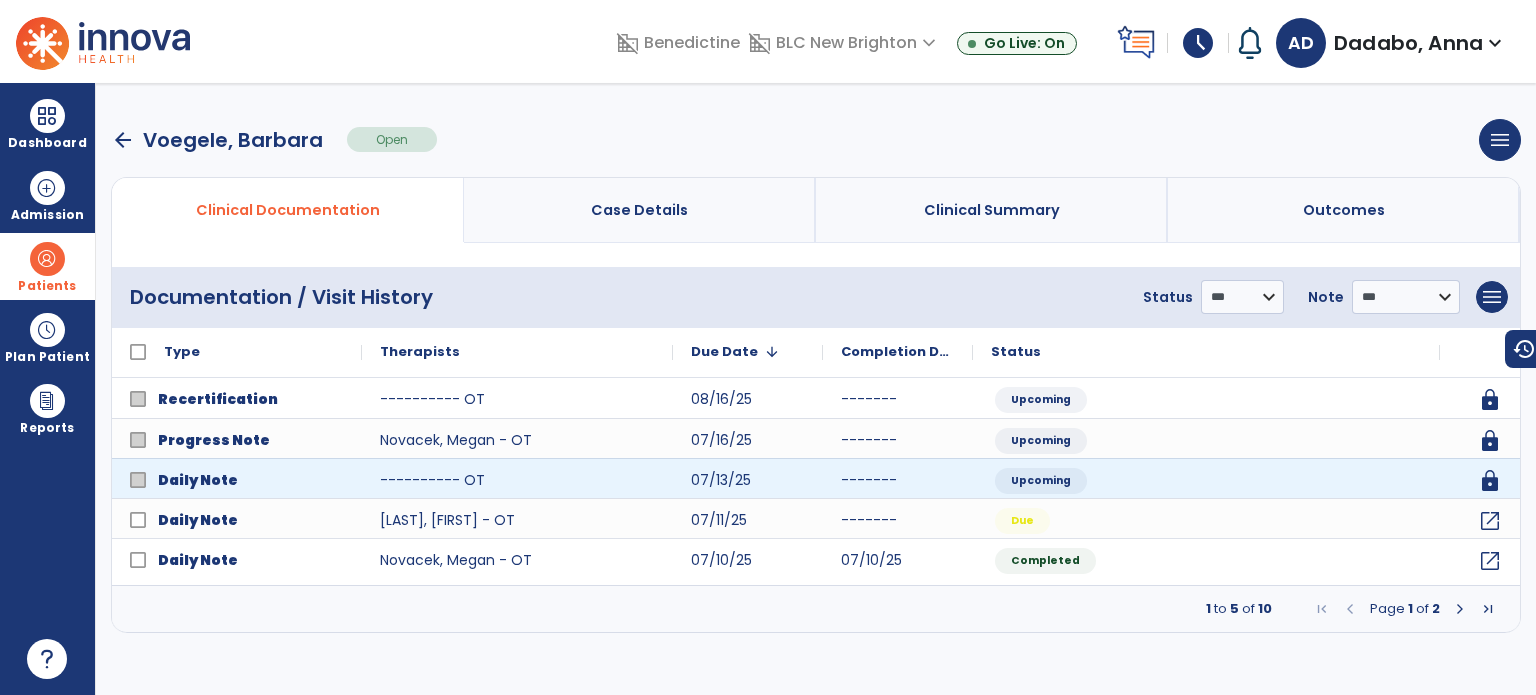 scroll, scrollTop: 0, scrollLeft: 0, axis: both 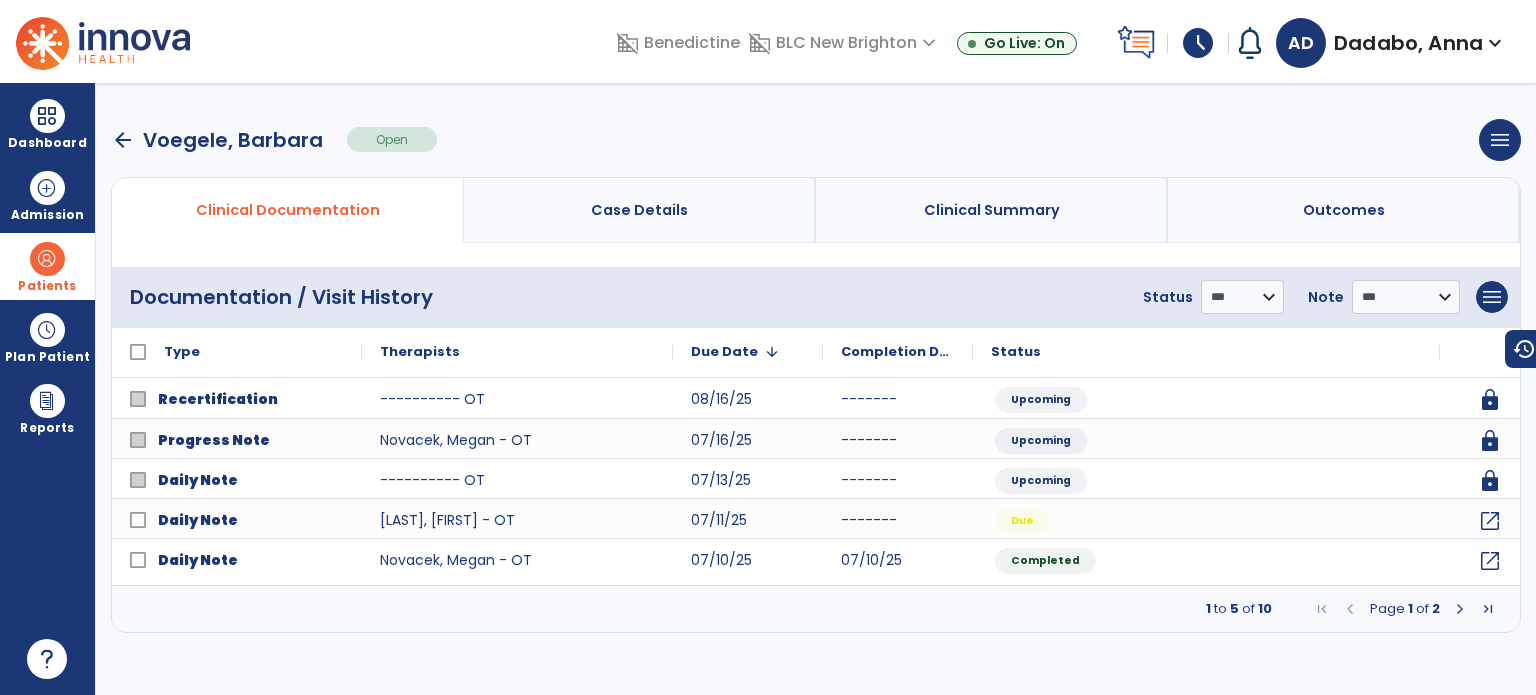 click on "Type" 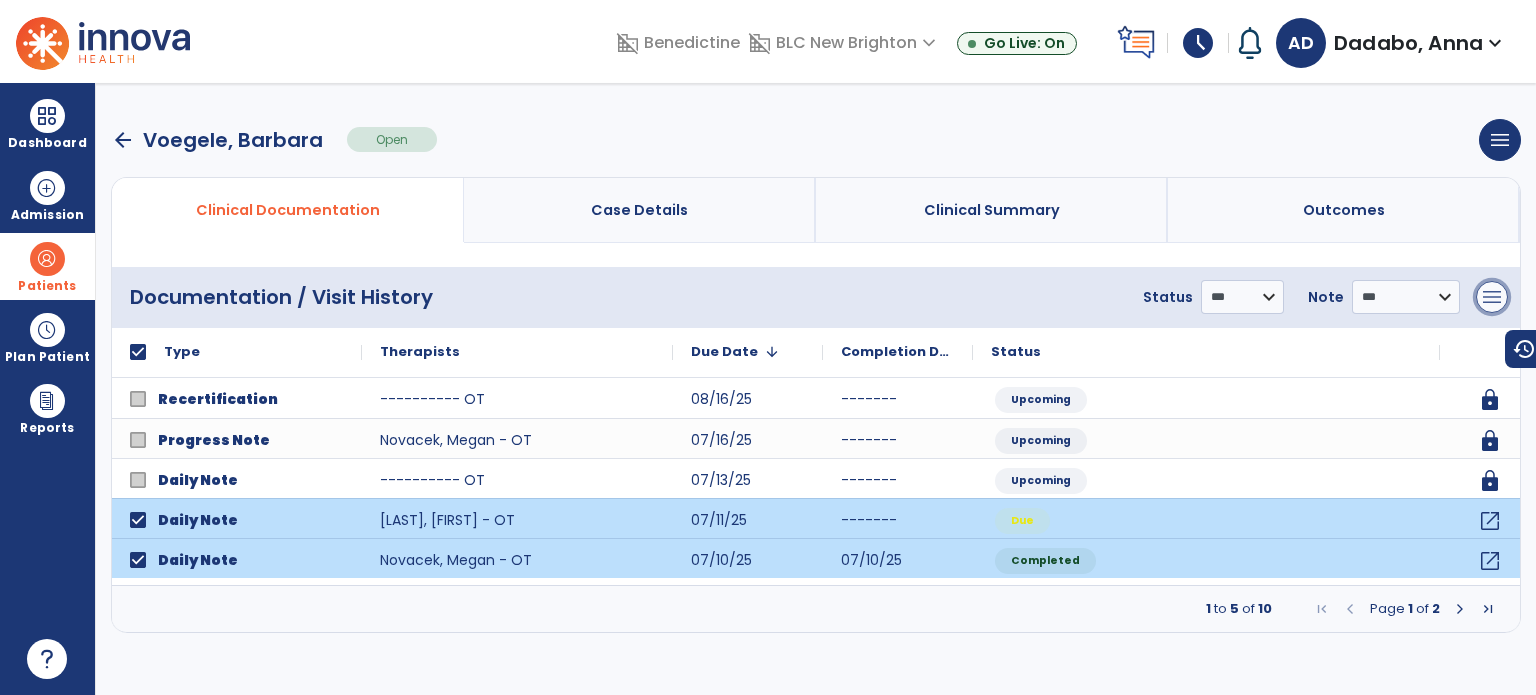 click on "menu" at bounding box center (1492, 297) 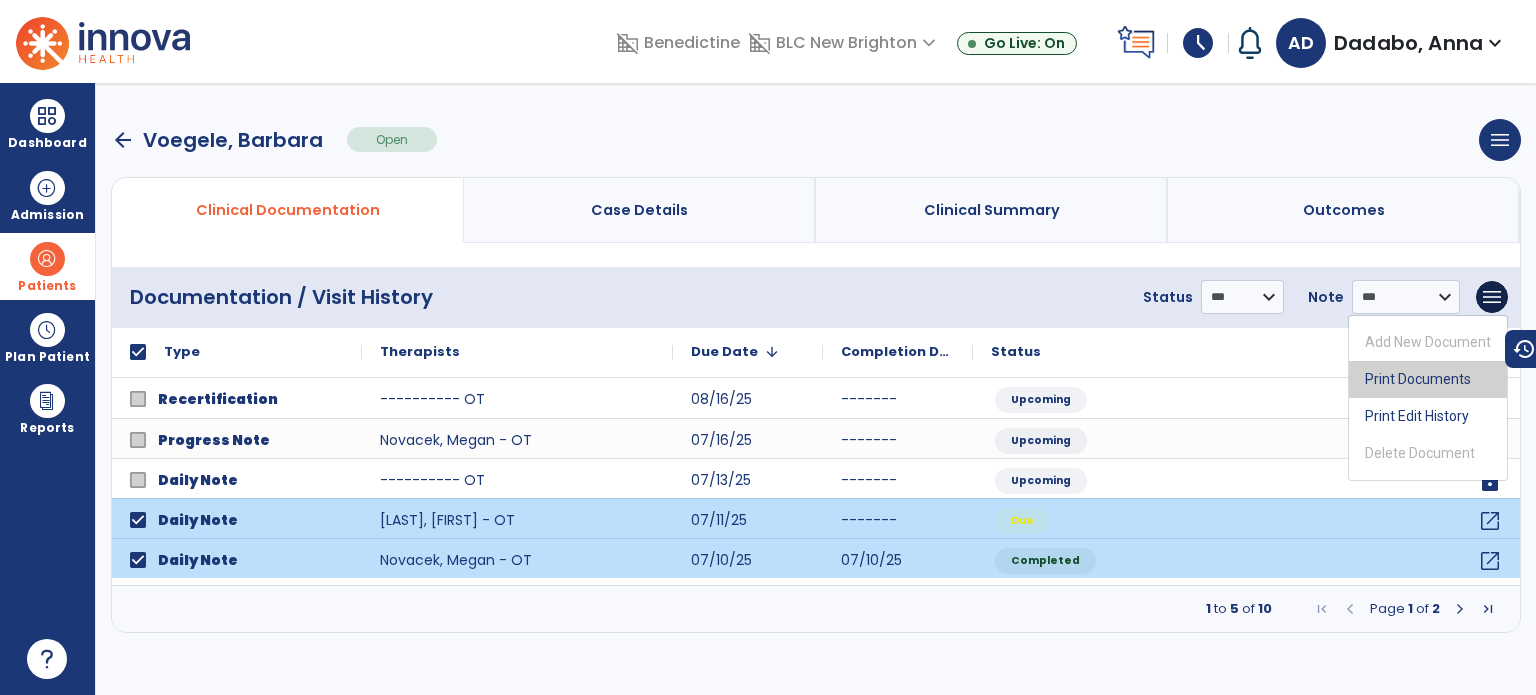 click on "Print Documents" at bounding box center [1428, 379] 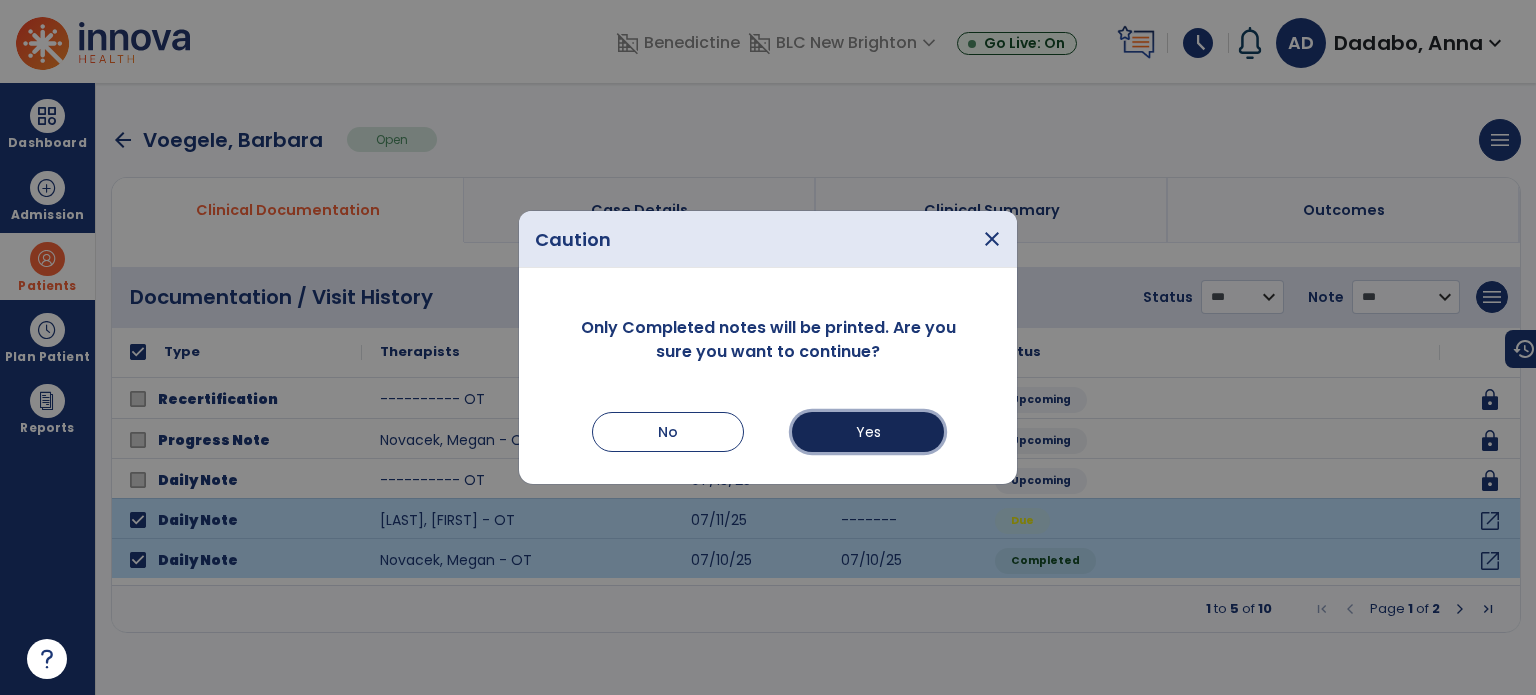 click on "Yes" at bounding box center (868, 432) 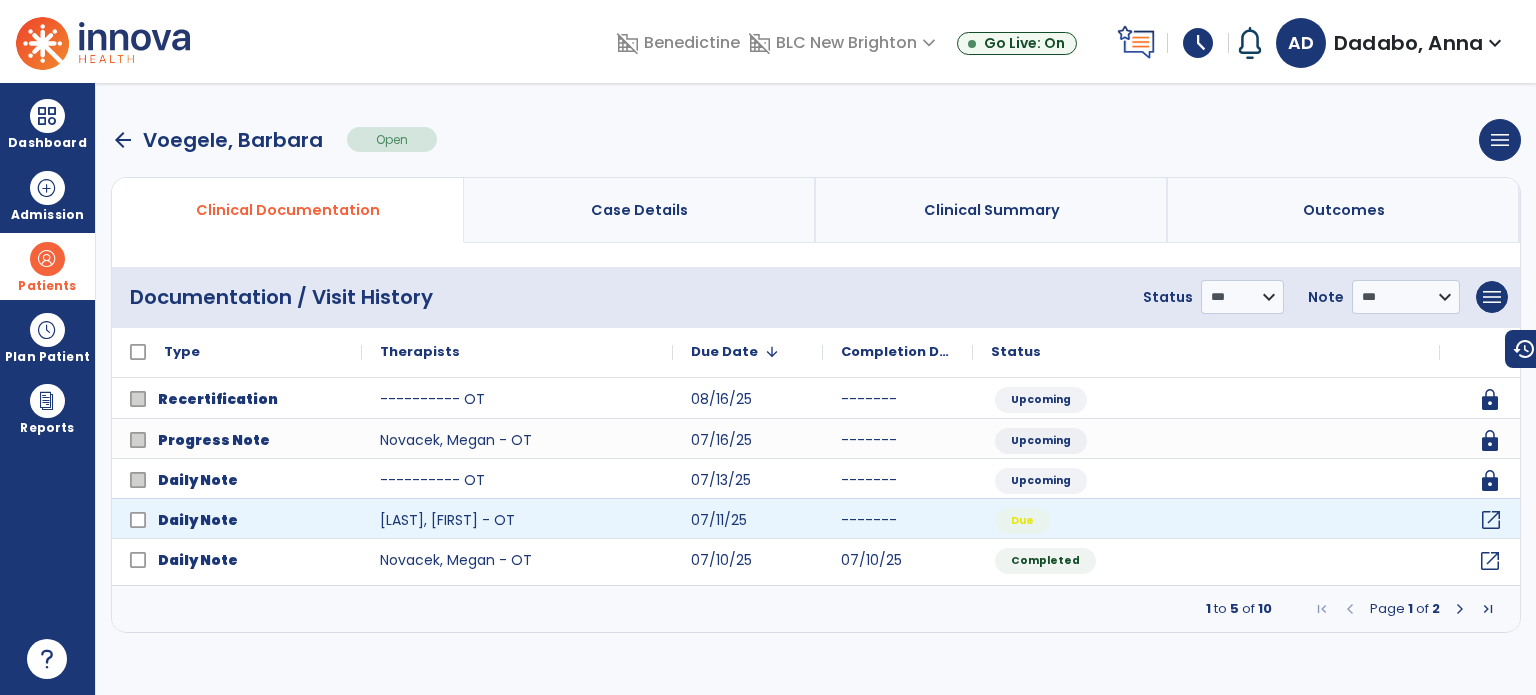 click on "open_in_new" 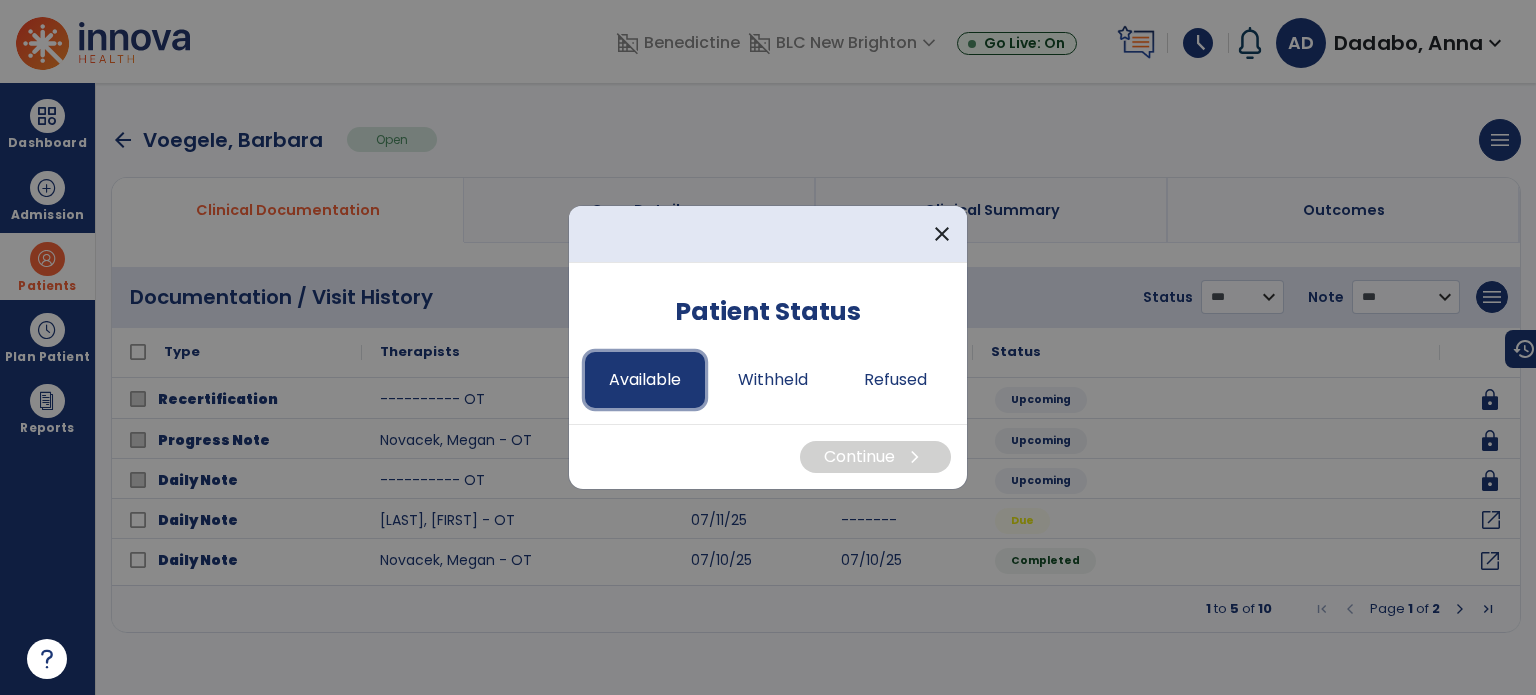 click on "Available" at bounding box center (645, 380) 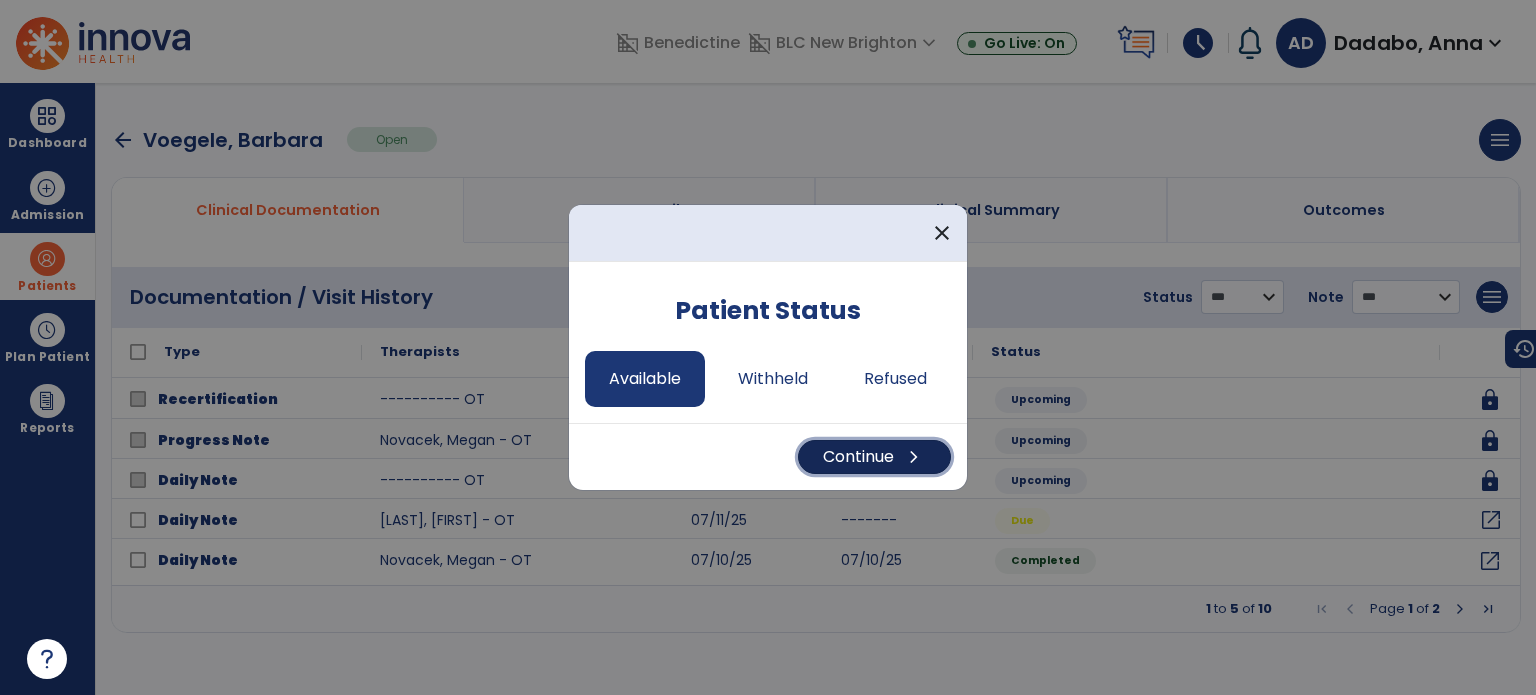 click on "Continue   chevron_right" at bounding box center [874, 457] 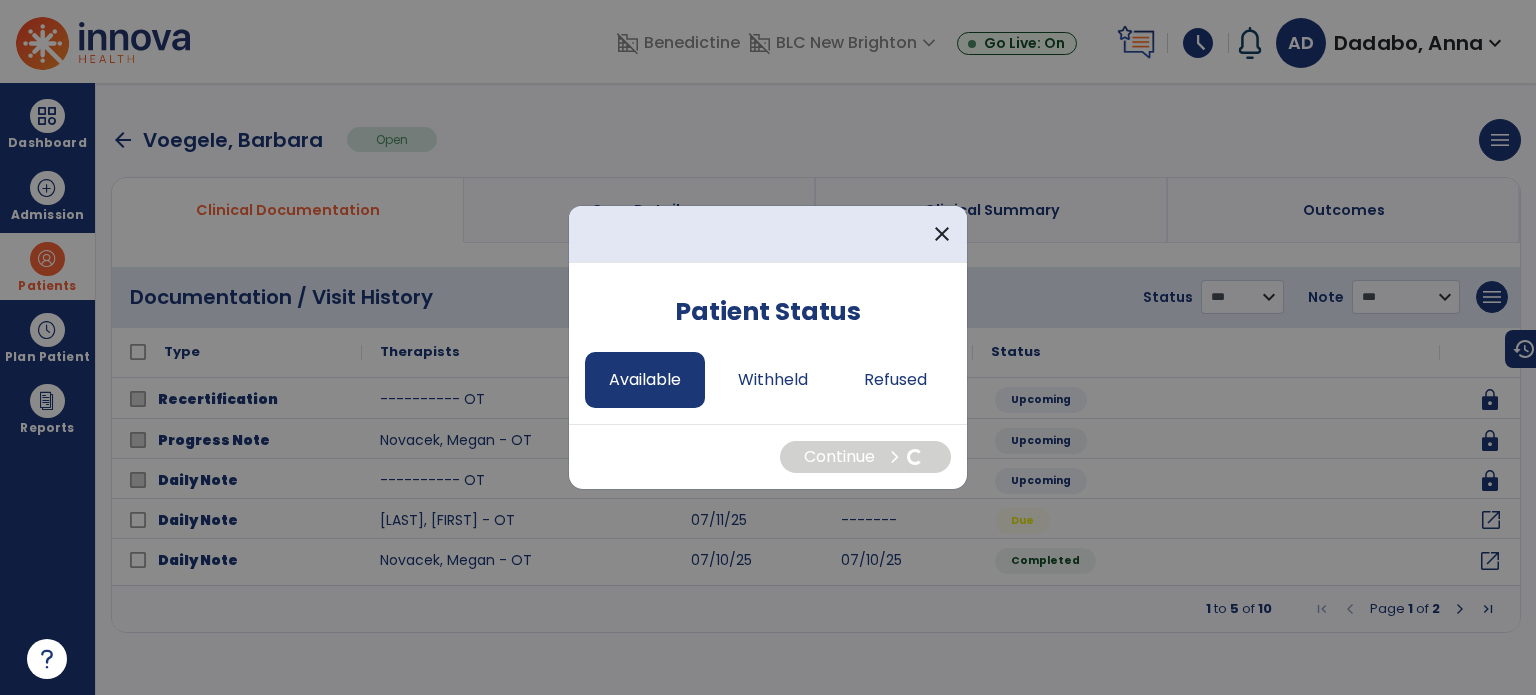 select on "*" 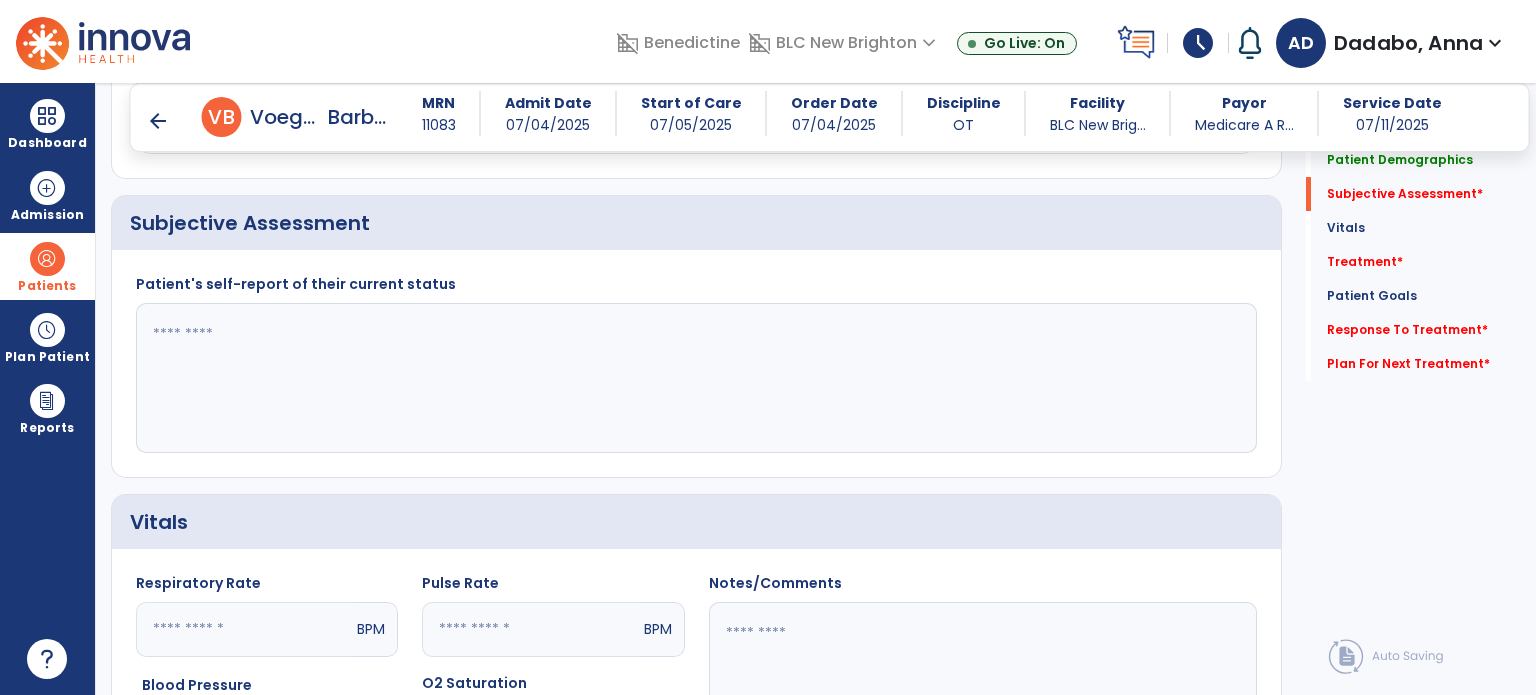 scroll, scrollTop: 444, scrollLeft: 0, axis: vertical 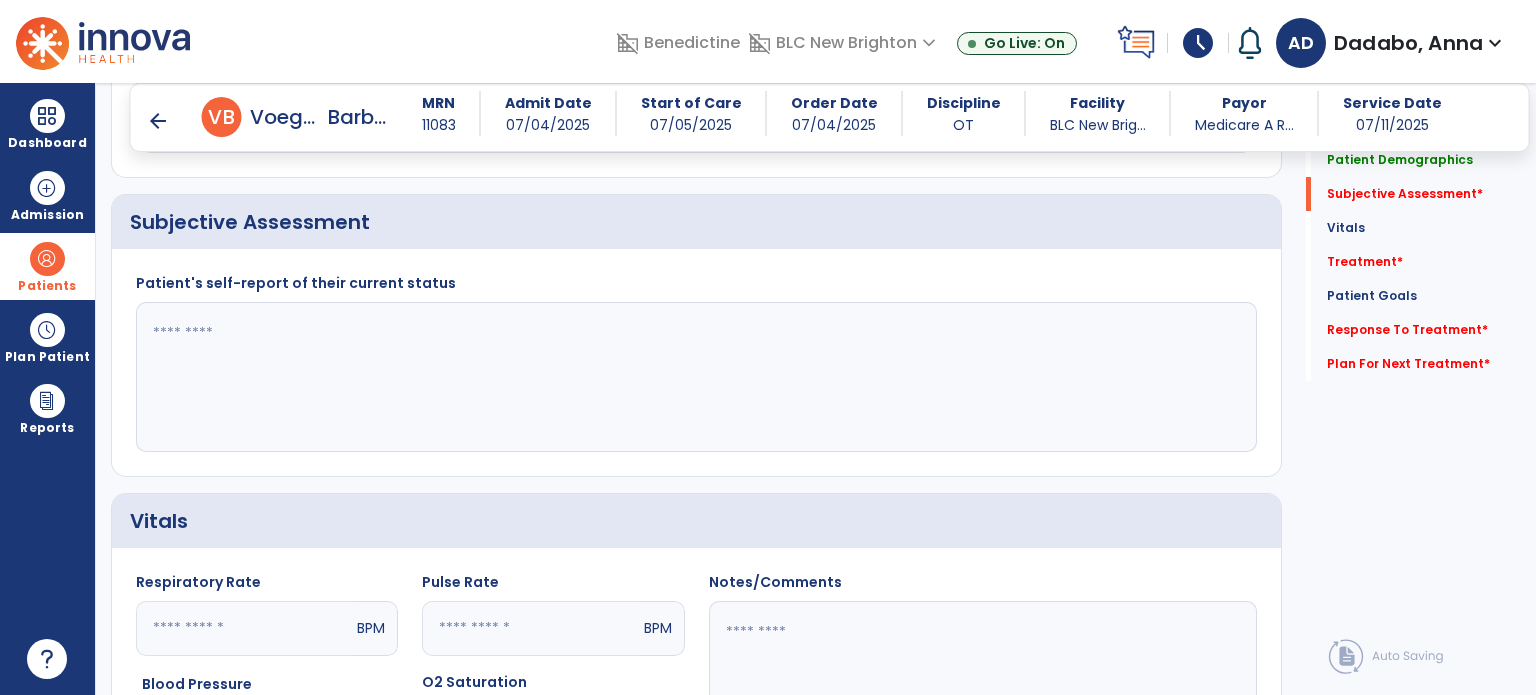 click 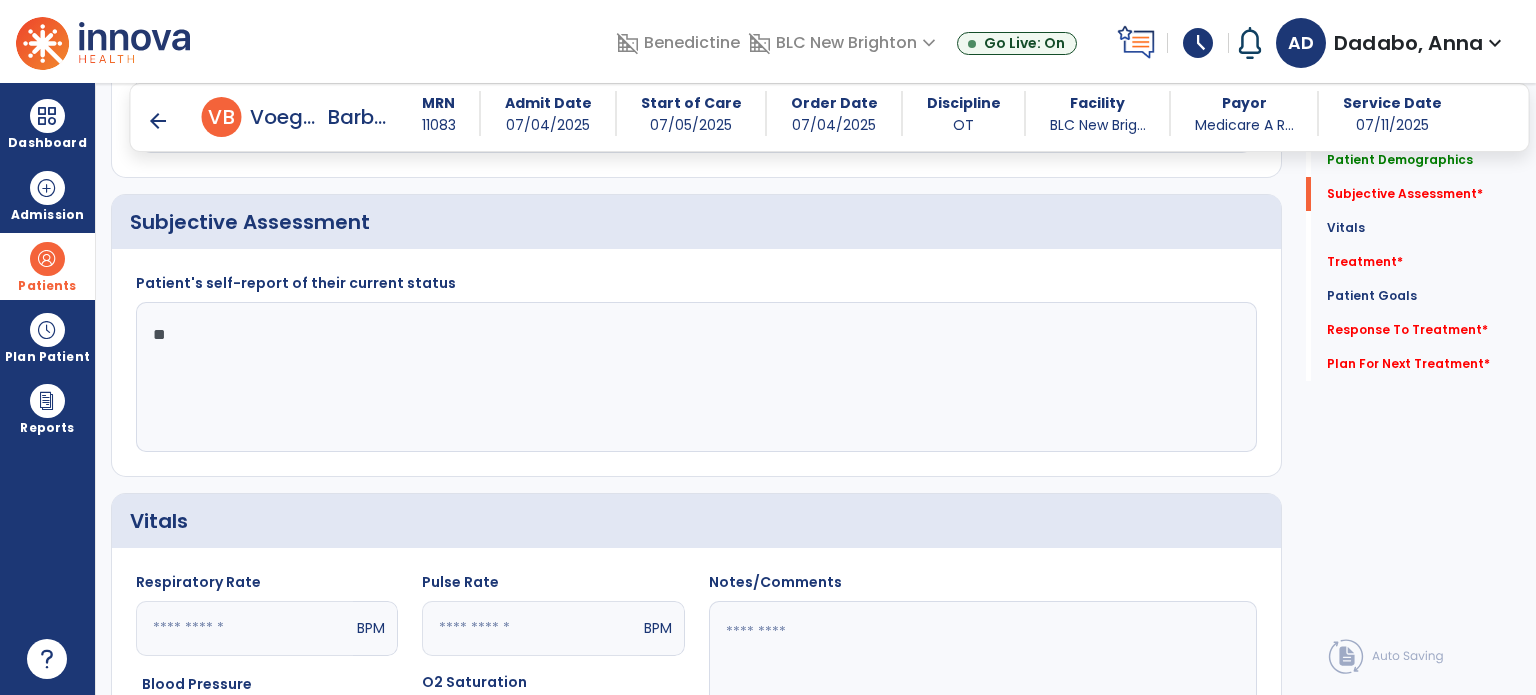 type on "*" 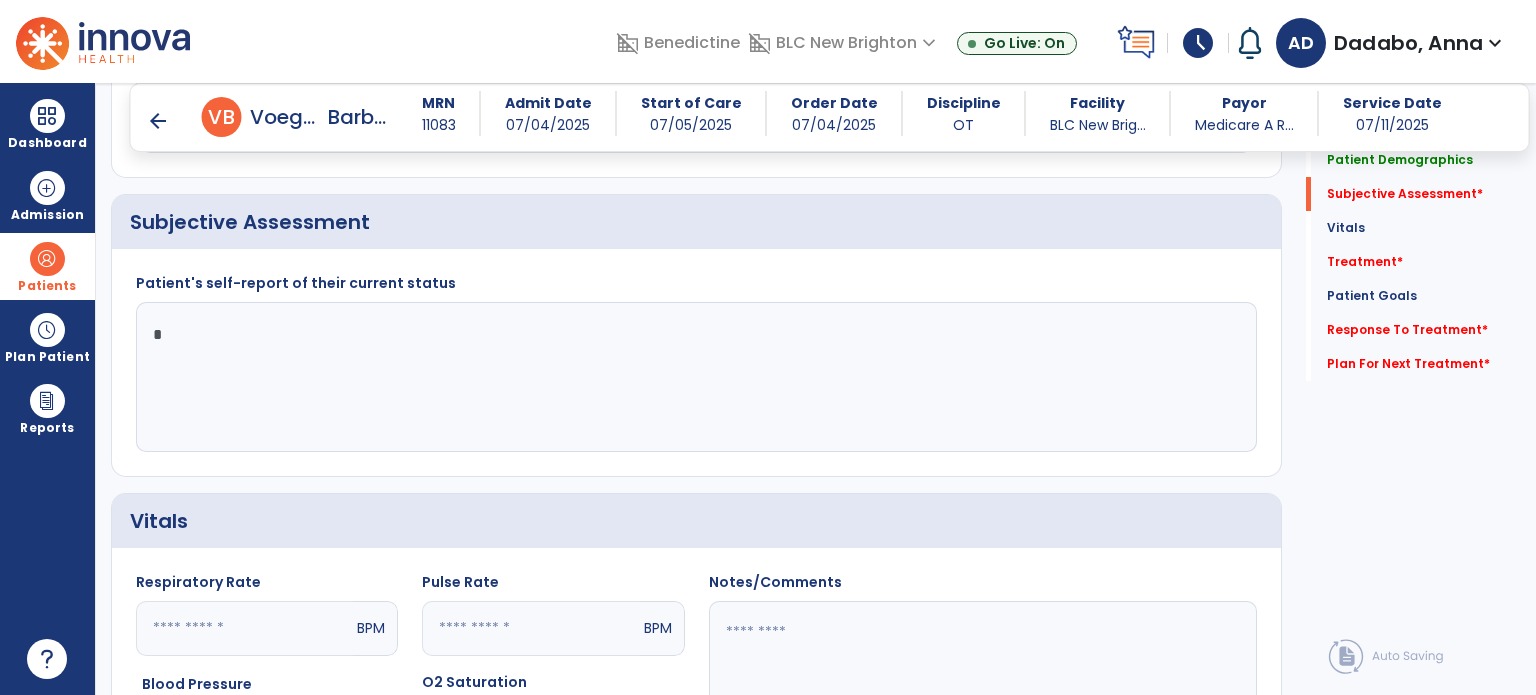 type 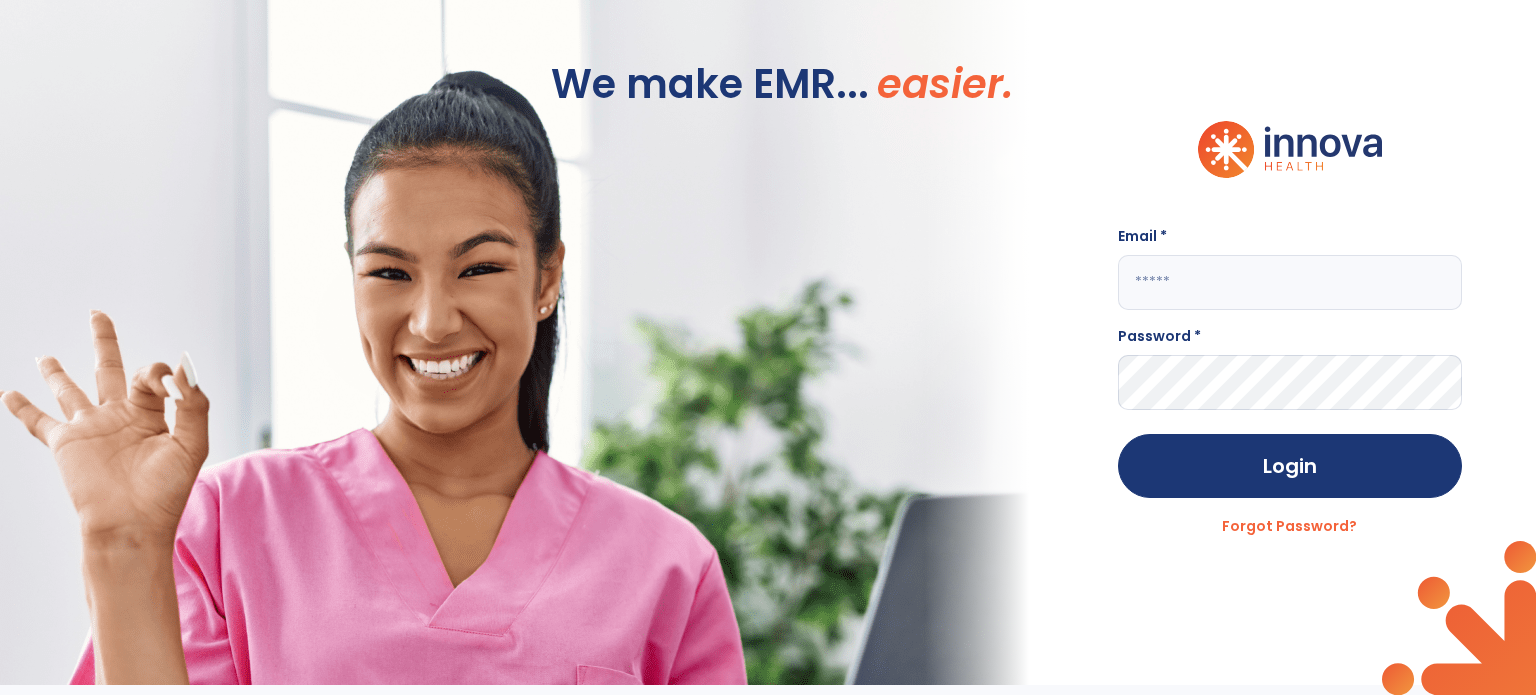scroll, scrollTop: 0, scrollLeft: 0, axis: both 